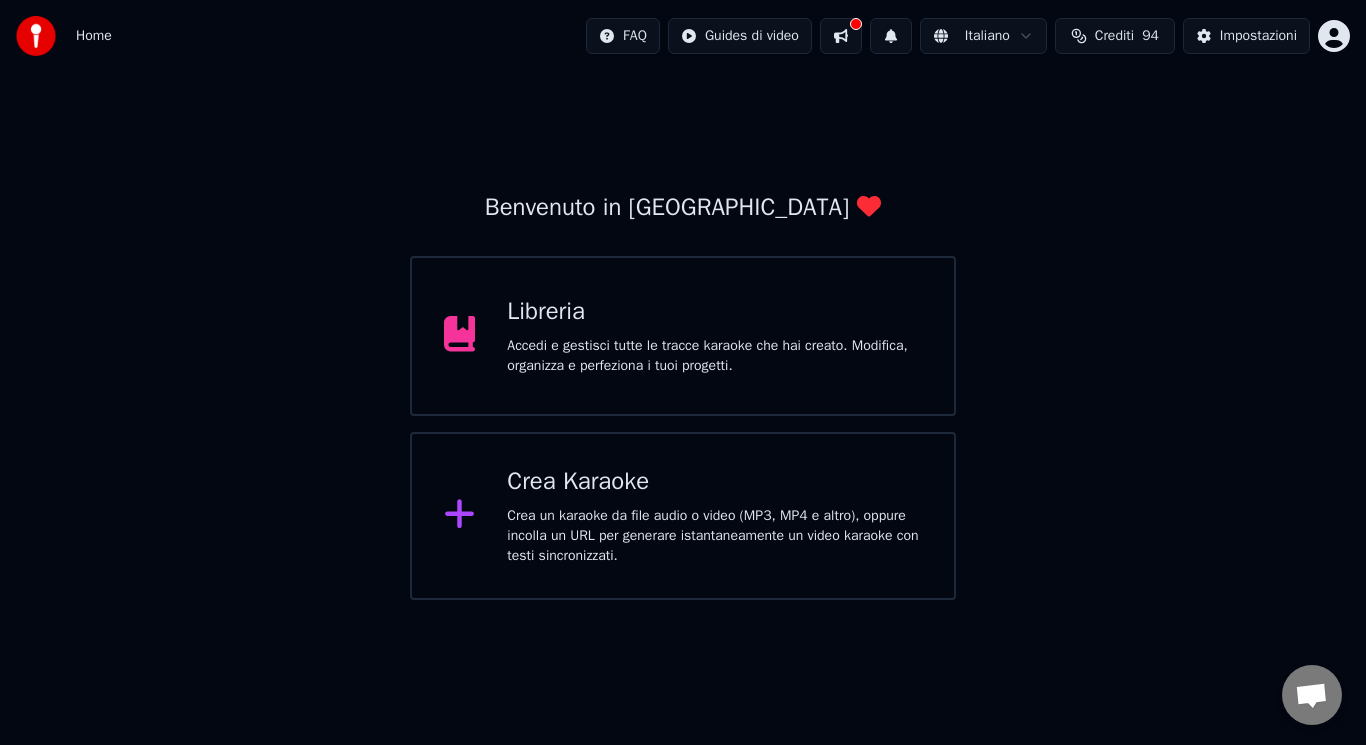 scroll, scrollTop: 0, scrollLeft: 0, axis: both 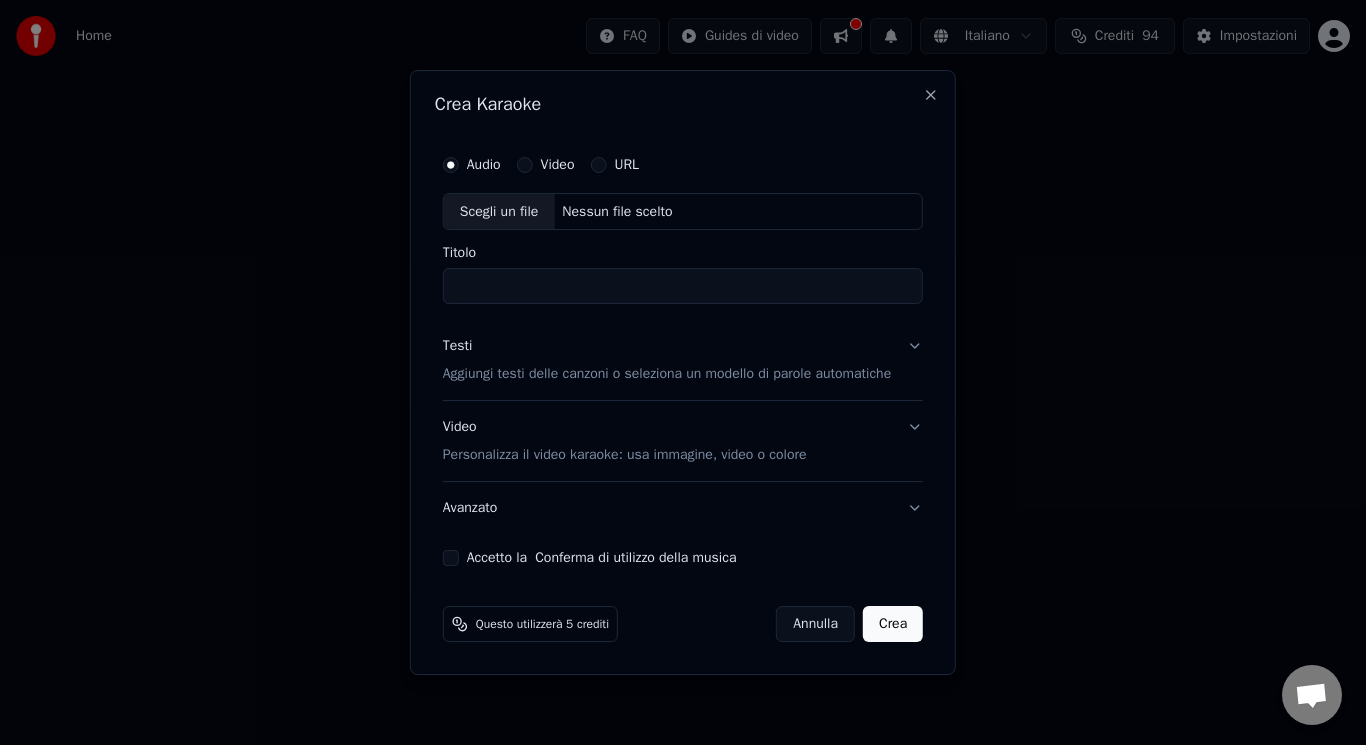 click on "Scegli un file" at bounding box center [499, 212] 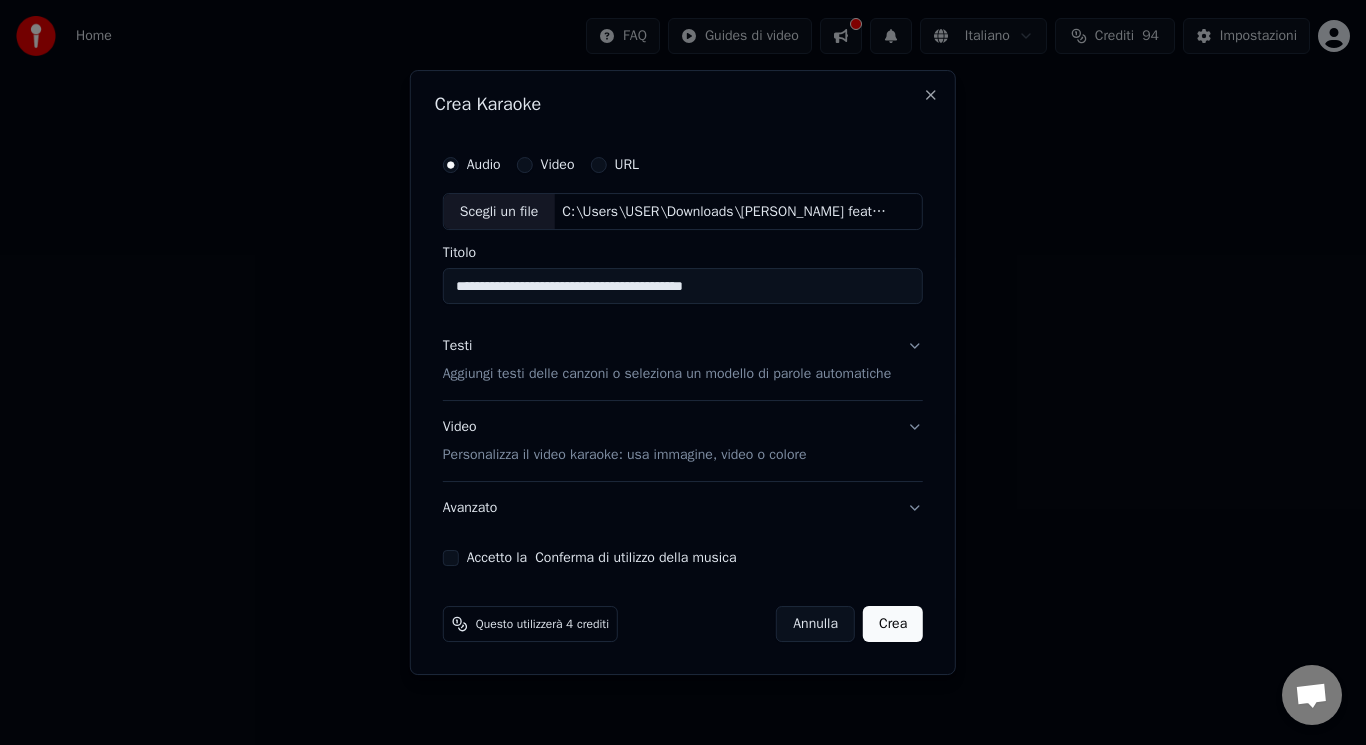 drag, startPoint x: 747, startPoint y: 281, endPoint x: 536, endPoint y: 286, distance: 211.05923 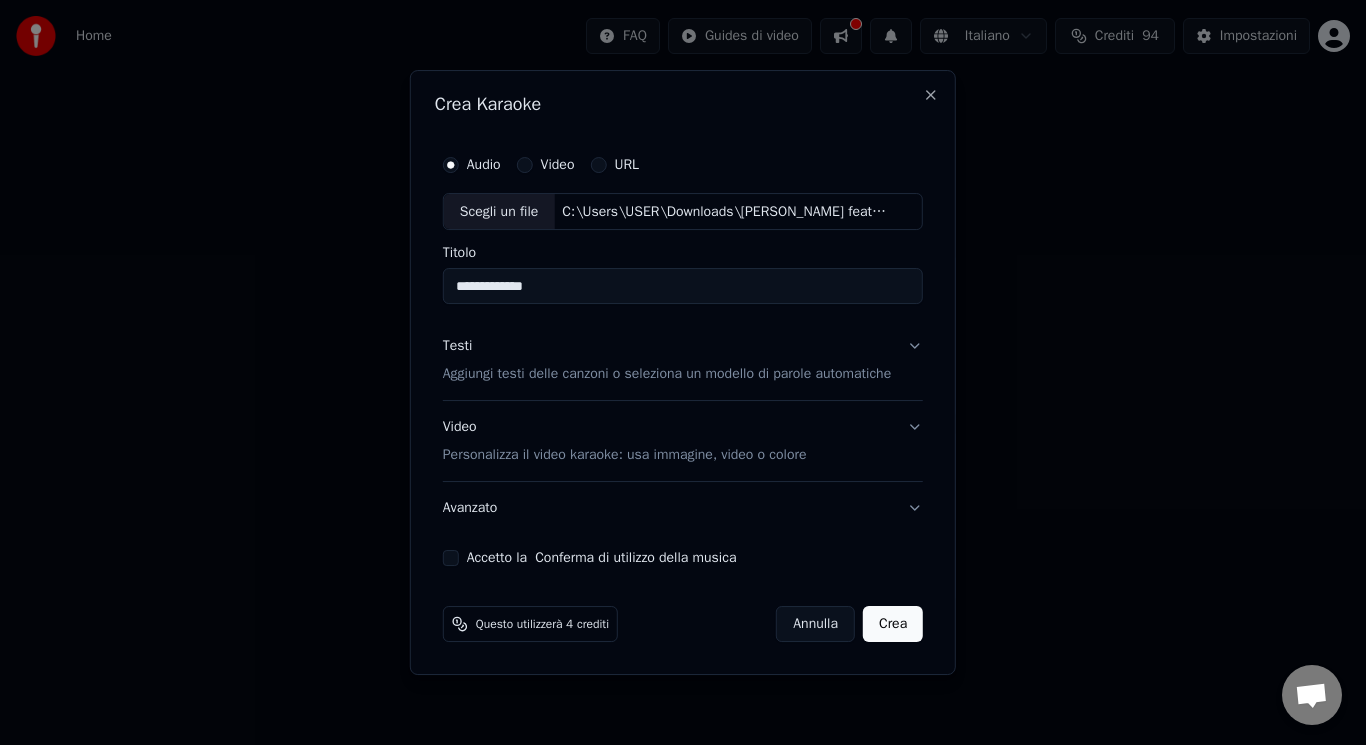 click on "**********" at bounding box center (683, 287) 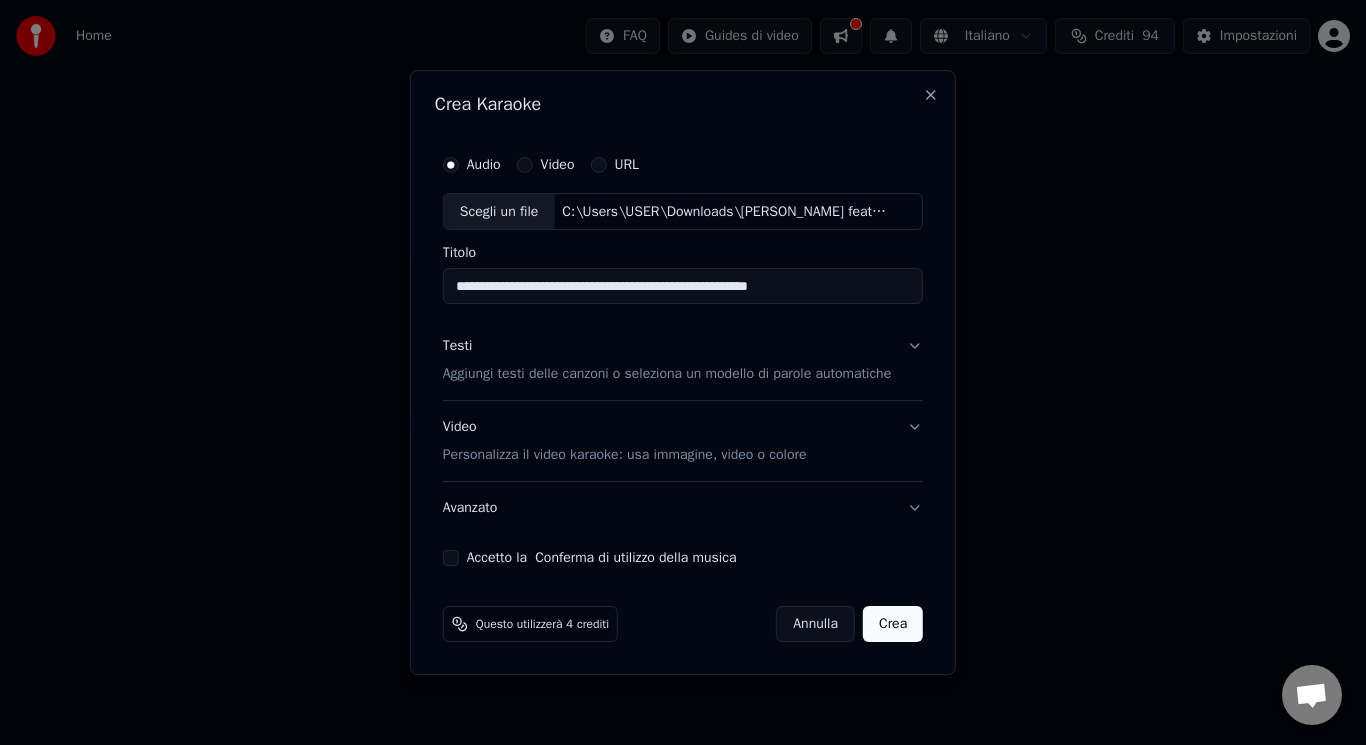type on "**********" 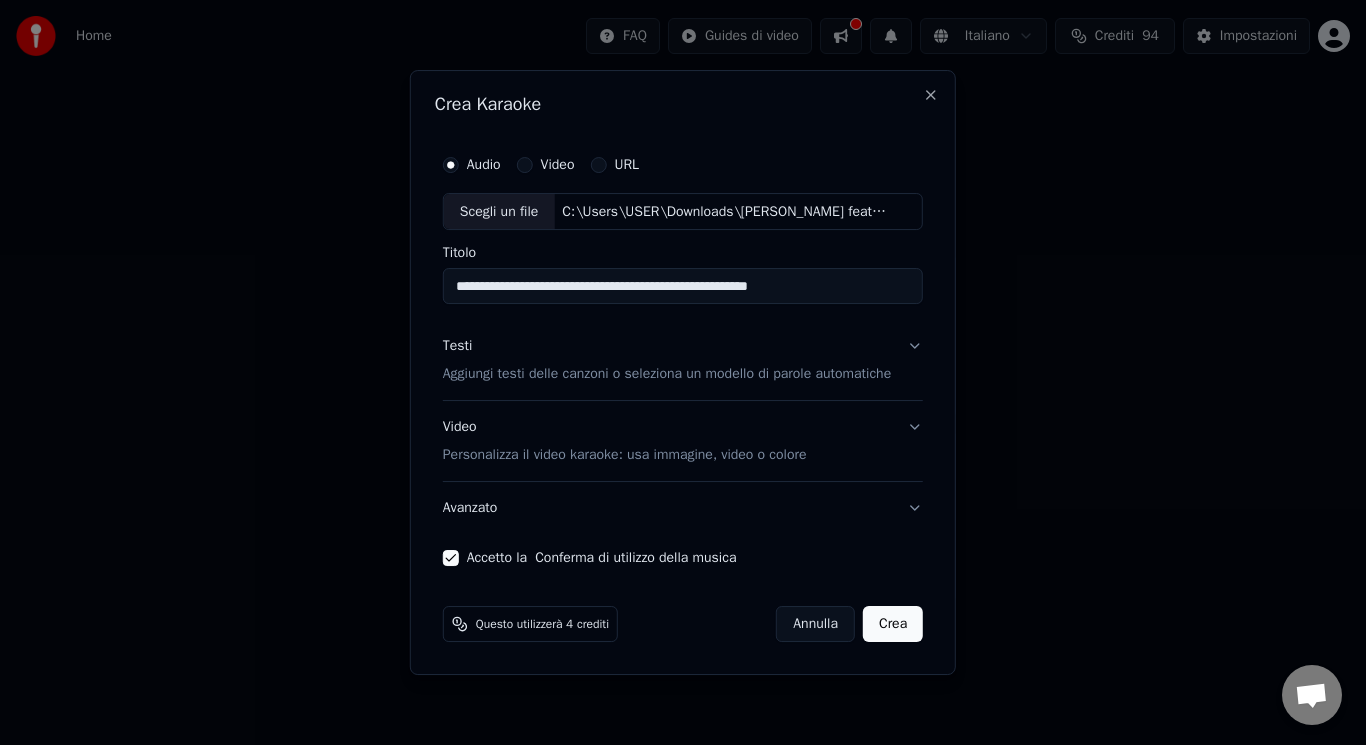 click on "Personalizza il video karaoke: usa immagine, video o colore" at bounding box center (625, 455) 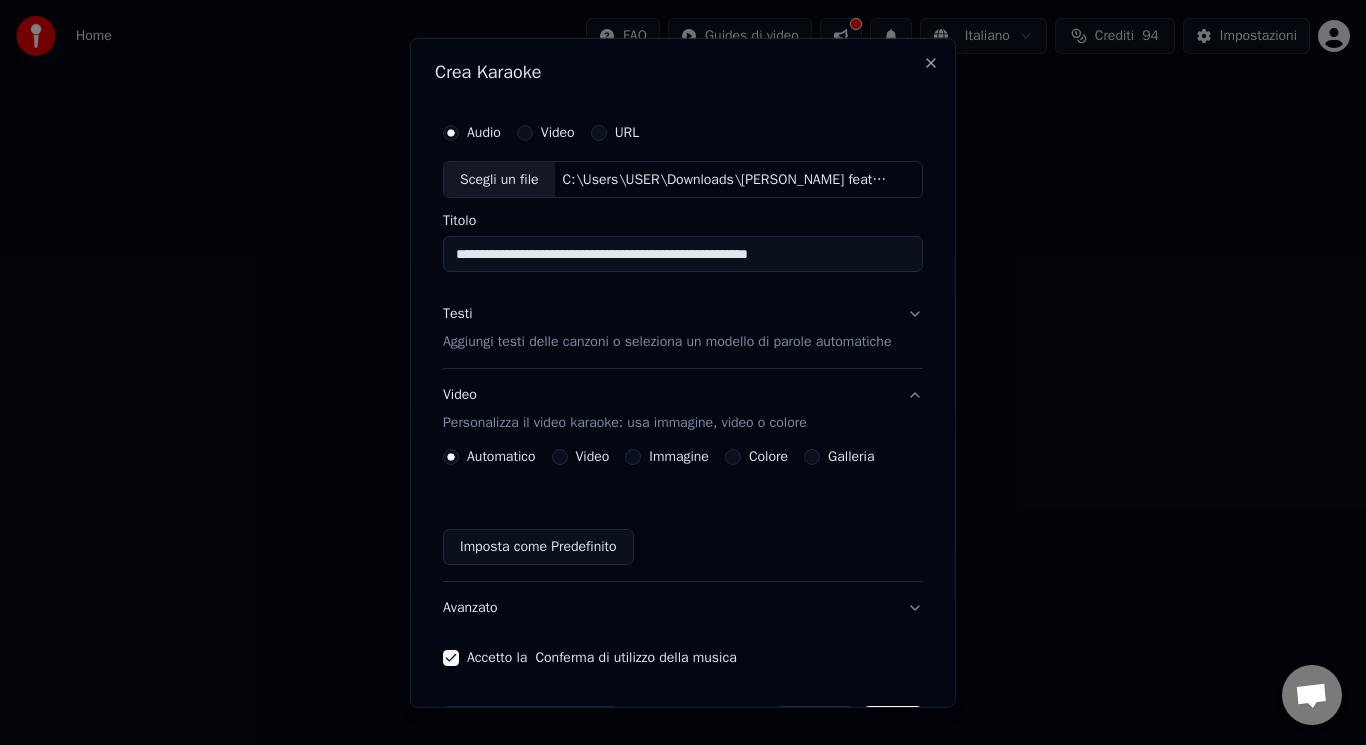 click on "Video" at bounding box center (559, 457) 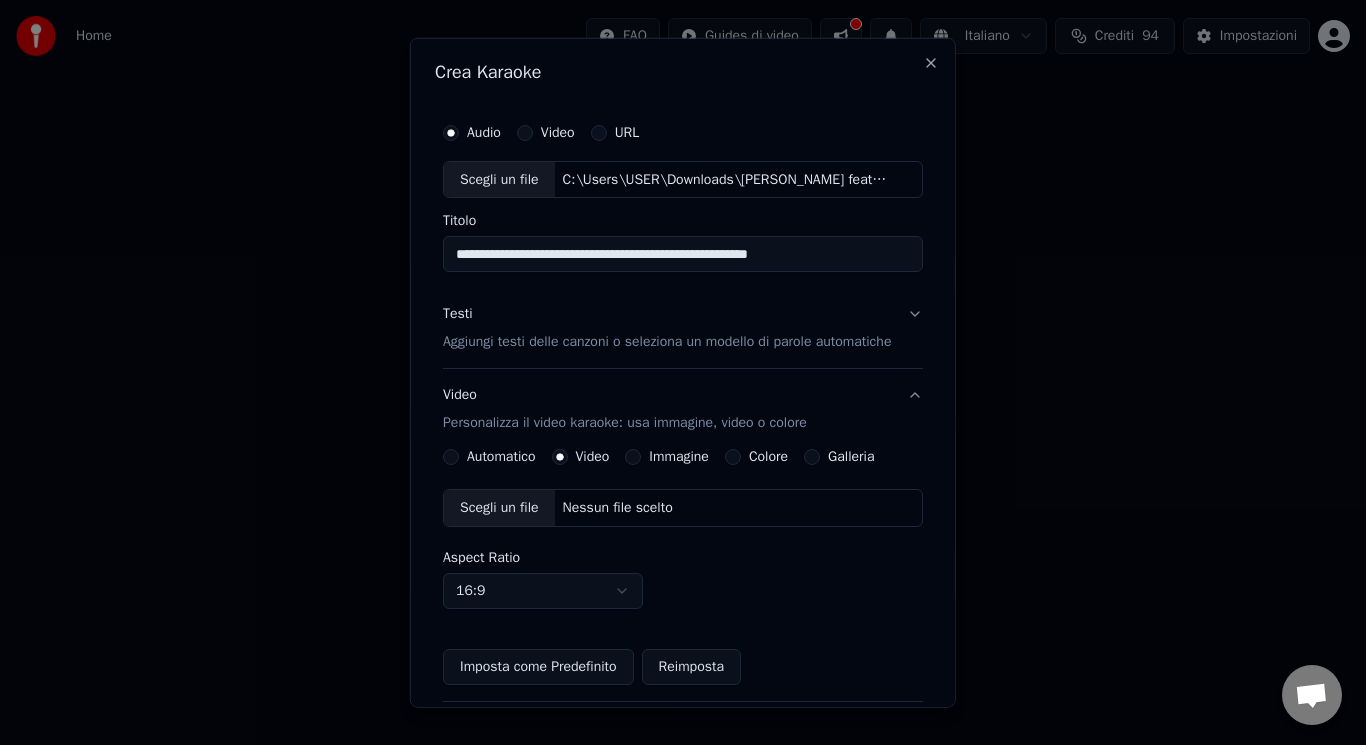 click on "Scegli un file" at bounding box center [499, 508] 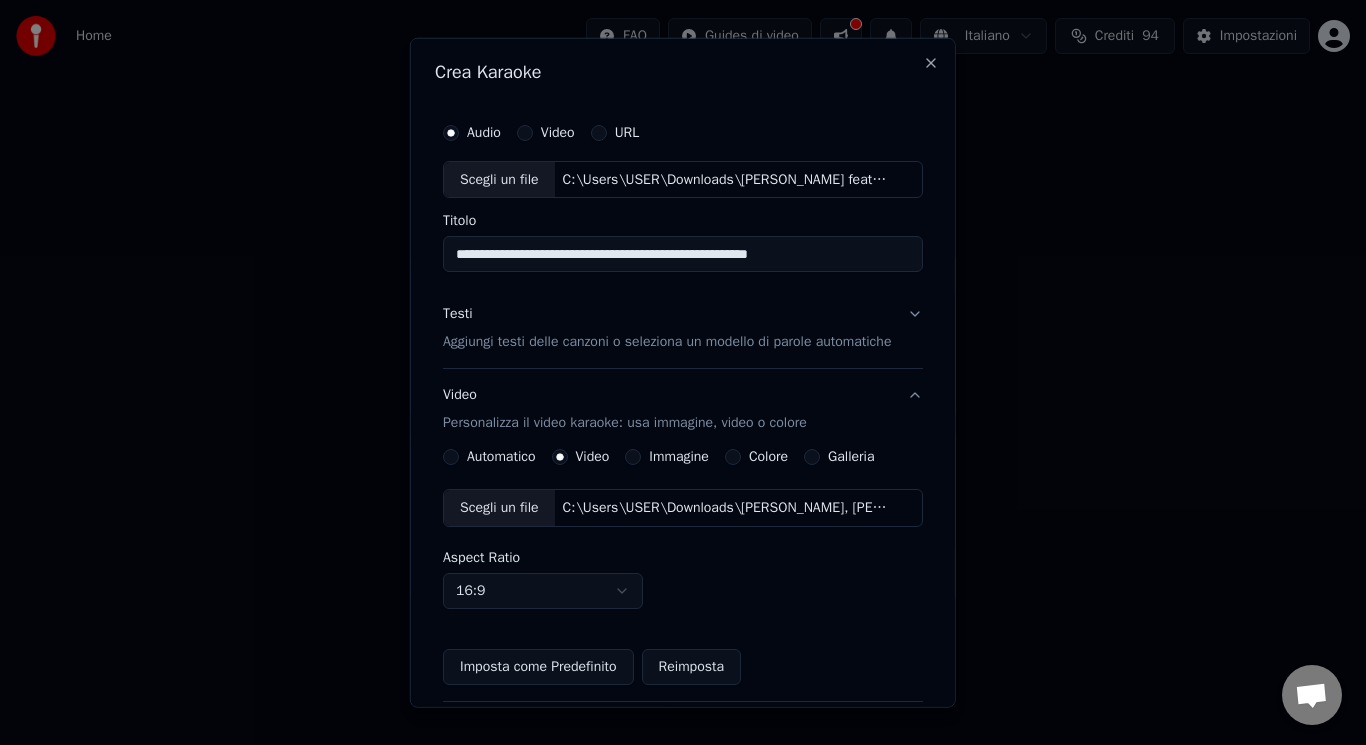 click on "Testi Aggiungi testi delle canzoni o seleziona un modello di parole automatiche" at bounding box center [667, 328] 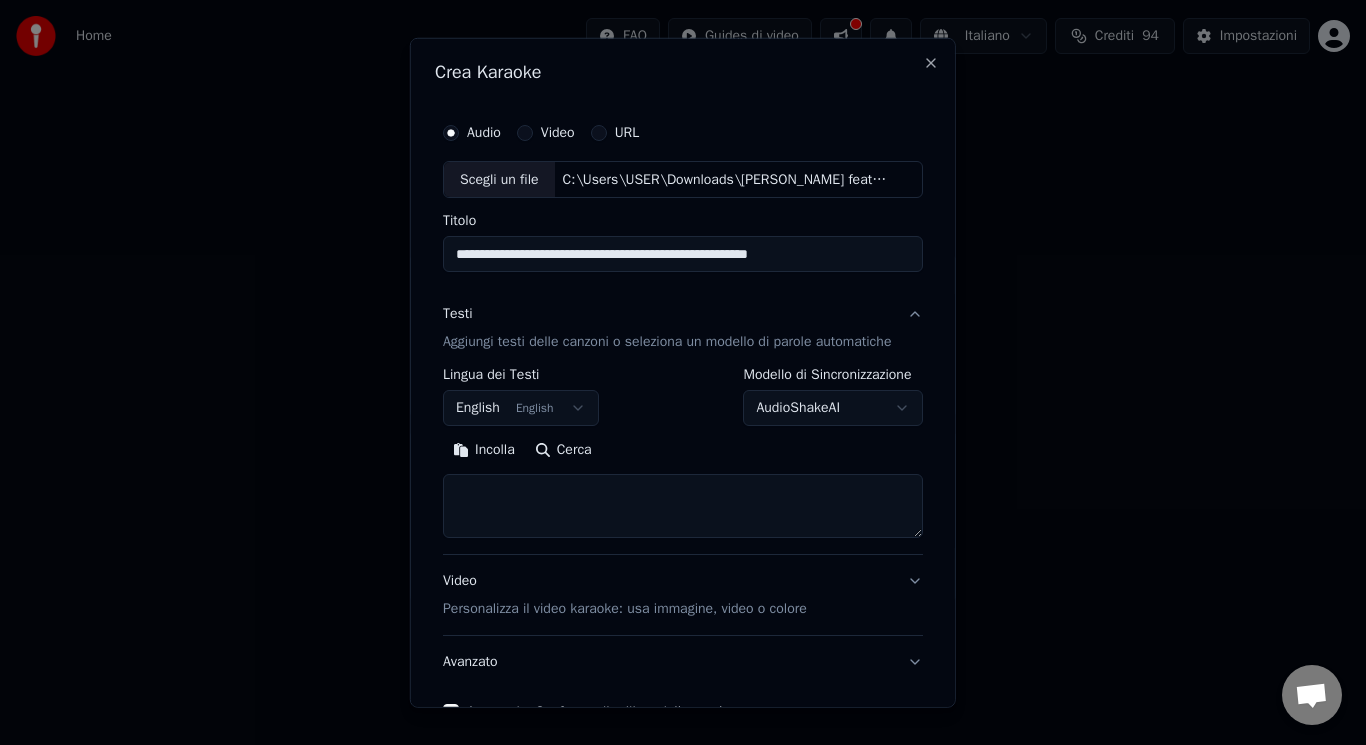 click on "Home FAQ Guides di video Italiano Crediti 94 Impostazioni Benvenuto in Youka Libreria Accedi e gestisci tutte le tracce karaoke che hai creato. Modifica, organizza e perfeziona i tuoi progetti. Crea Karaoke Crea un karaoke da file audio o video (MP3, MP4 e altro), oppure incolla un URL per generare istantaneamente un video karaoke con testi sincronizzati. Conversazione [PERSON_NAME] da Youka Desktop Altri canali Continua su Email Rete assente. Riconnessione in corso... Nessun messaggio può essere ricevuto o inviato per ora. Youka Desktop Ciao! Come posso aiutarti?  [DATE][PERSON_NAME] non funziona [DATE] ci mette troppo a caricare e si blocca [DATE] fate immediatamente qualcosa [DATE] [PERSON_NAME] controllato i log degli errori, sembra che tu stia tentando di utilizzare un file che non esiste: C:\Users\USER\Downloads\STO BENE AL MARE - Realizzato con [PERSON_NAME].mp4 [DATE] come non esiste [DATE] Letto [PERSON_NAME] Hai cambiato lo sfondo predefinito del video? [DATE] no [DATE] secondo me avete problemi [DATE]" at bounding box center [683, 300] 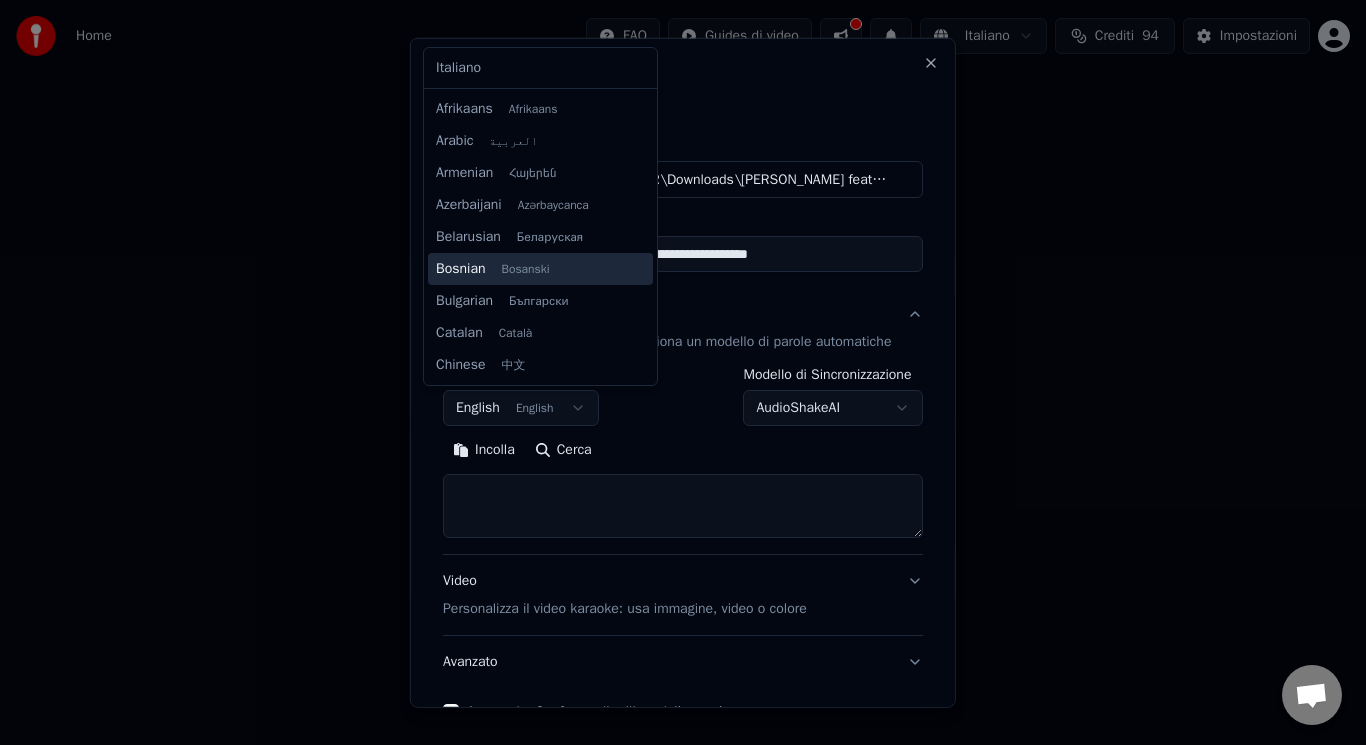 scroll, scrollTop: 160, scrollLeft: 0, axis: vertical 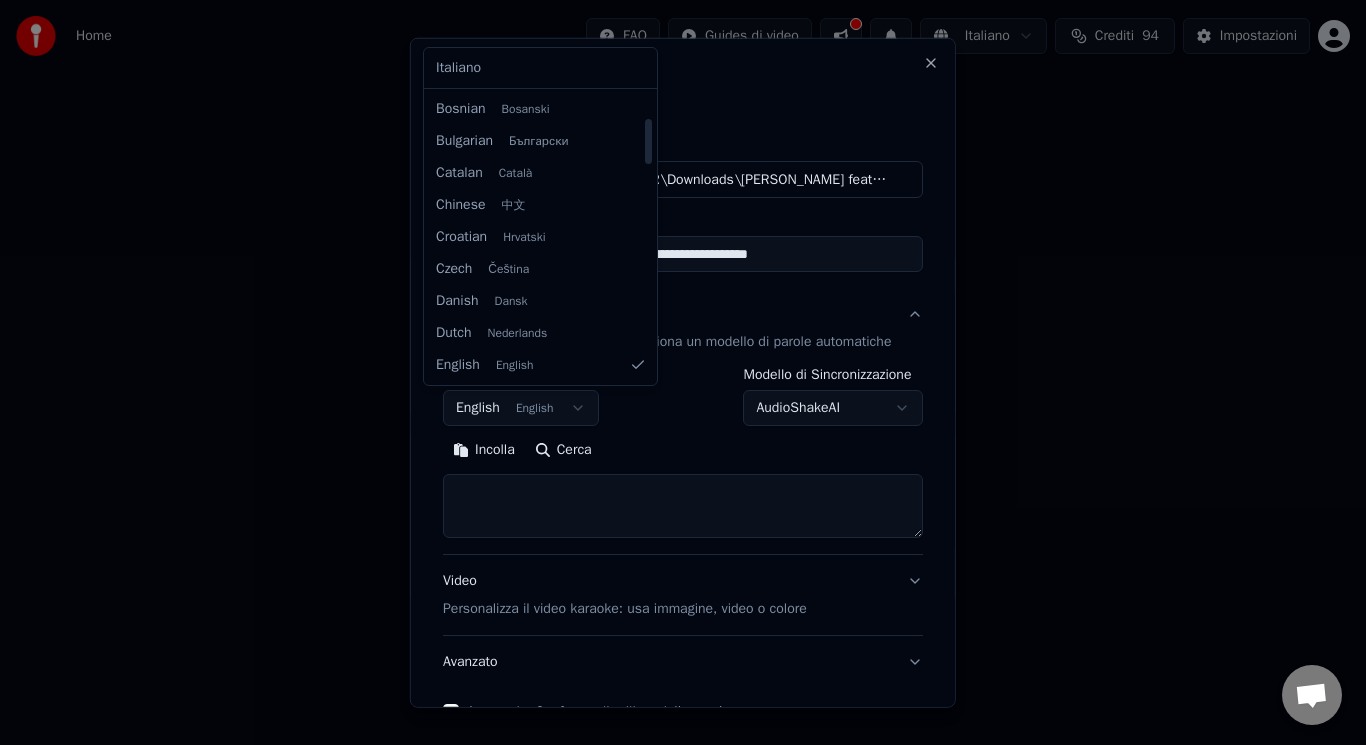 select on "**" 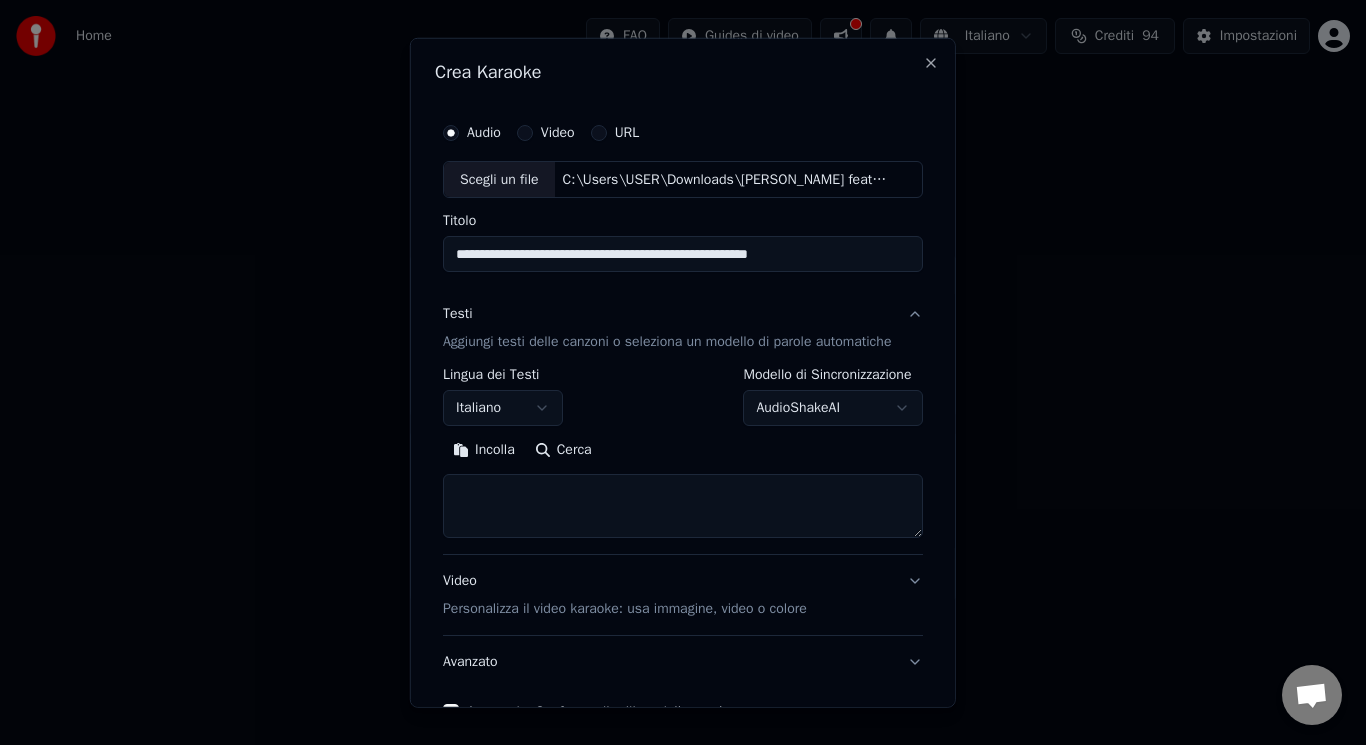 click at bounding box center (683, 506) 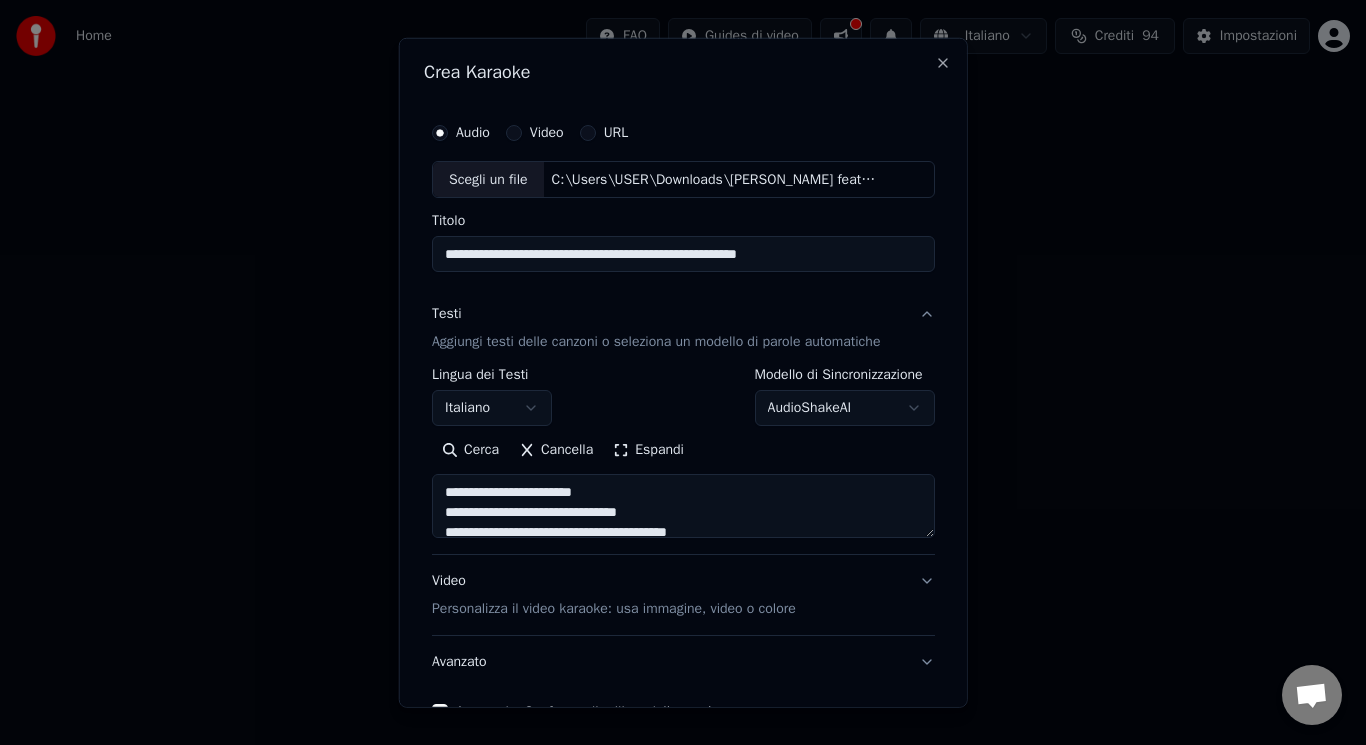 click on "Espandi" at bounding box center (648, 450) 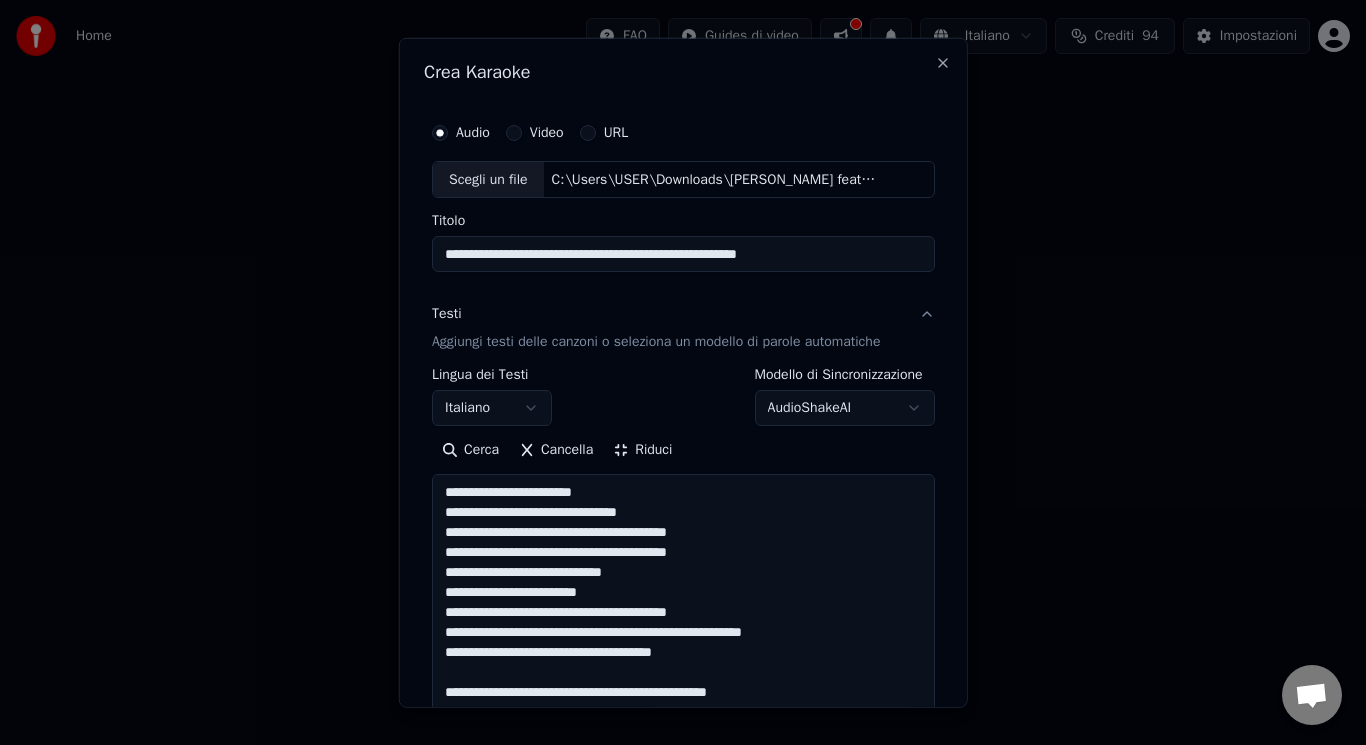 drag, startPoint x: 594, startPoint y: 488, endPoint x: 426, endPoint y: 484, distance: 168.0476 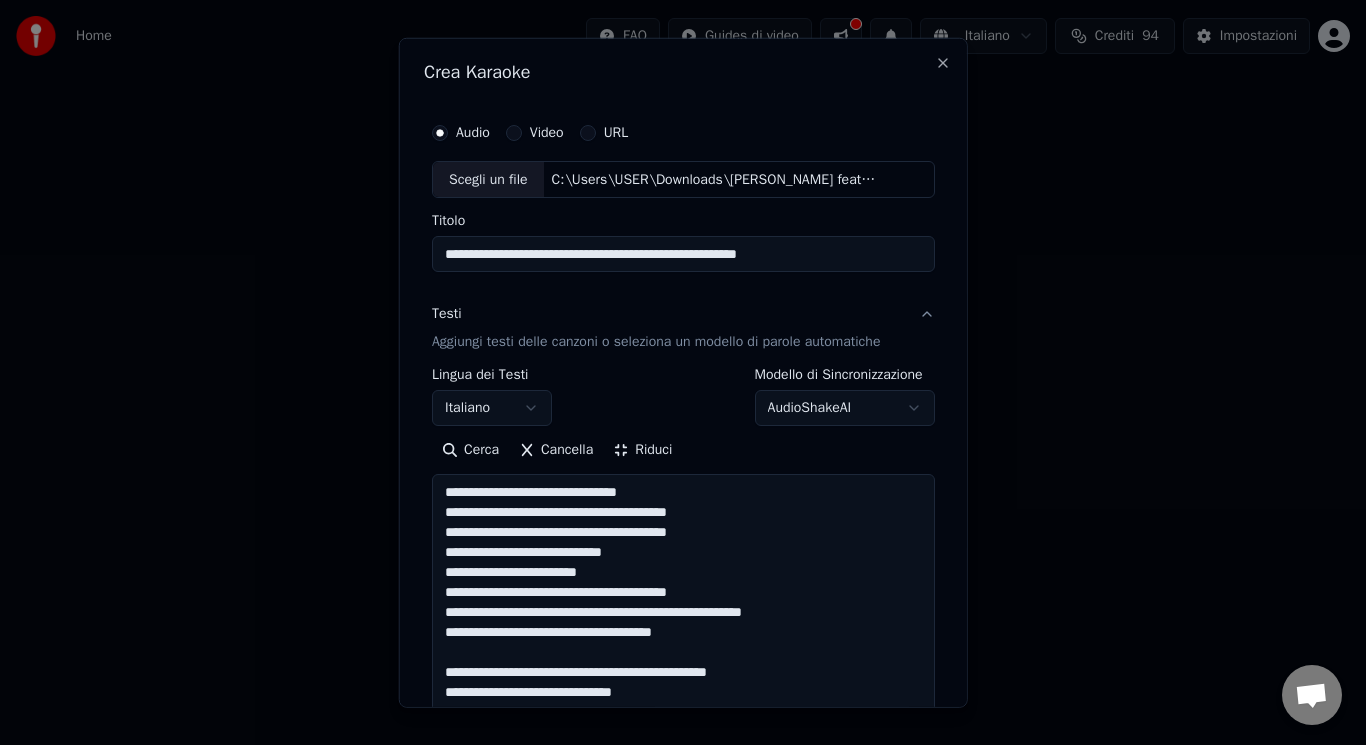 drag, startPoint x: 771, startPoint y: 519, endPoint x: 637, endPoint y: 514, distance: 134.09325 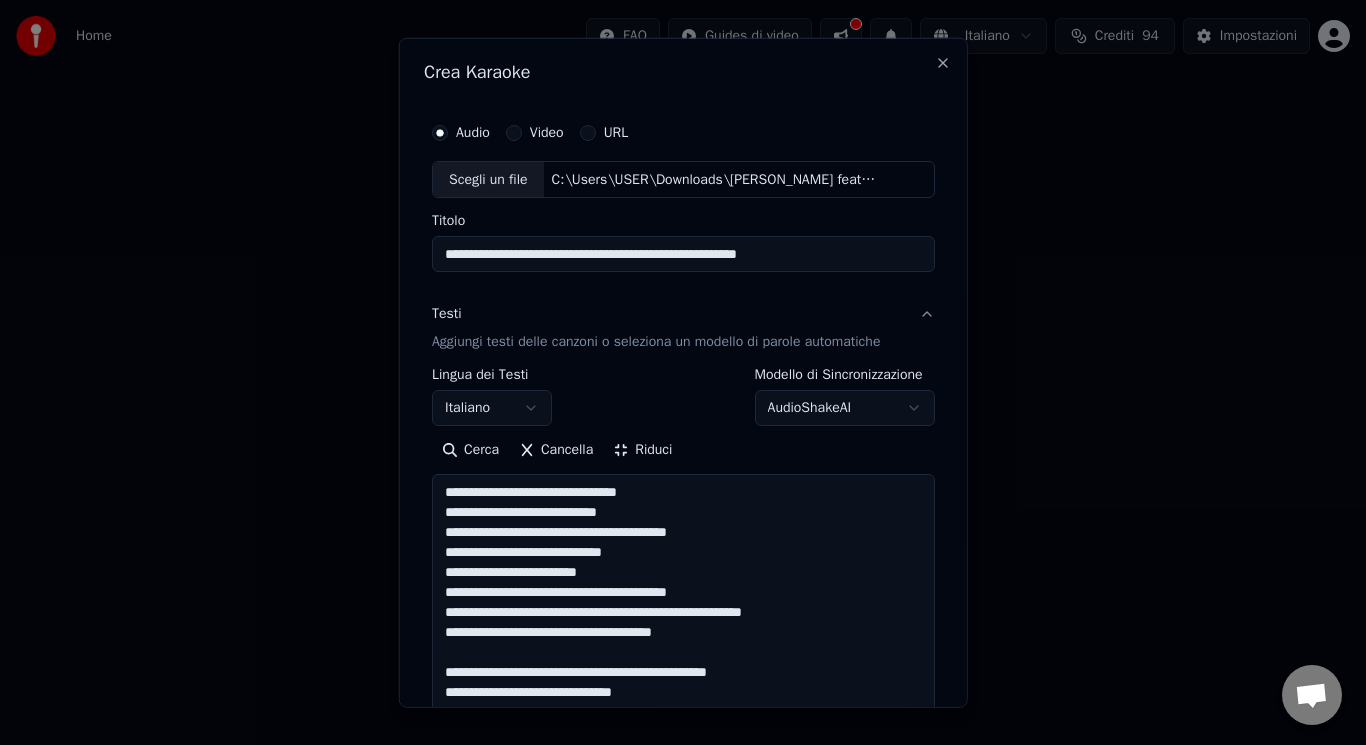drag, startPoint x: 707, startPoint y: 532, endPoint x: 674, endPoint y: 538, distance: 33.54102 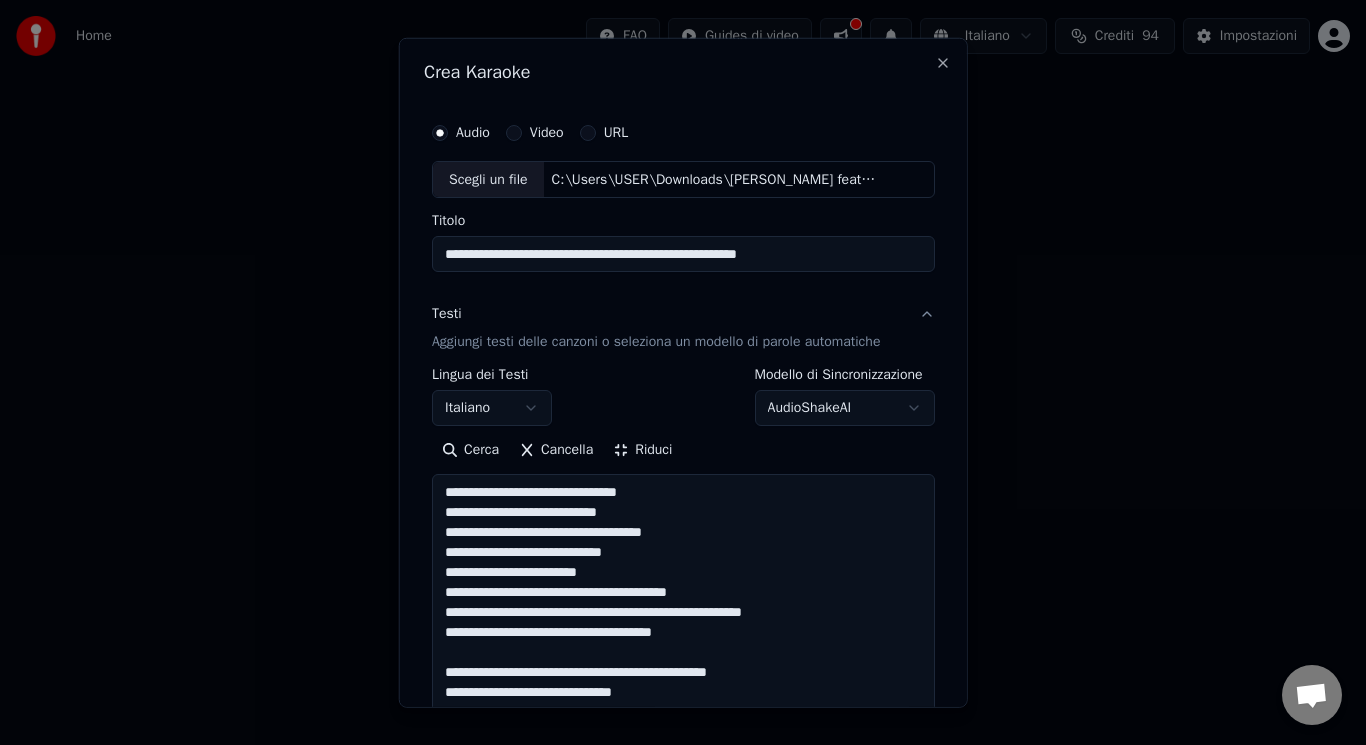 drag, startPoint x: 618, startPoint y: 573, endPoint x: 562, endPoint y: 574, distance: 56.008926 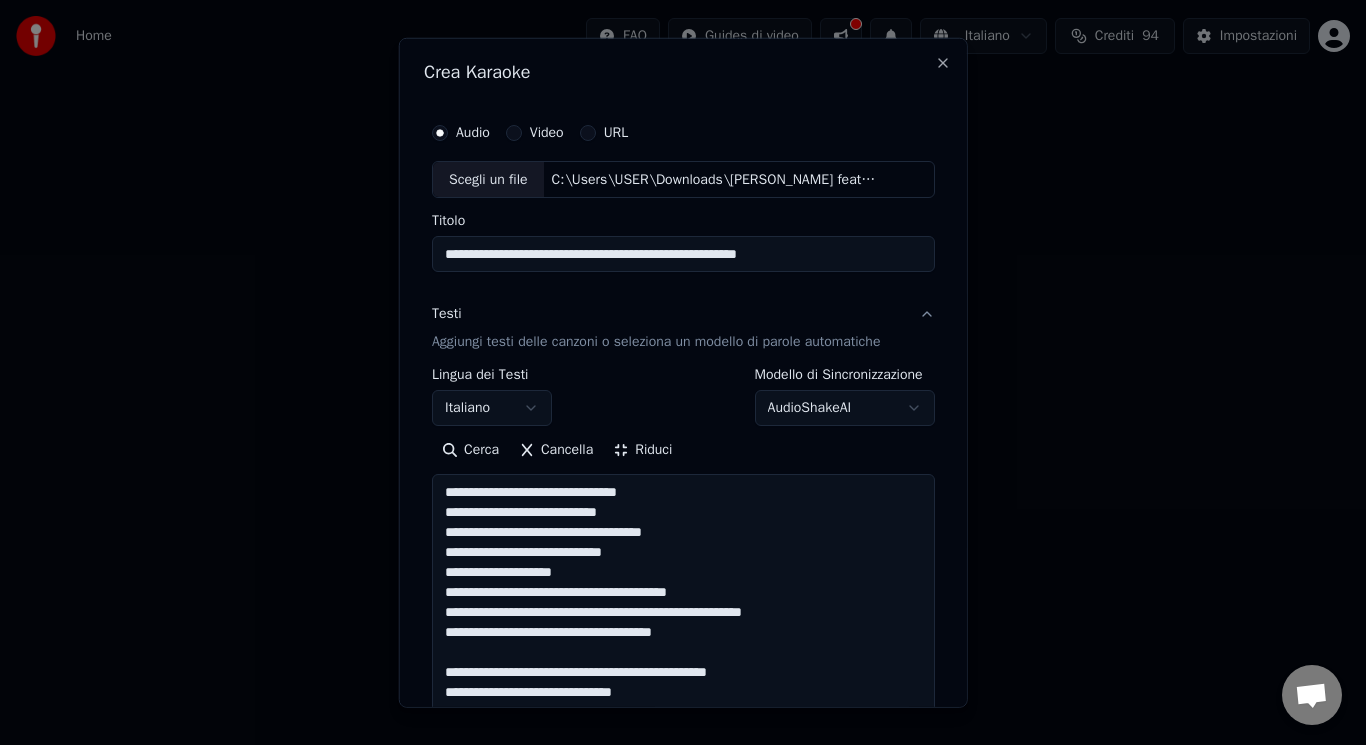 drag, startPoint x: 720, startPoint y: 593, endPoint x: 629, endPoint y: 593, distance: 91 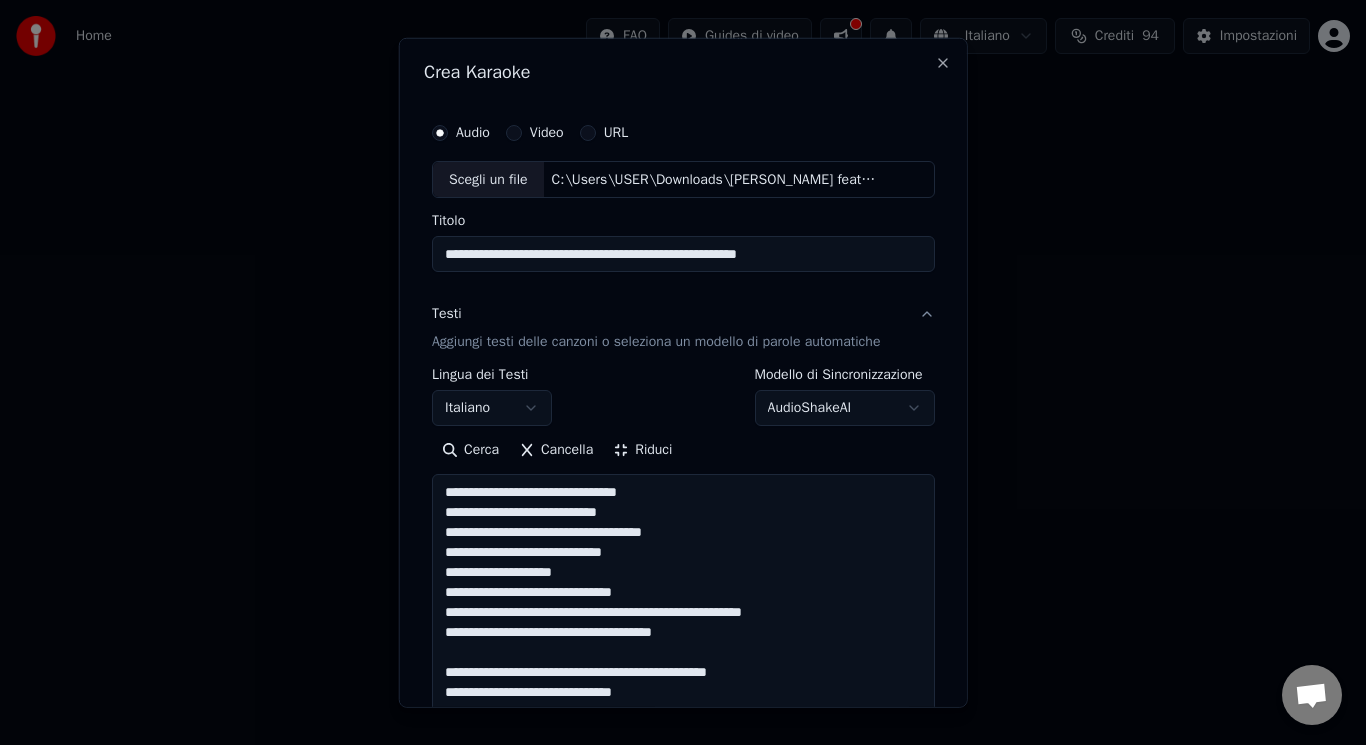 drag, startPoint x: 787, startPoint y: 612, endPoint x: 698, endPoint y: 612, distance: 89 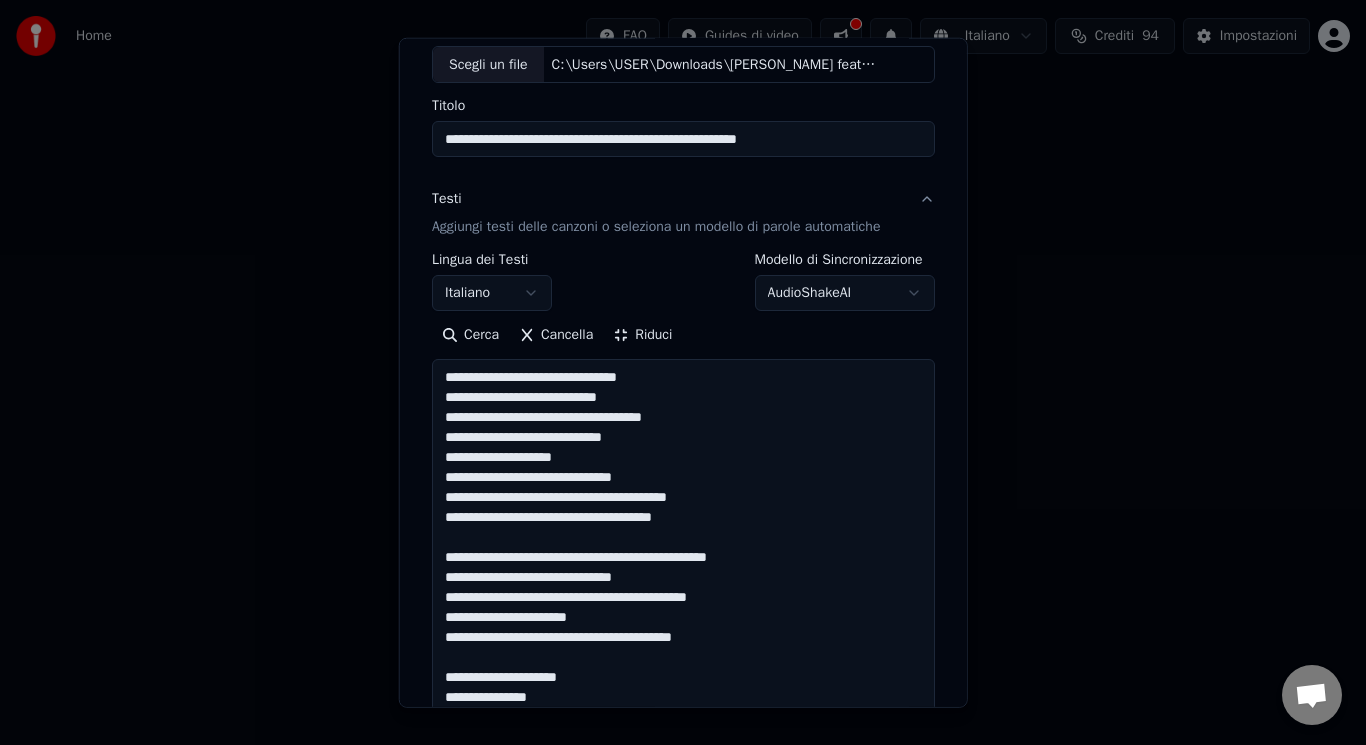 scroll, scrollTop: 175, scrollLeft: 0, axis: vertical 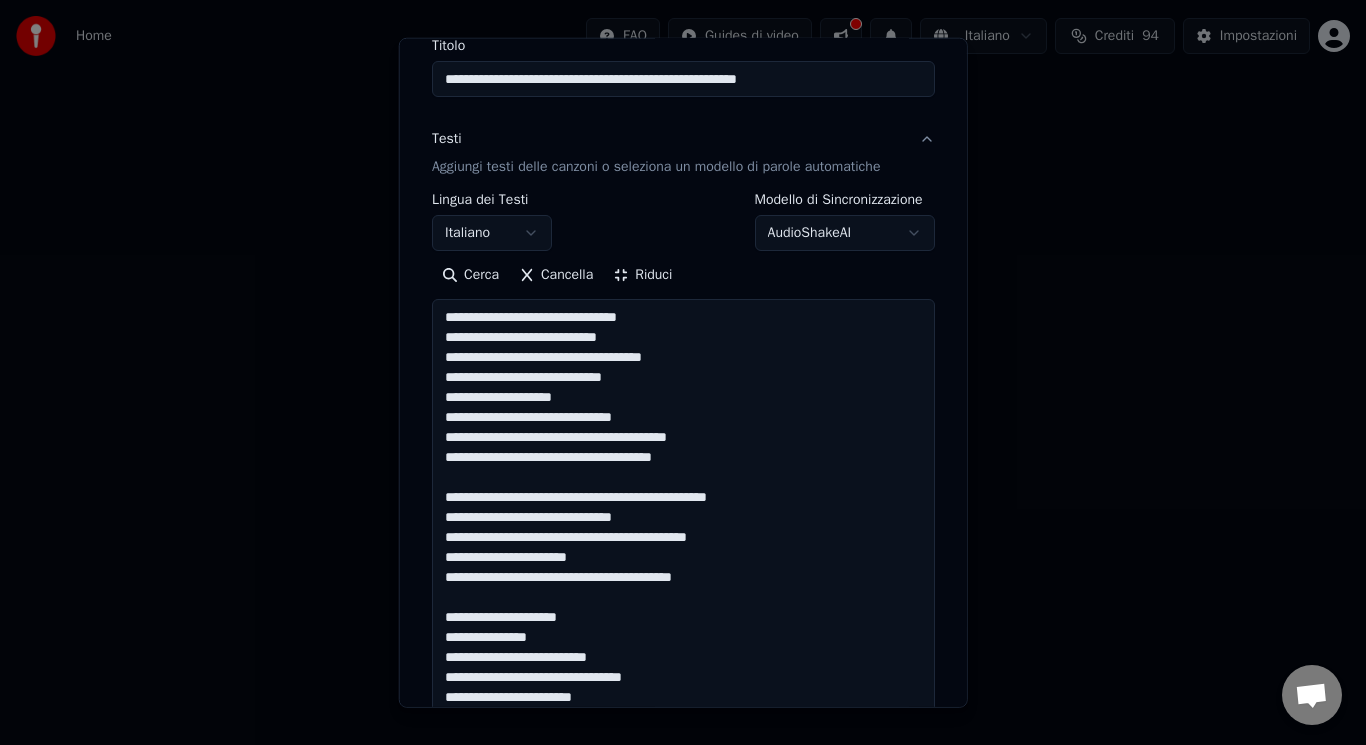drag, startPoint x: 795, startPoint y: 486, endPoint x: 797, endPoint y: 508, distance: 22.090721 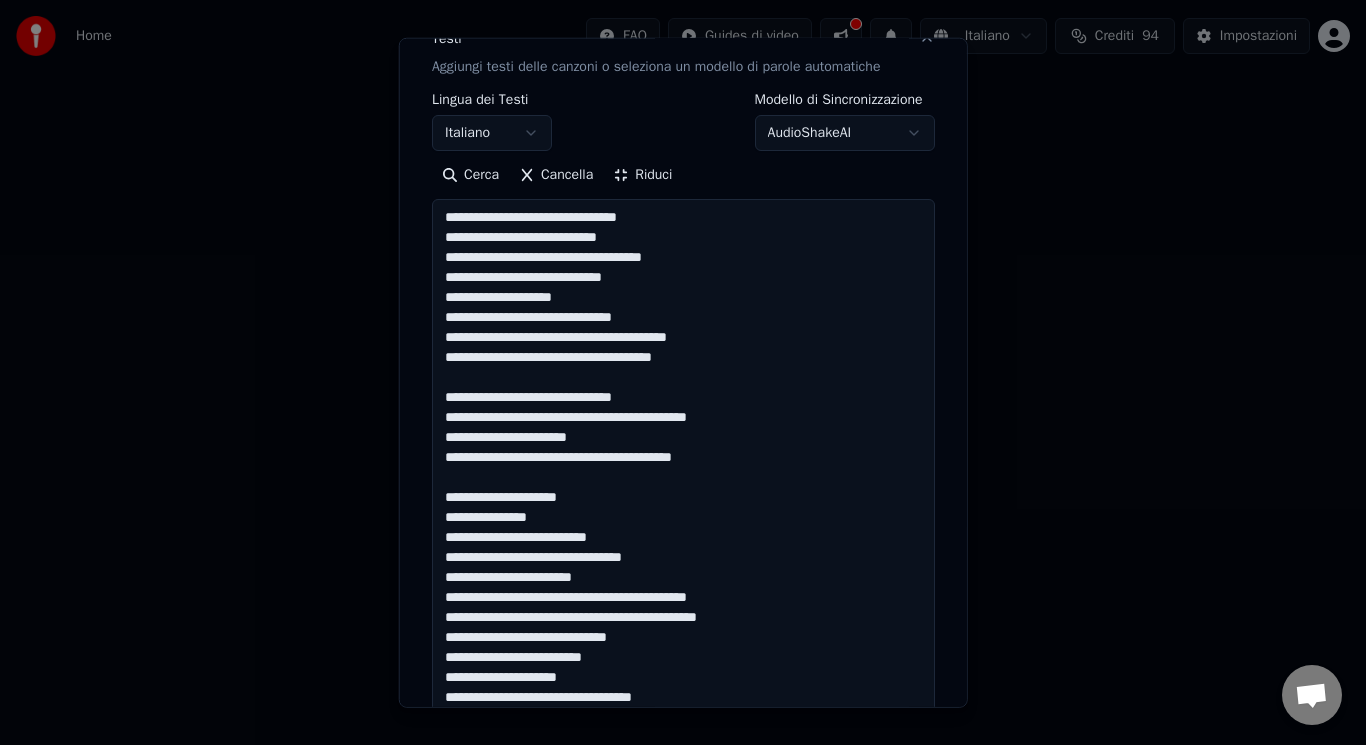 scroll, scrollTop: 355, scrollLeft: 0, axis: vertical 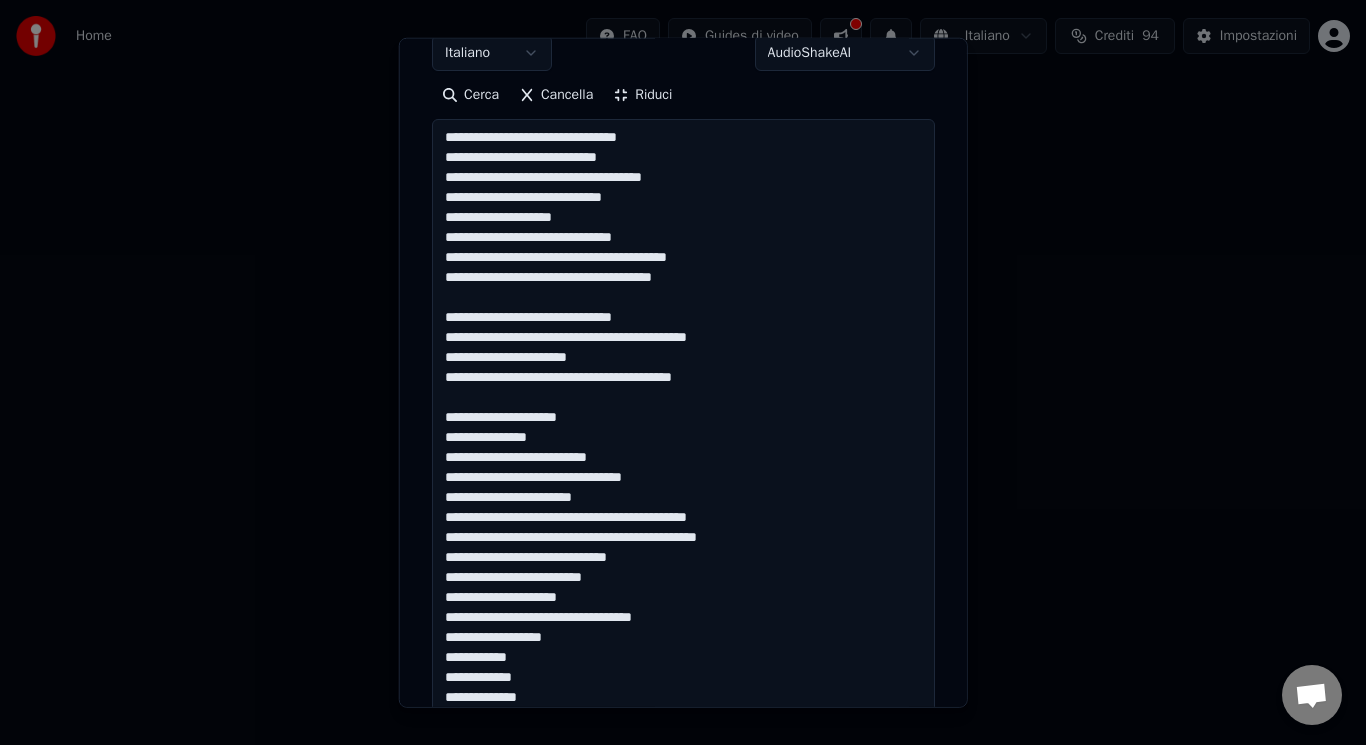 drag, startPoint x: 575, startPoint y: 418, endPoint x: 504, endPoint y: 392, distance: 75.61085 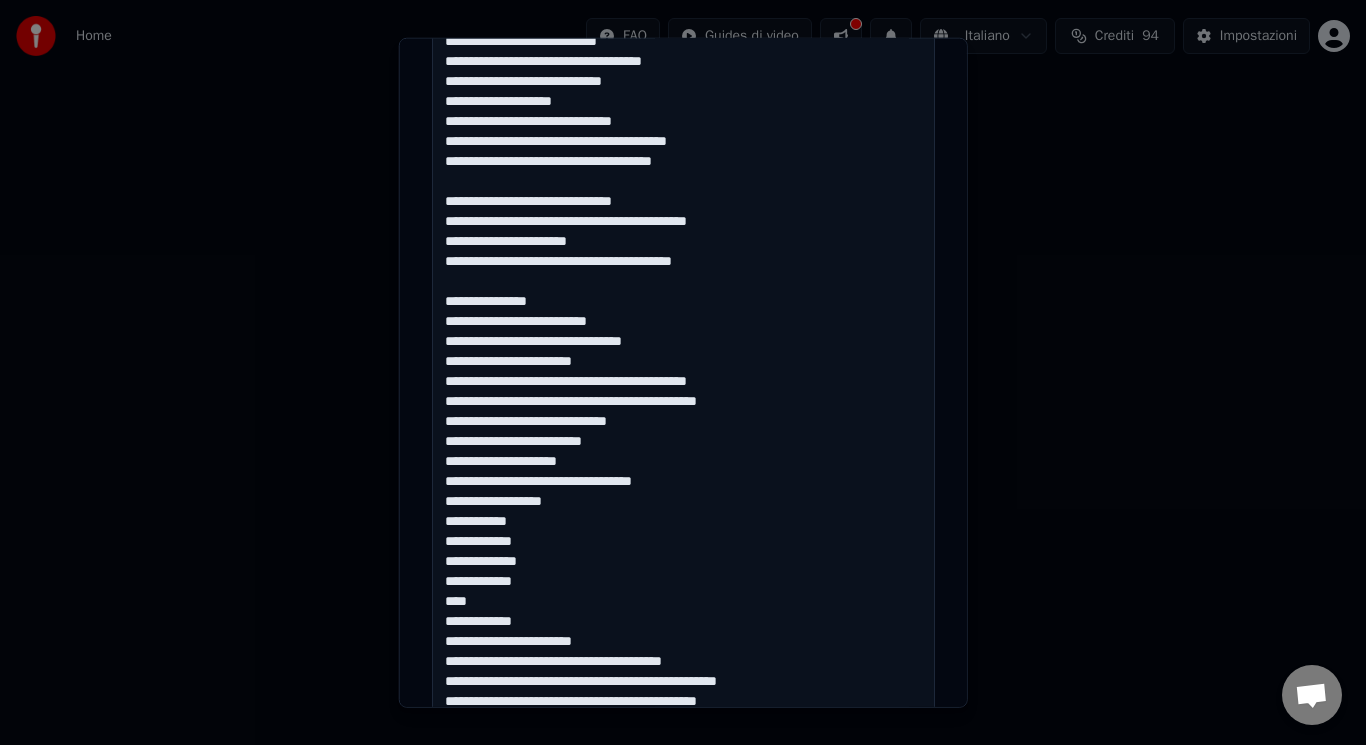 scroll, scrollTop: 481, scrollLeft: 0, axis: vertical 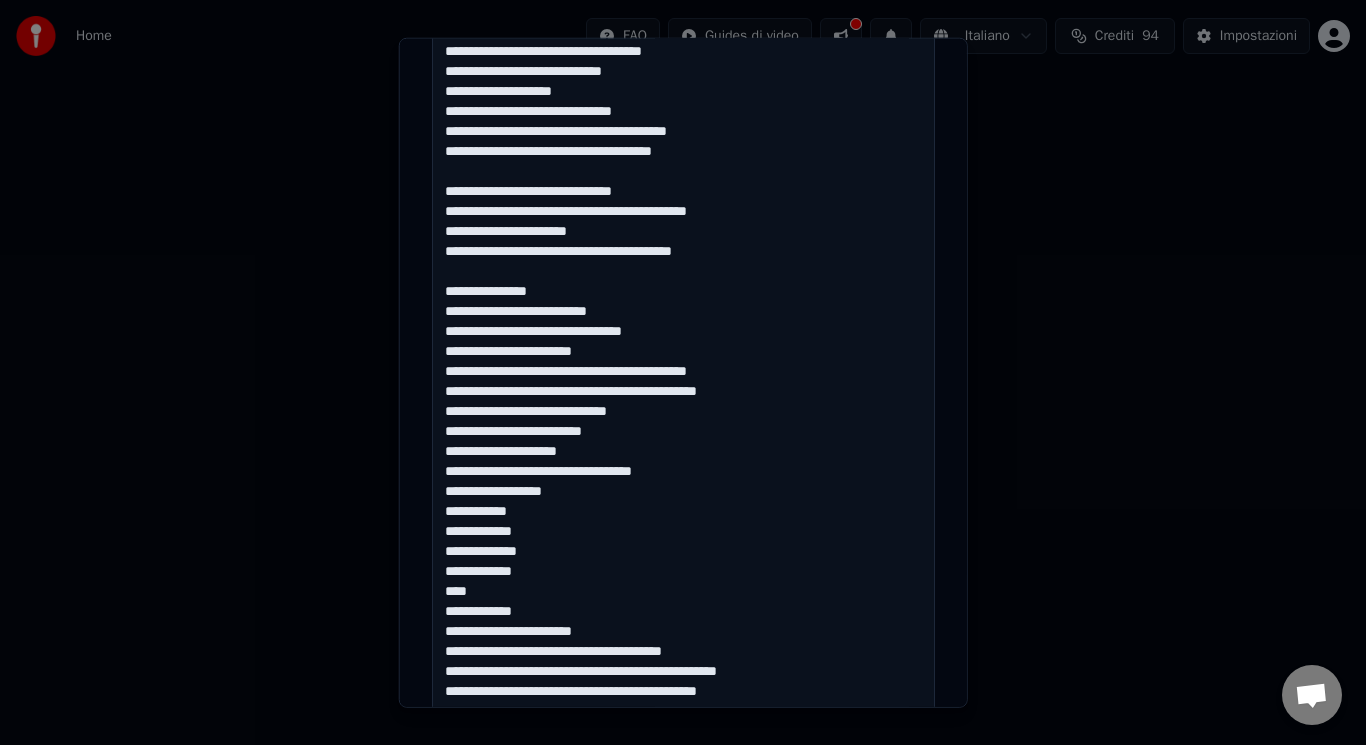 drag, startPoint x: 429, startPoint y: 578, endPoint x: 616, endPoint y: 633, distance: 194.9205 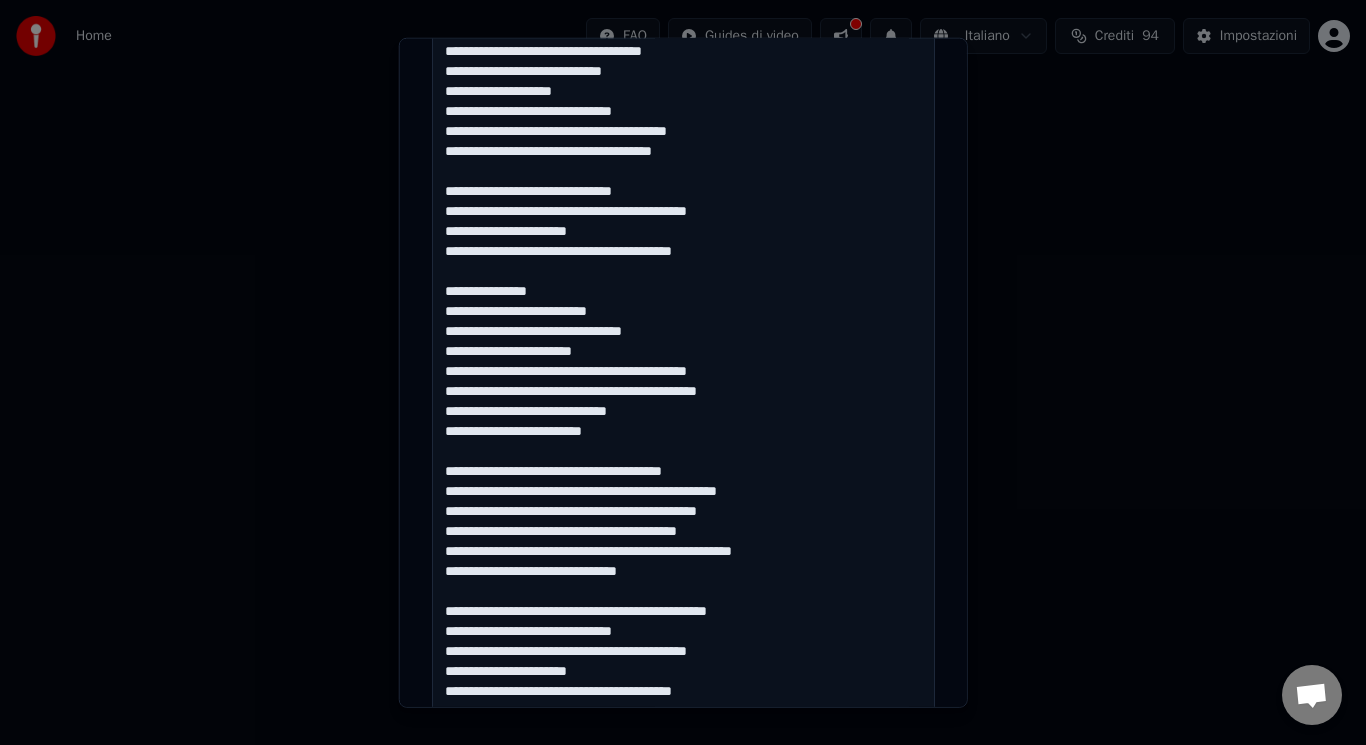 click at bounding box center [683, 700] 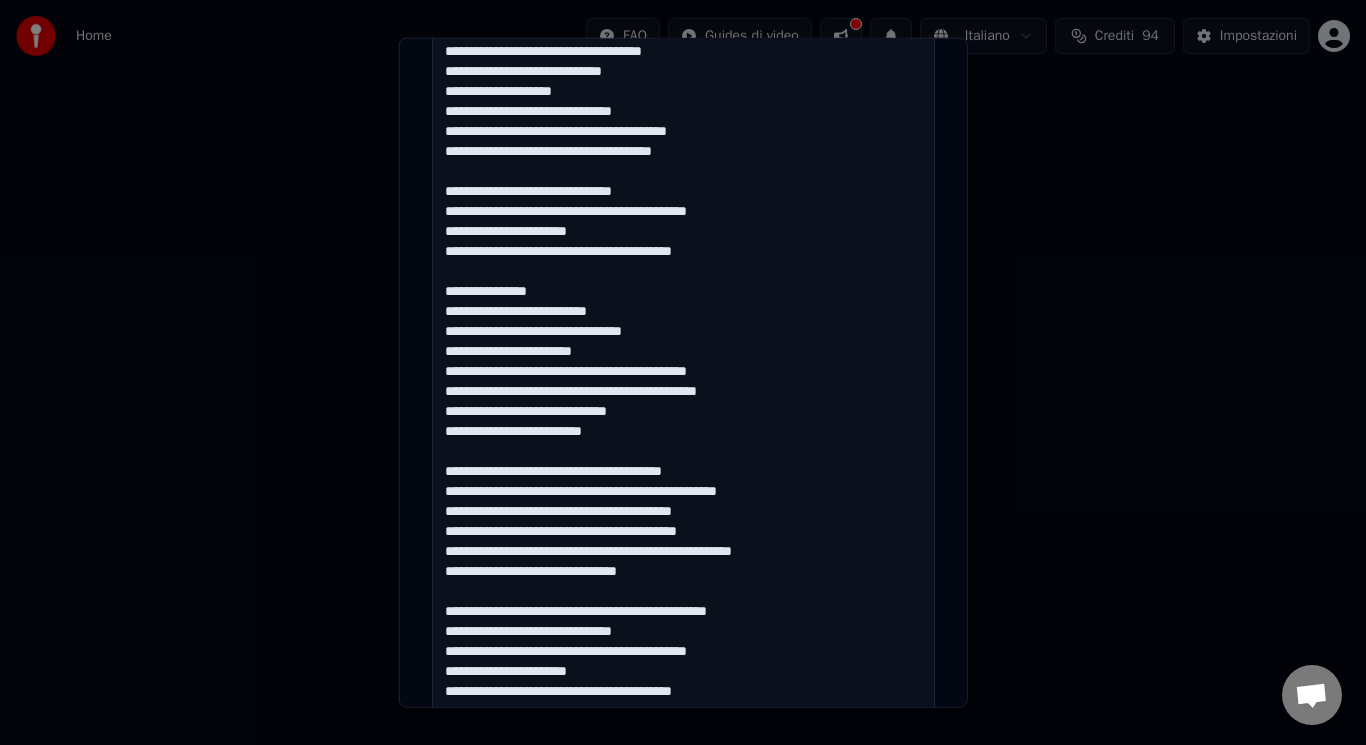 click at bounding box center (683, 700) 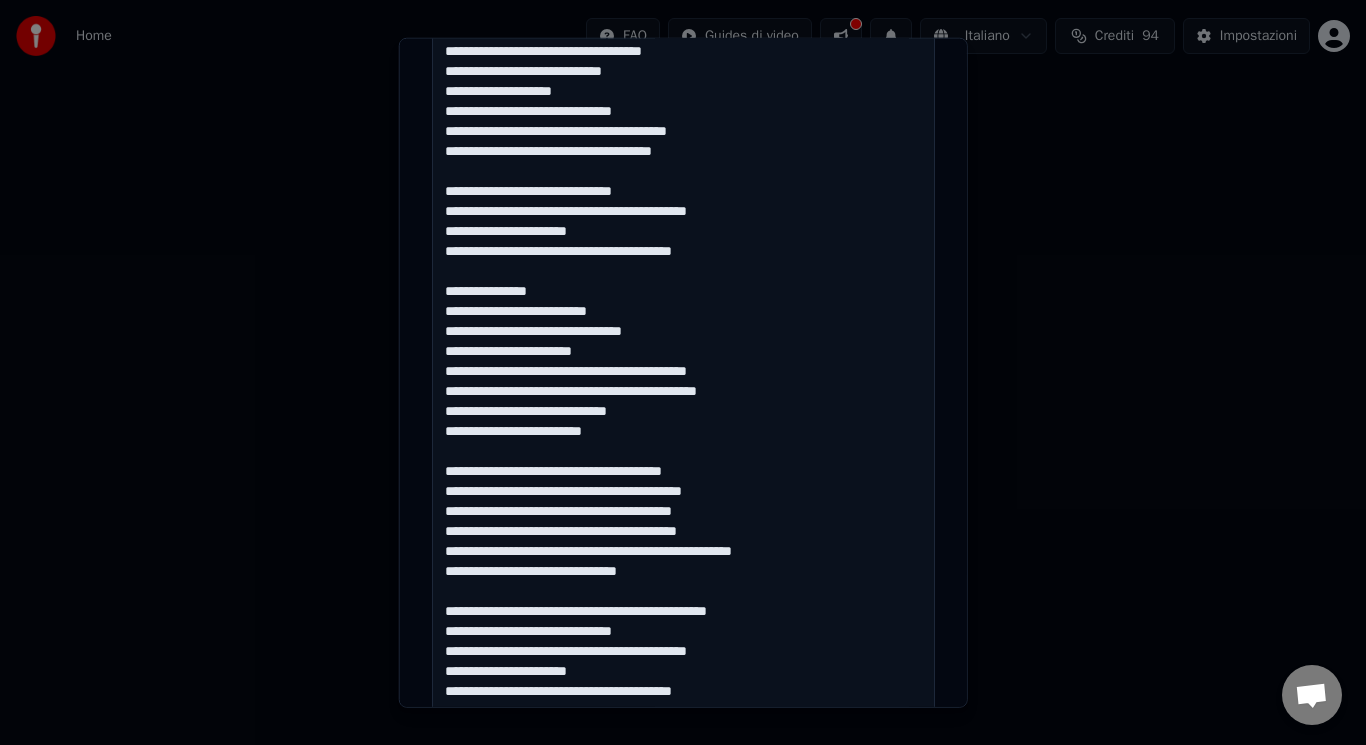 click at bounding box center [683, 700] 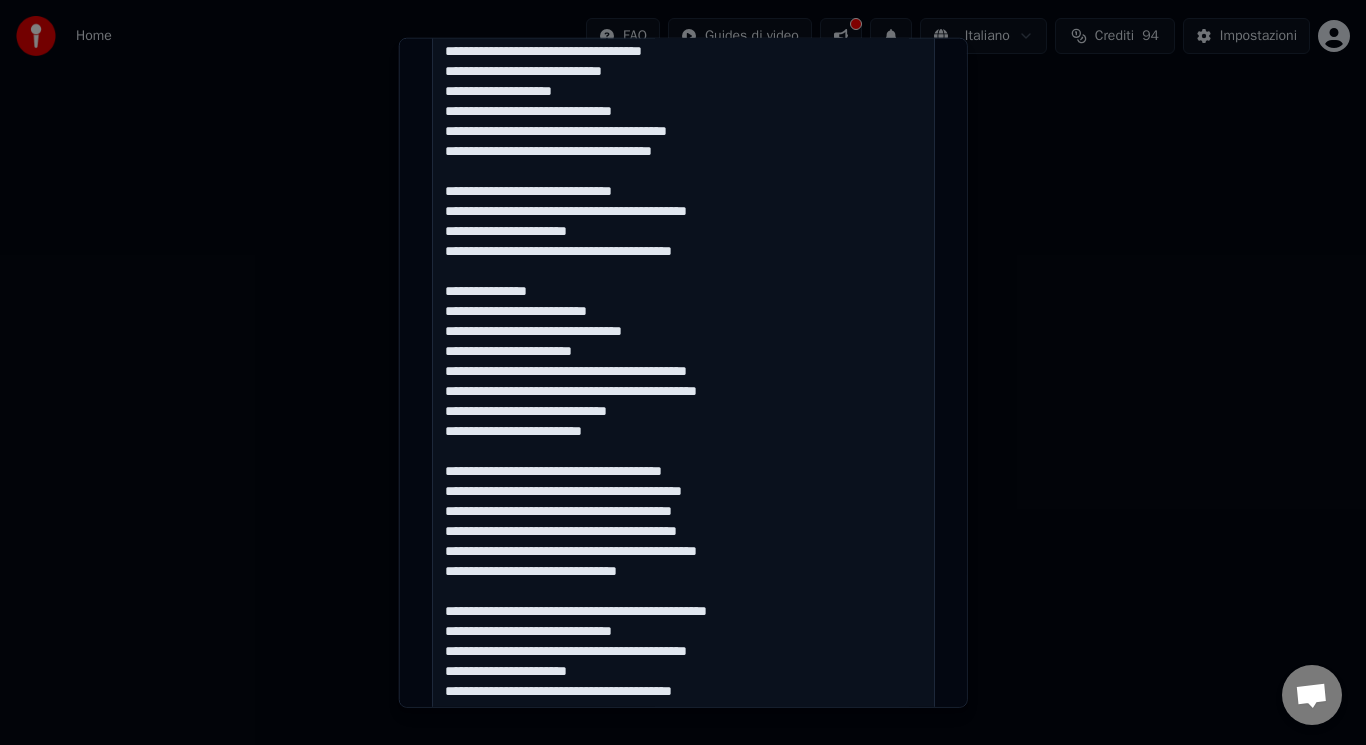 drag, startPoint x: 753, startPoint y: 553, endPoint x: 702, endPoint y: 554, distance: 51.009804 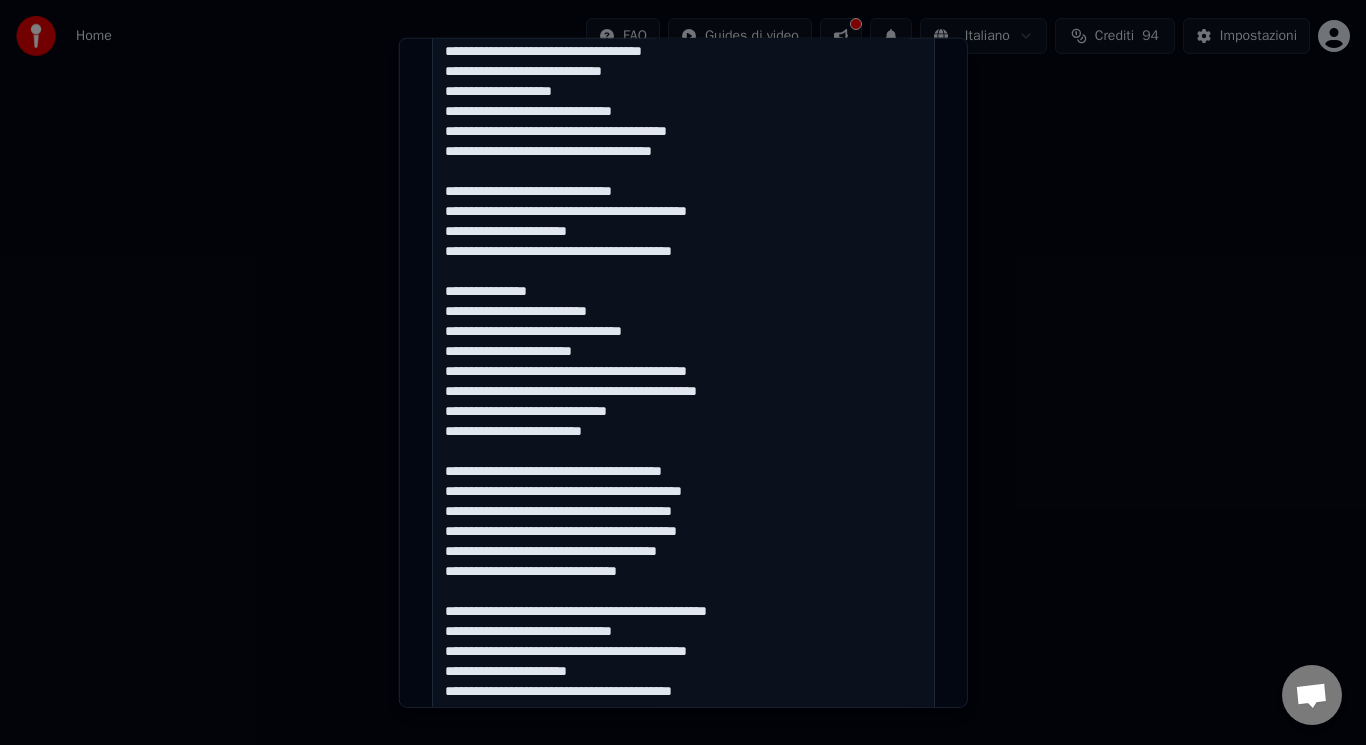 drag, startPoint x: 790, startPoint y: 609, endPoint x: 662, endPoint y: 595, distance: 128.76335 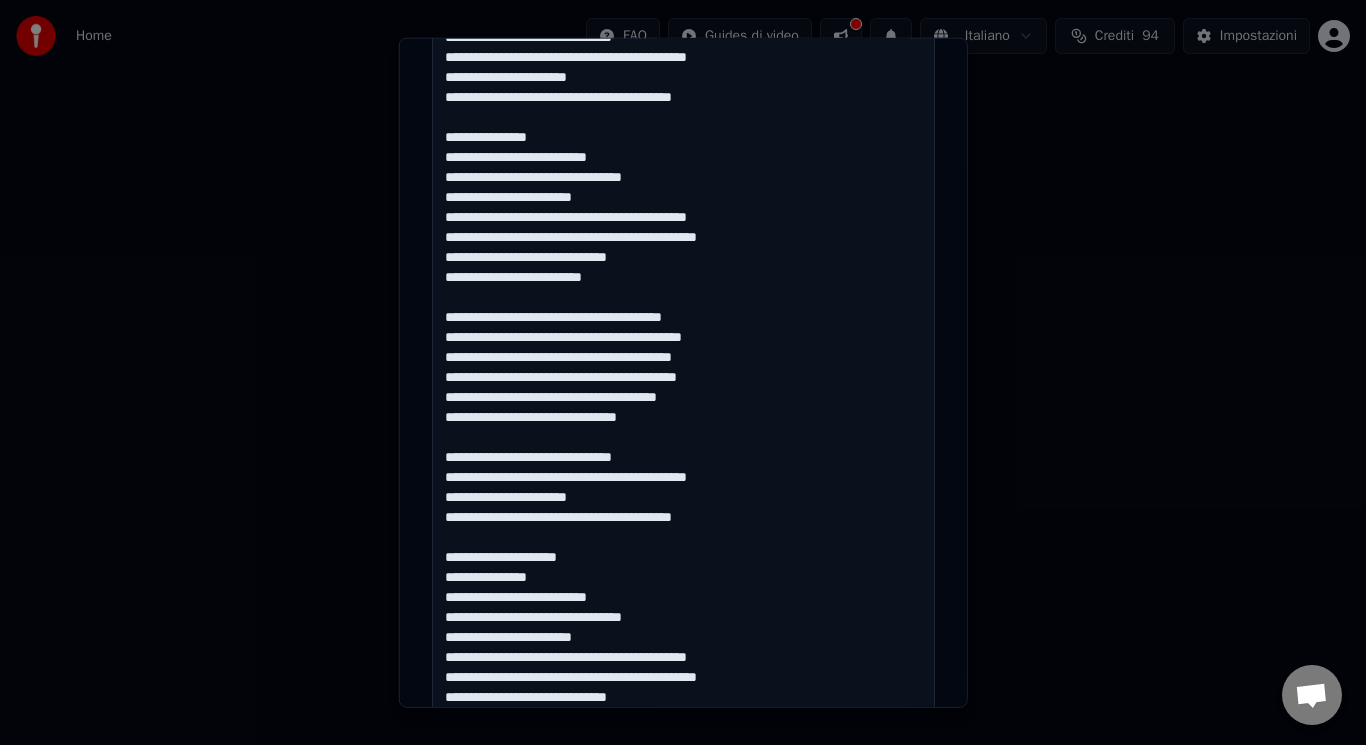 scroll, scrollTop: 715, scrollLeft: 0, axis: vertical 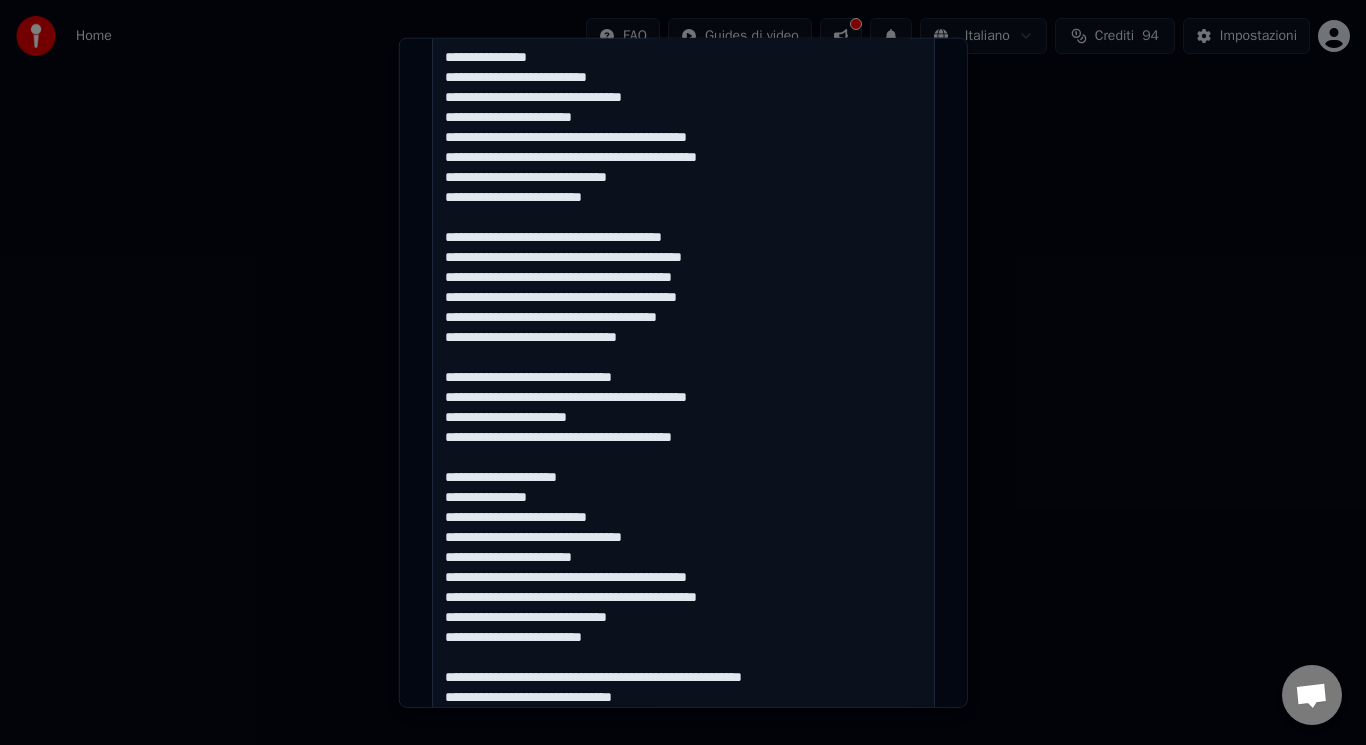 drag, startPoint x: 595, startPoint y: 474, endPoint x: 548, endPoint y: 464, distance: 48.052055 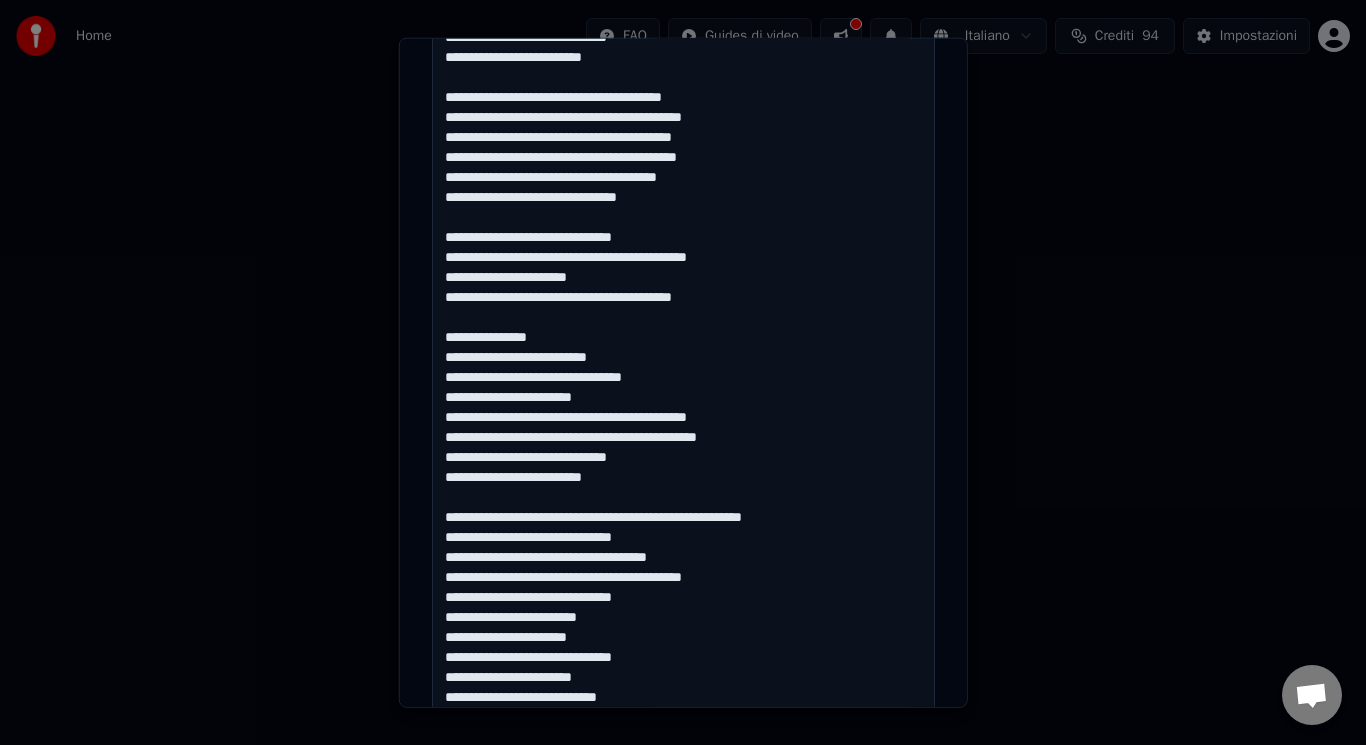 scroll, scrollTop: 895, scrollLeft: 0, axis: vertical 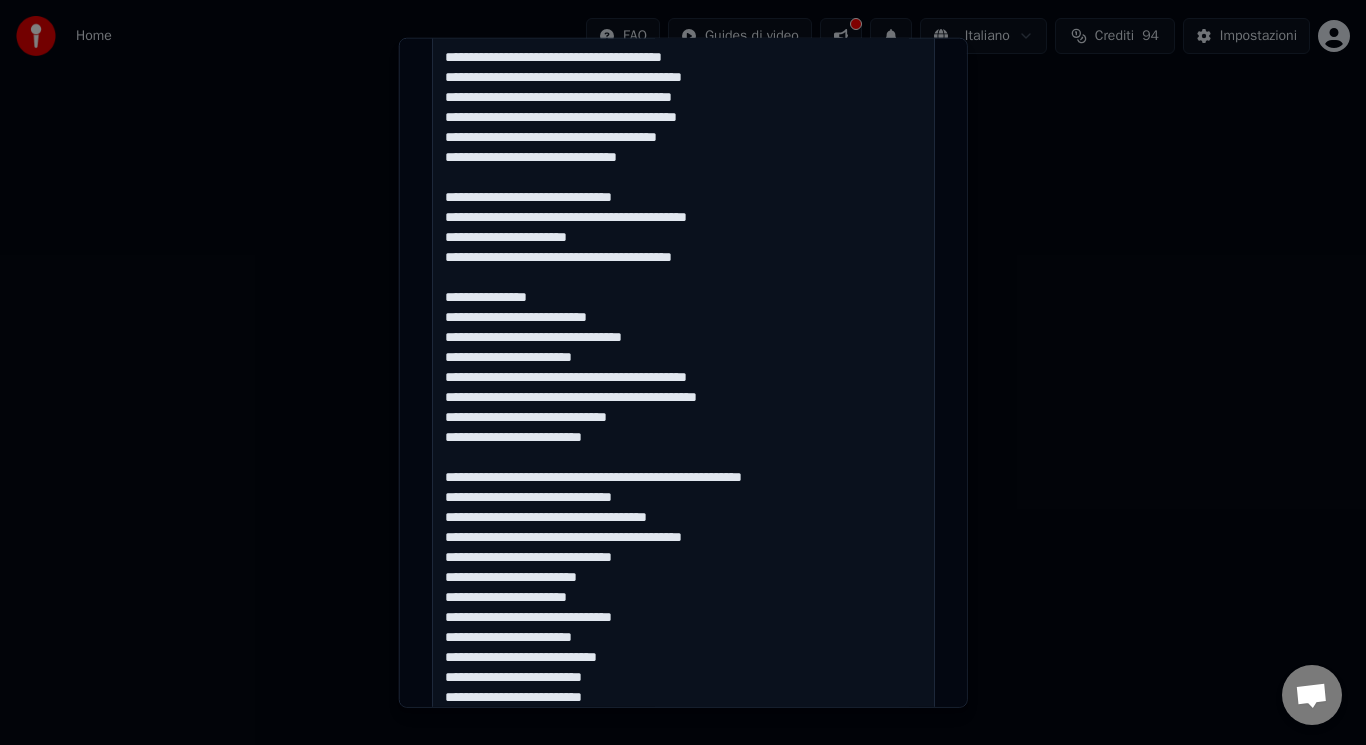 drag, startPoint x: 856, startPoint y: 473, endPoint x: 589, endPoint y: 457, distance: 267.47897 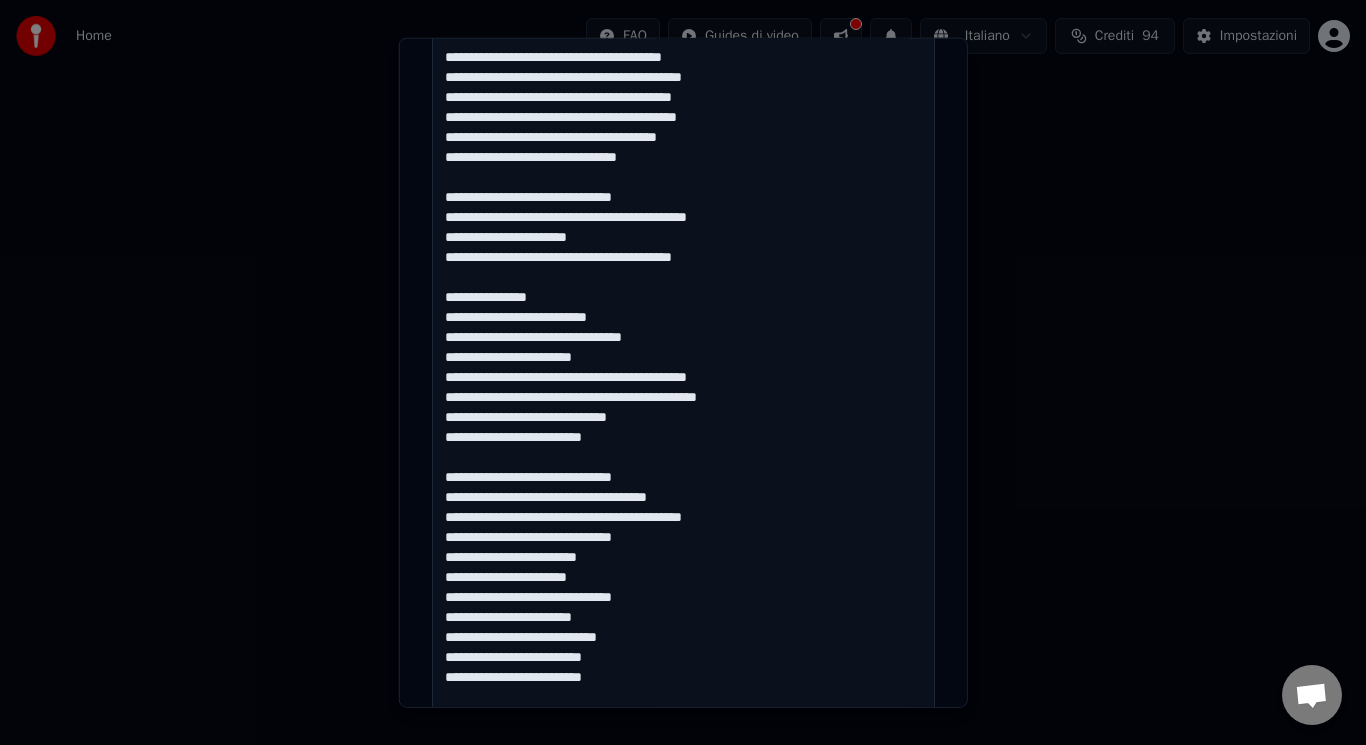 drag, startPoint x: 642, startPoint y: 534, endPoint x: 595, endPoint y: 541, distance: 47.518417 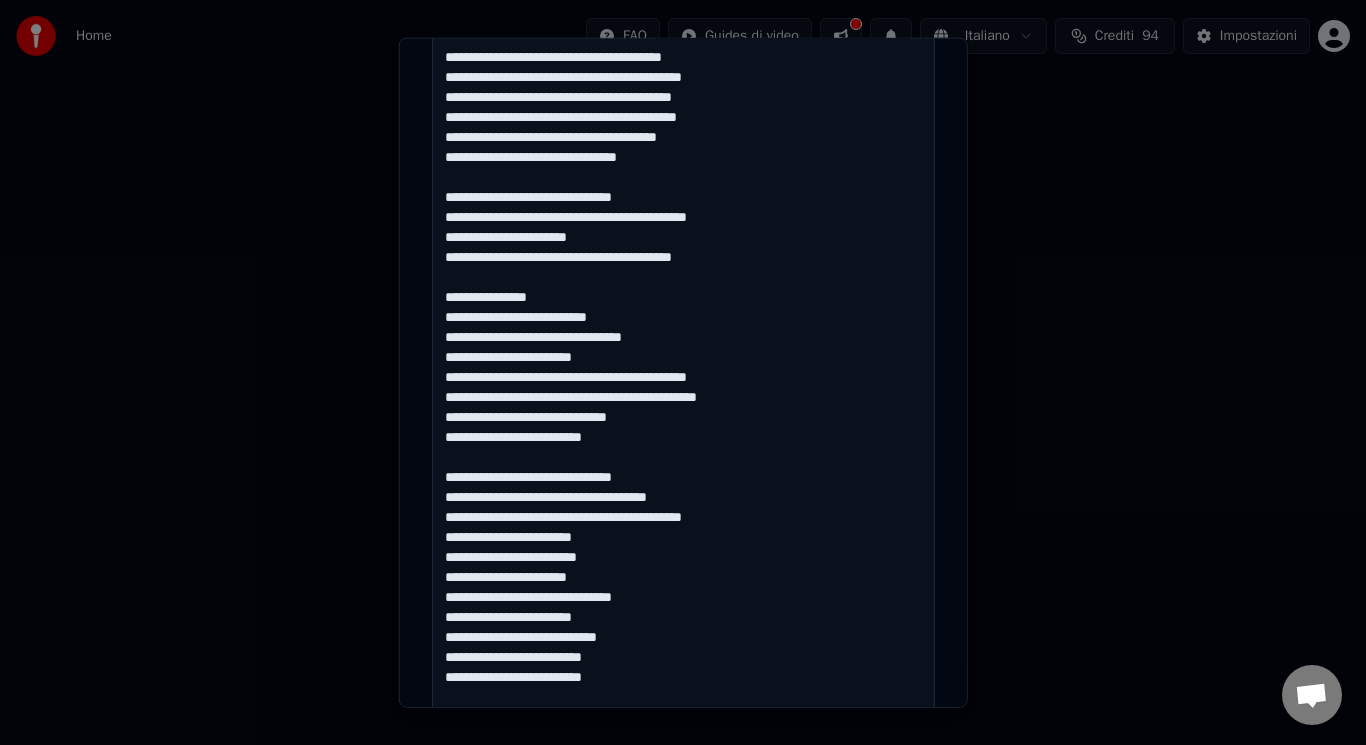 drag, startPoint x: 661, startPoint y: 597, endPoint x: 431, endPoint y: 601, distance: 230.03477 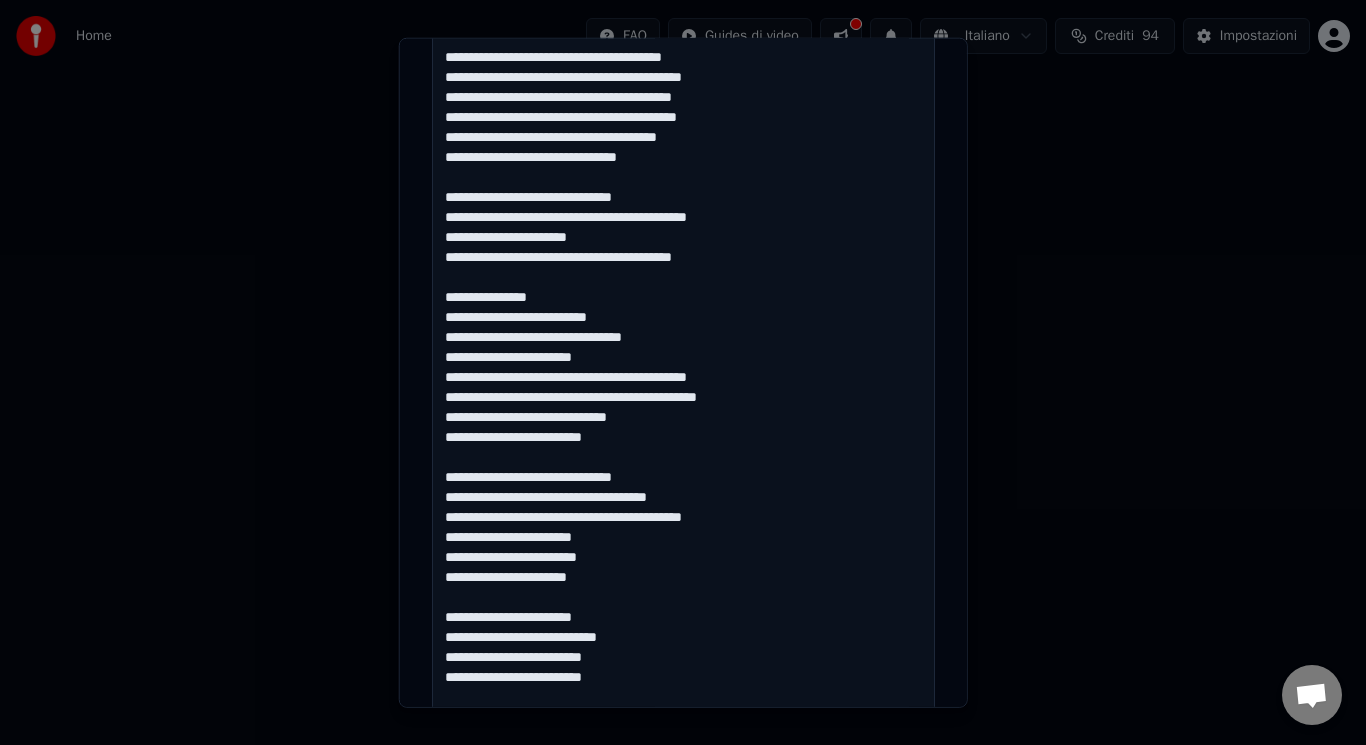 drag, startPoint x: 600, startPoint y: 614, endPoint x: 544, endPoint y: 615, distance: 56.008926 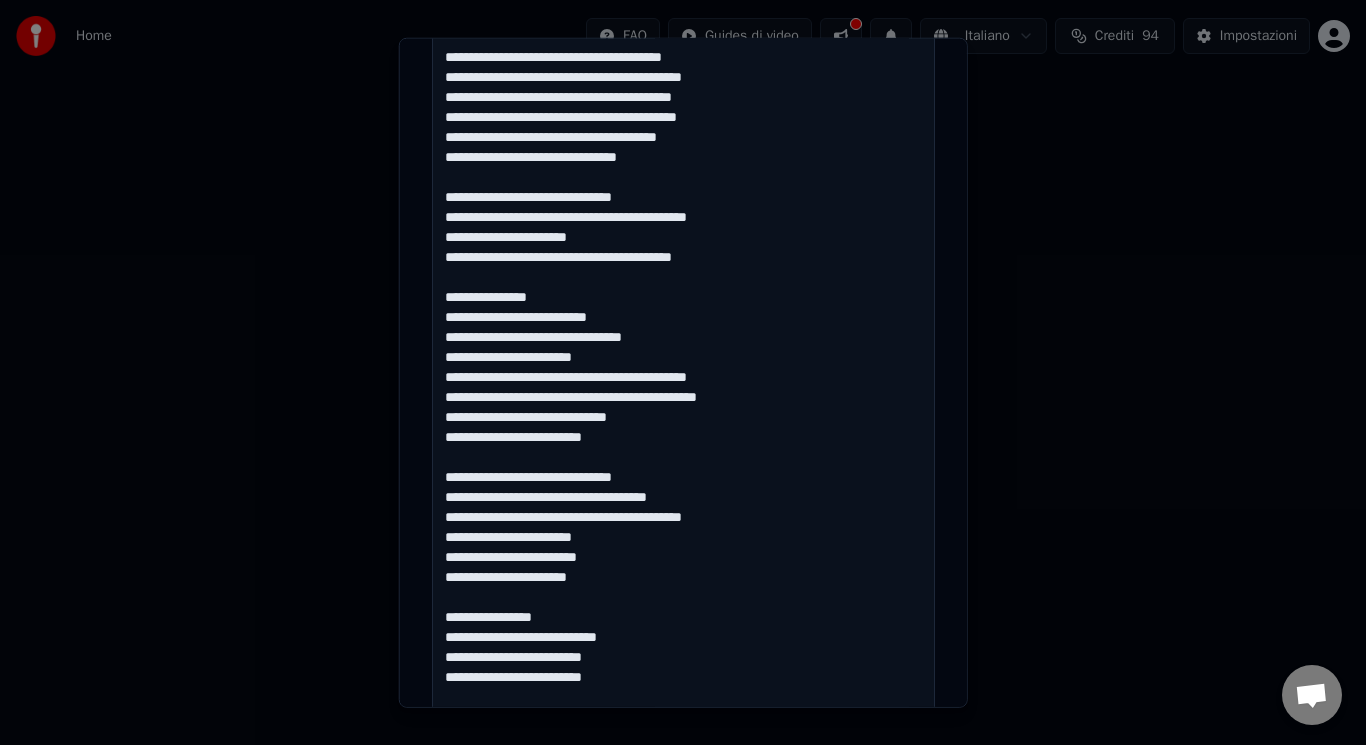 click at bounding box center (683, 286) 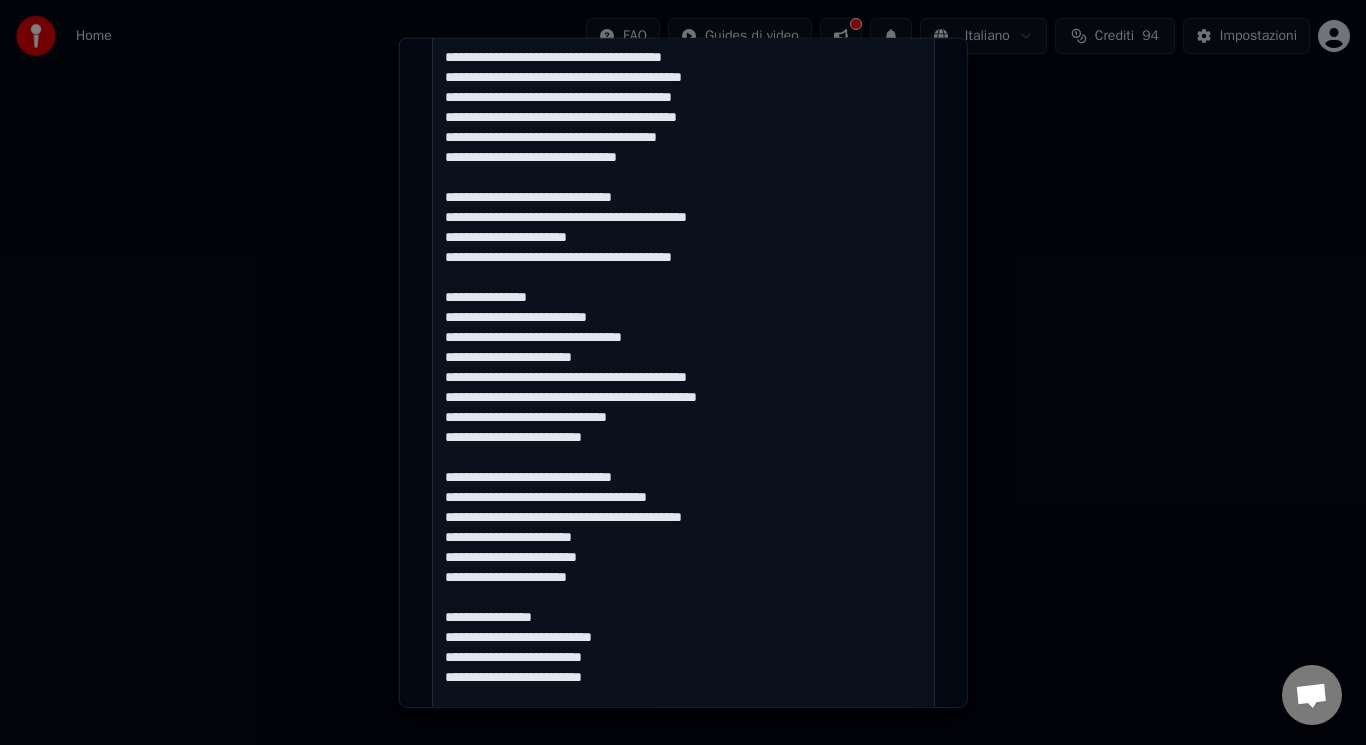 click at bounding box center (683, 286) 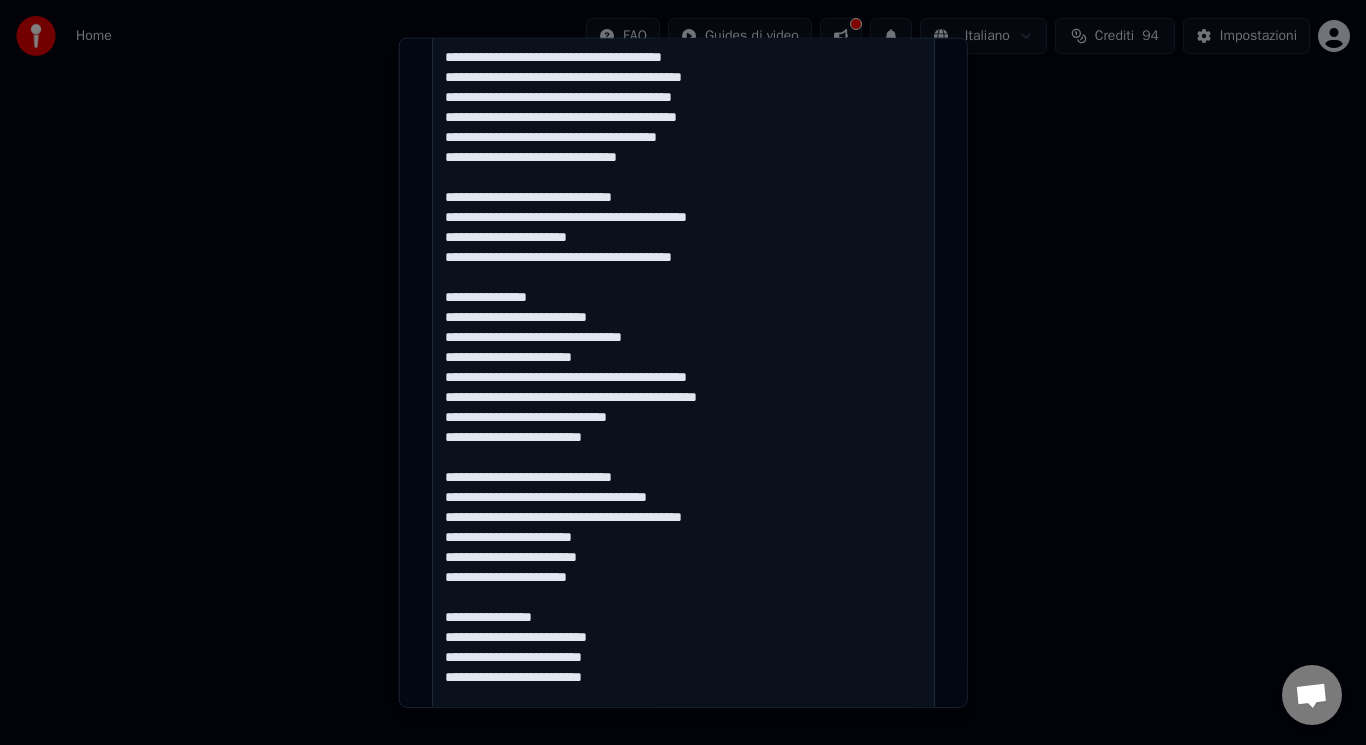 drag, startPoint x: 601, startPoint y: 655, endPoint x: 540, endPoint y: 659, distance: 61.13101 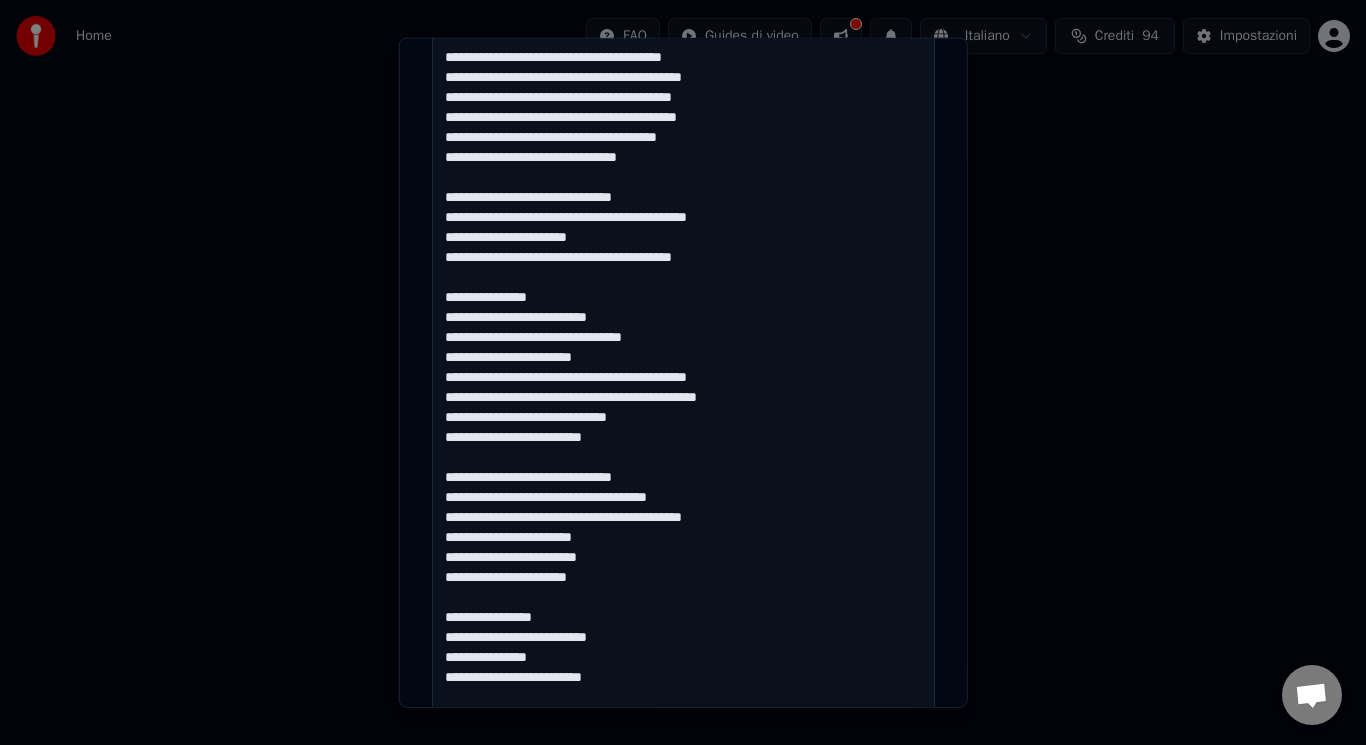 type on "**********" 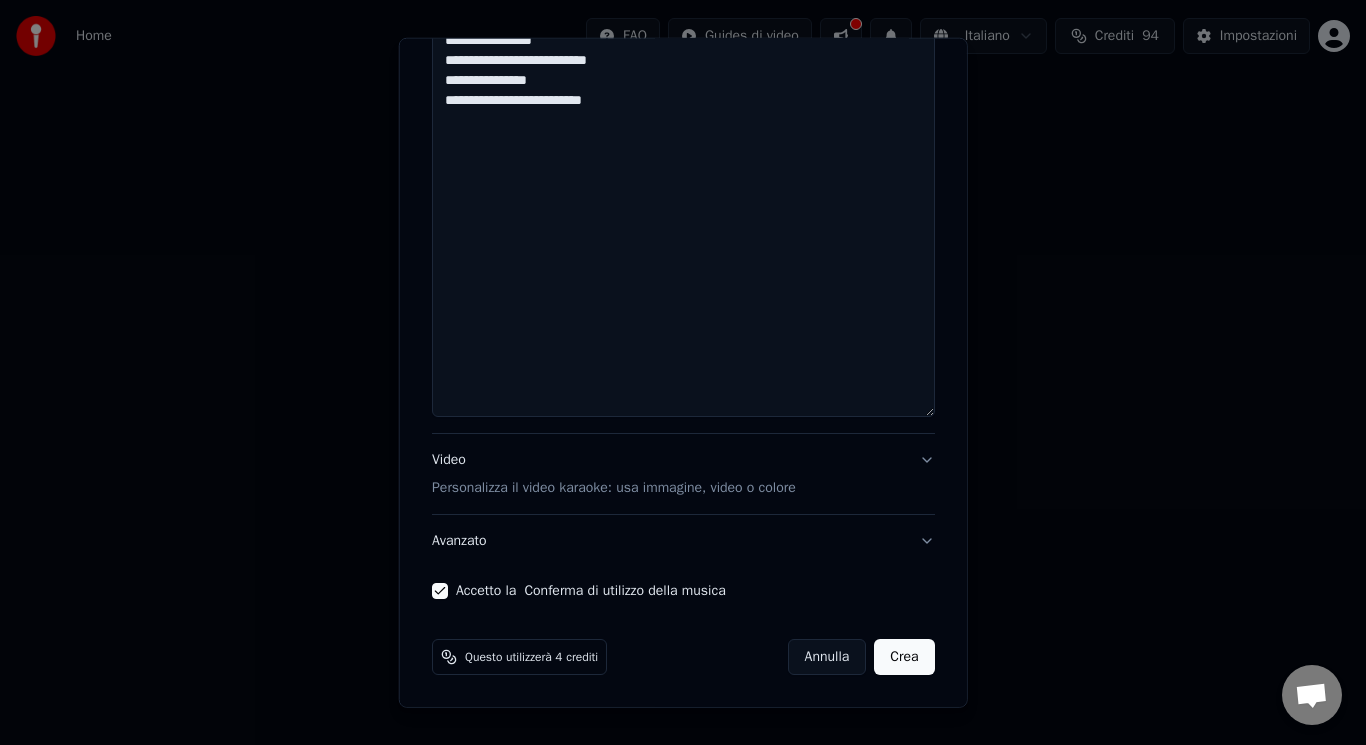 click on "Crea" at bounding box center [904, 657] 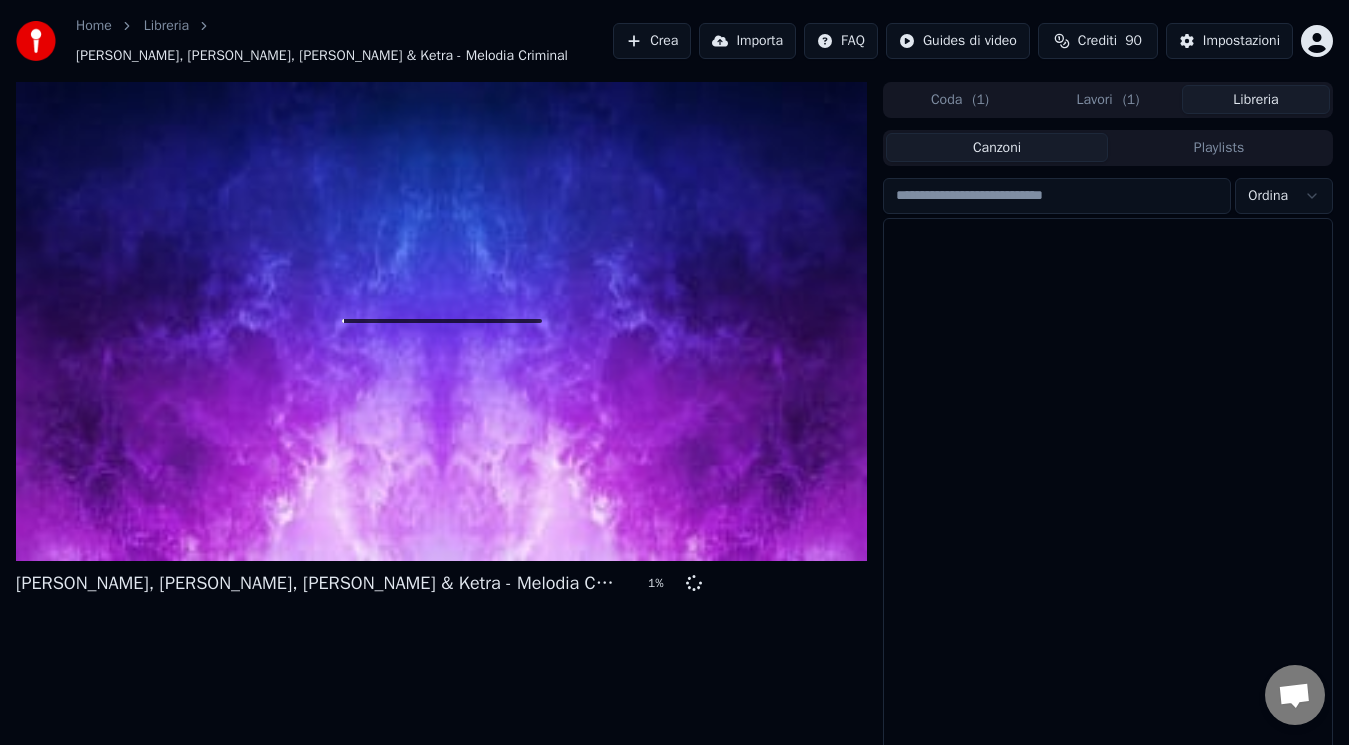 click on "Libreria" at bounding box center [1256, 99] 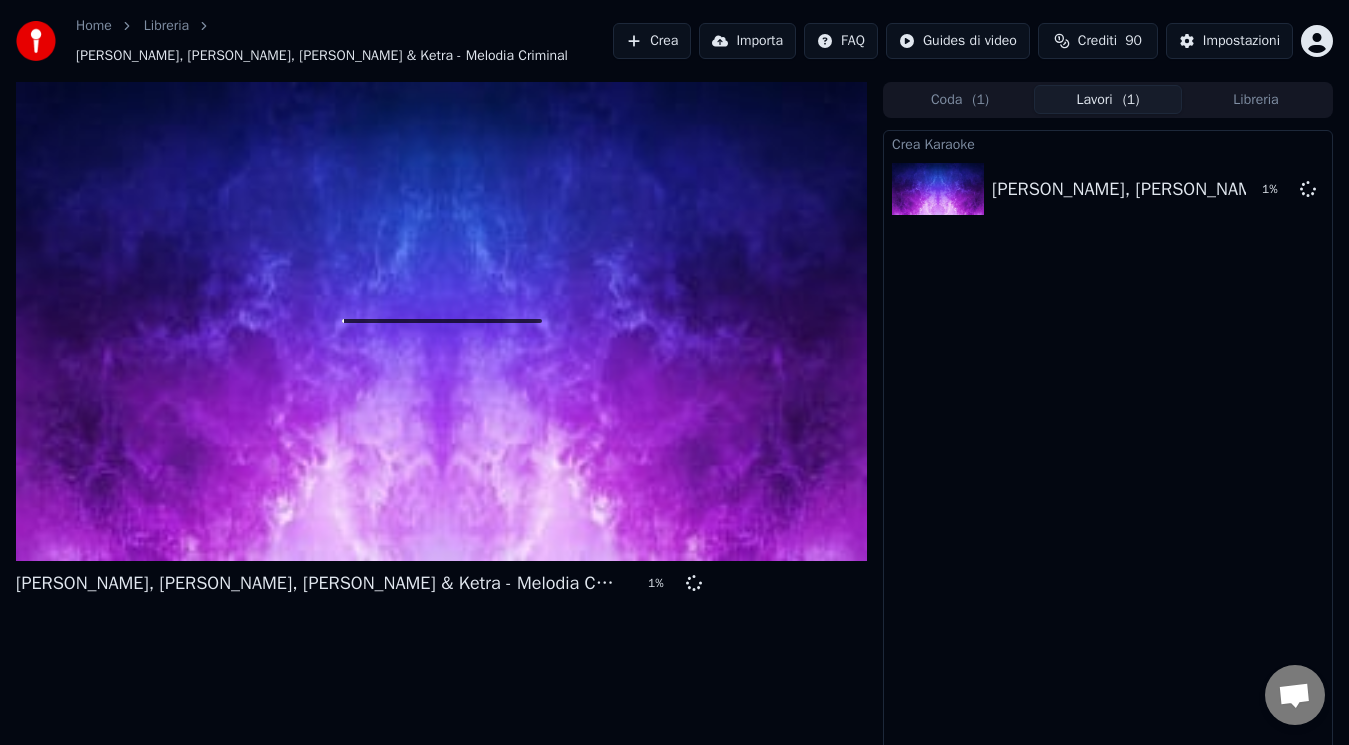 click on "( 1 )" at bounding box center (1131, 100) 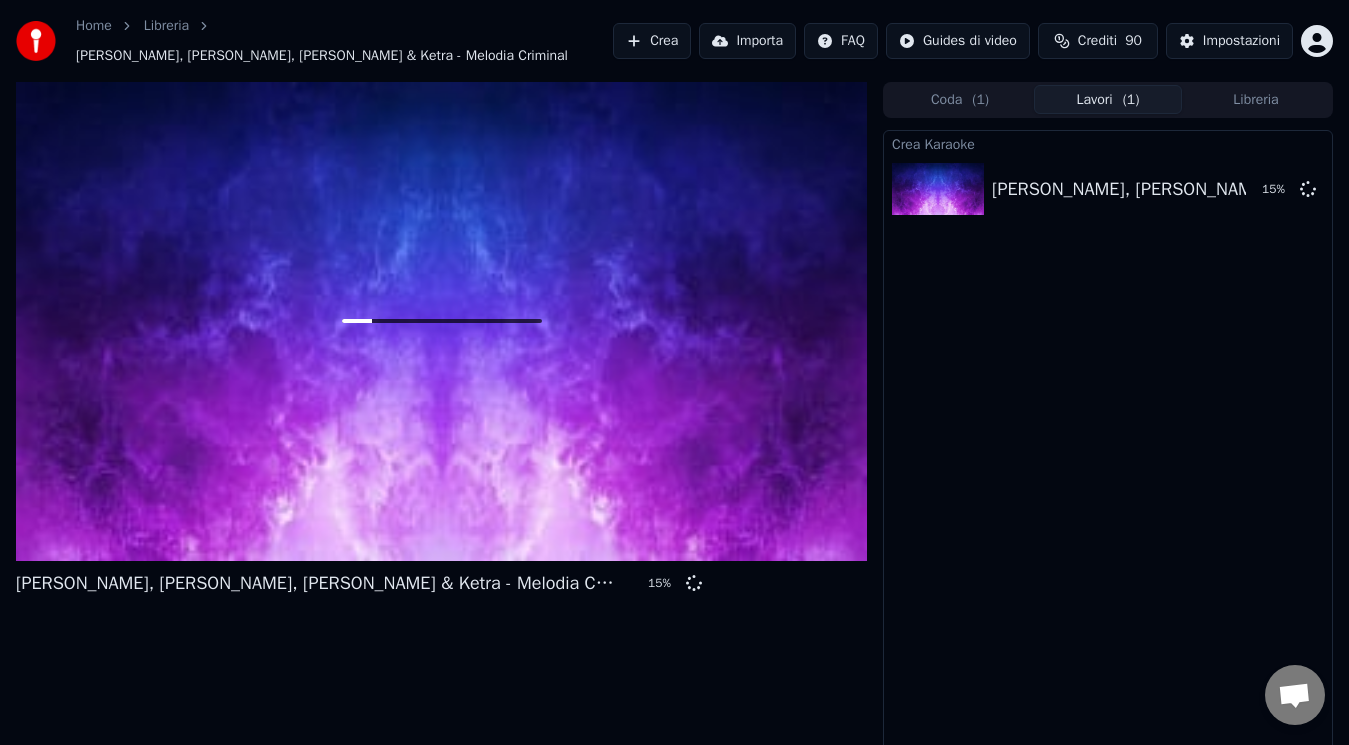 click on "Crea Karaoke [PERSON_NAME], [PERSON_NAME], [PERSON_NAME] & Ketra - Melodia Criminal 15 %" at bounding box center [1108, 446] 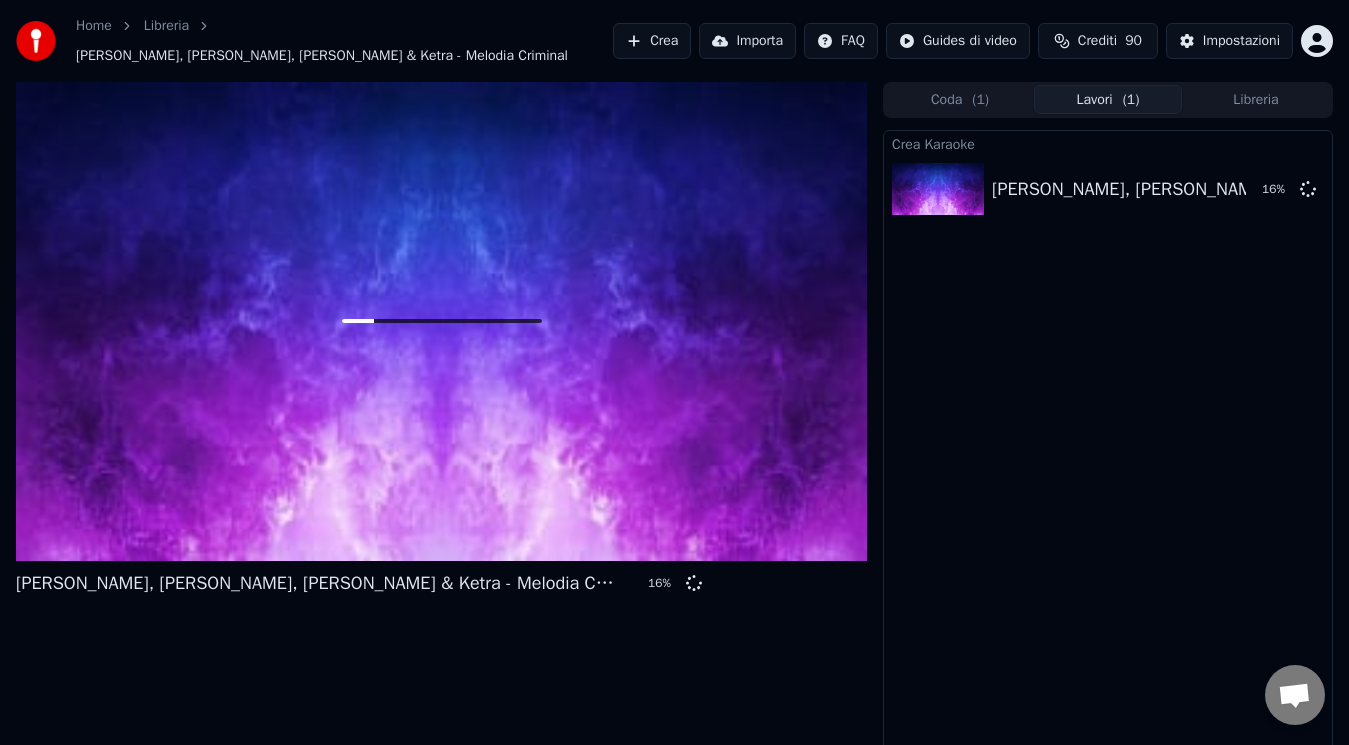 click on "Crea Karaoke [PERSON_NAME], [PERSON_NAME], [PERSON_NAME] & Ketra - Melodia Criminal 16 %" at bounding box center (1108, 446) 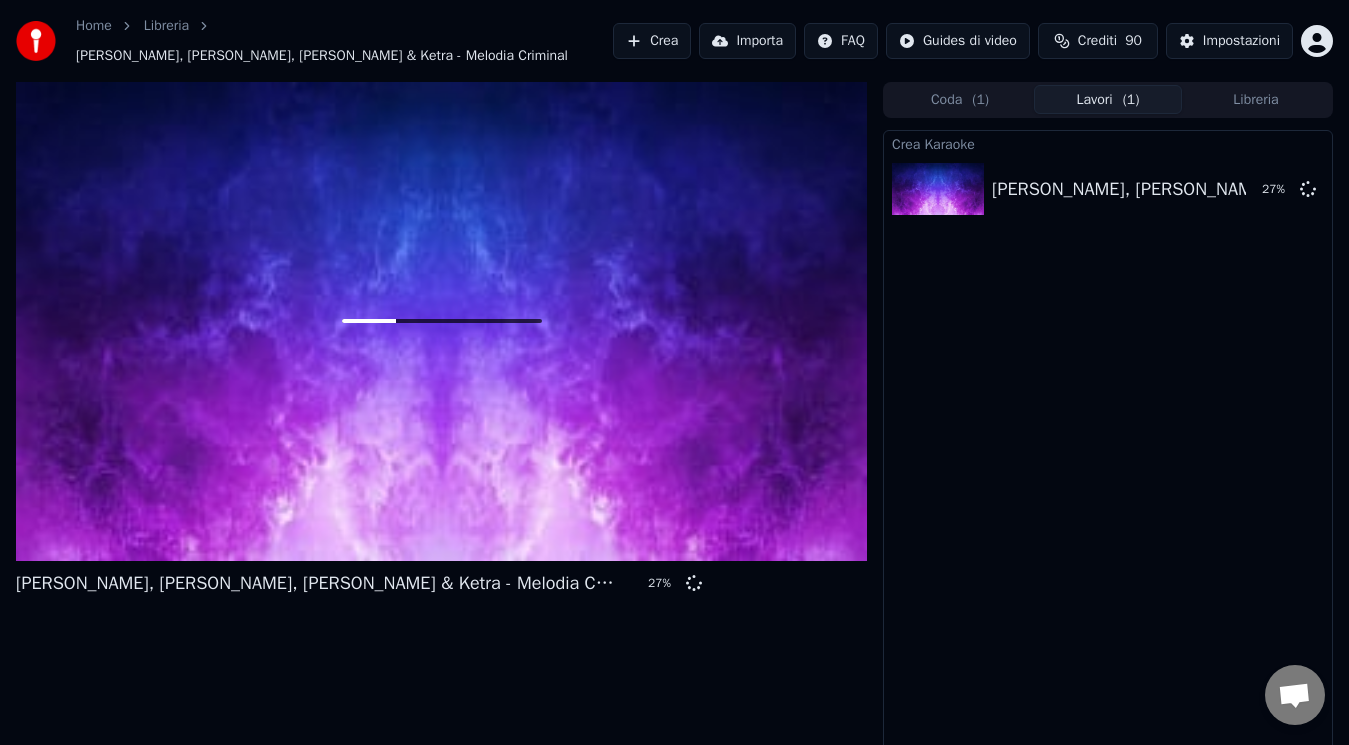 click on "Crea Karaoke [PERSON_NAME], [PERSON_NAME], [PERSON_NAME] & Ketra - Melodia Criminal 27 %" at bounding box center [1108, 446] 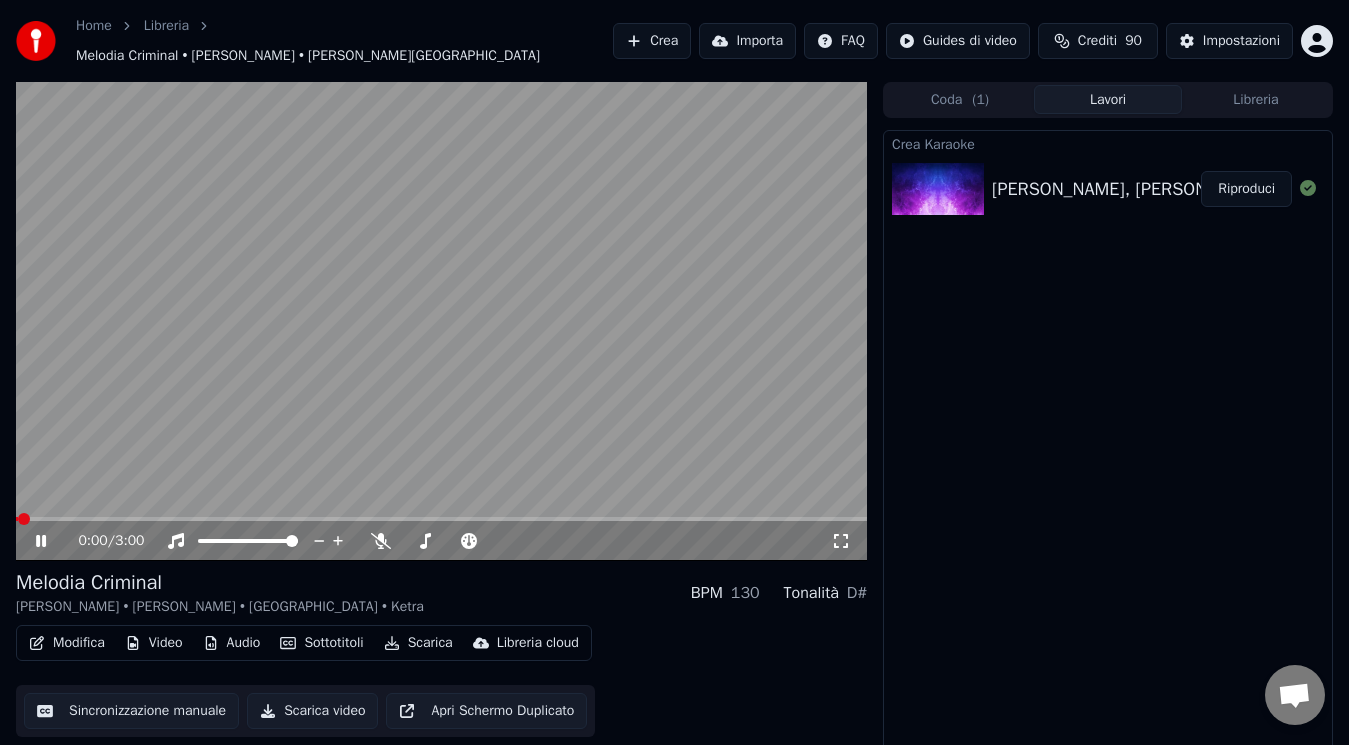 click 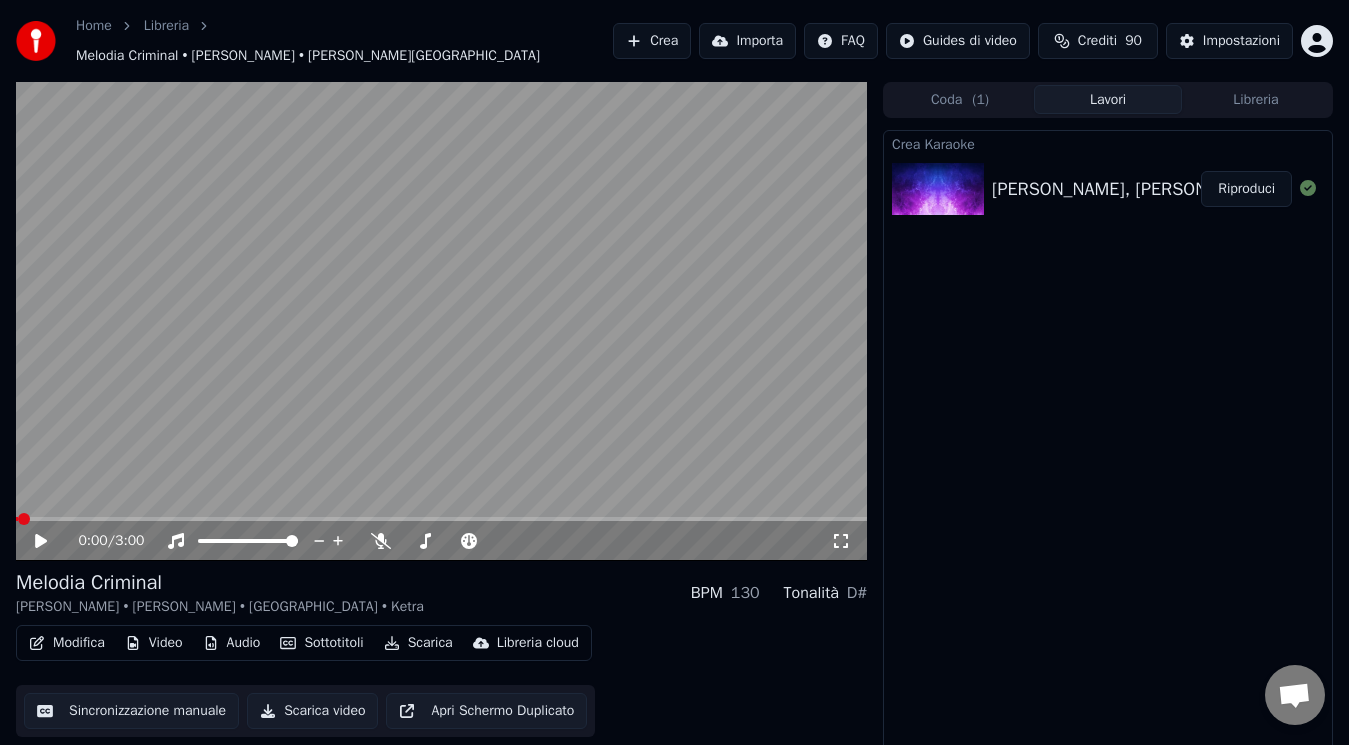 click at bounding box center [24, 519] 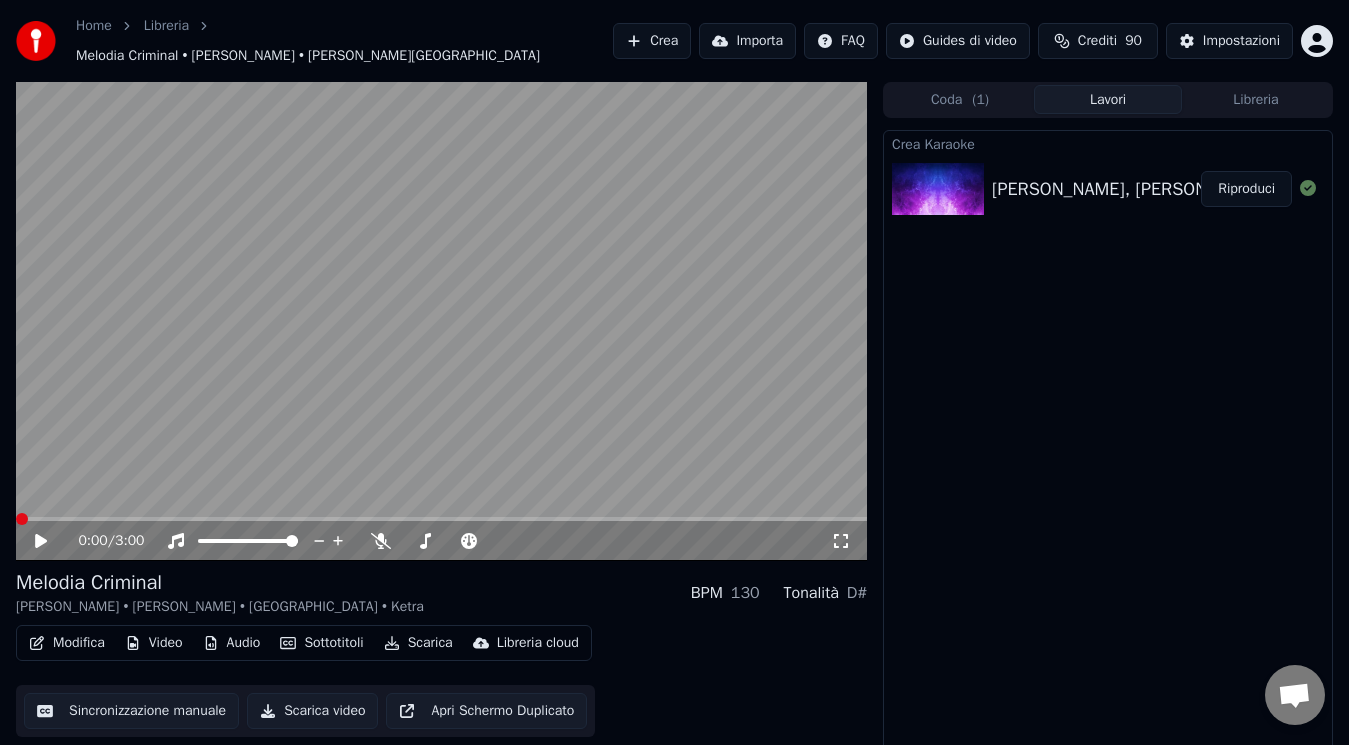 click 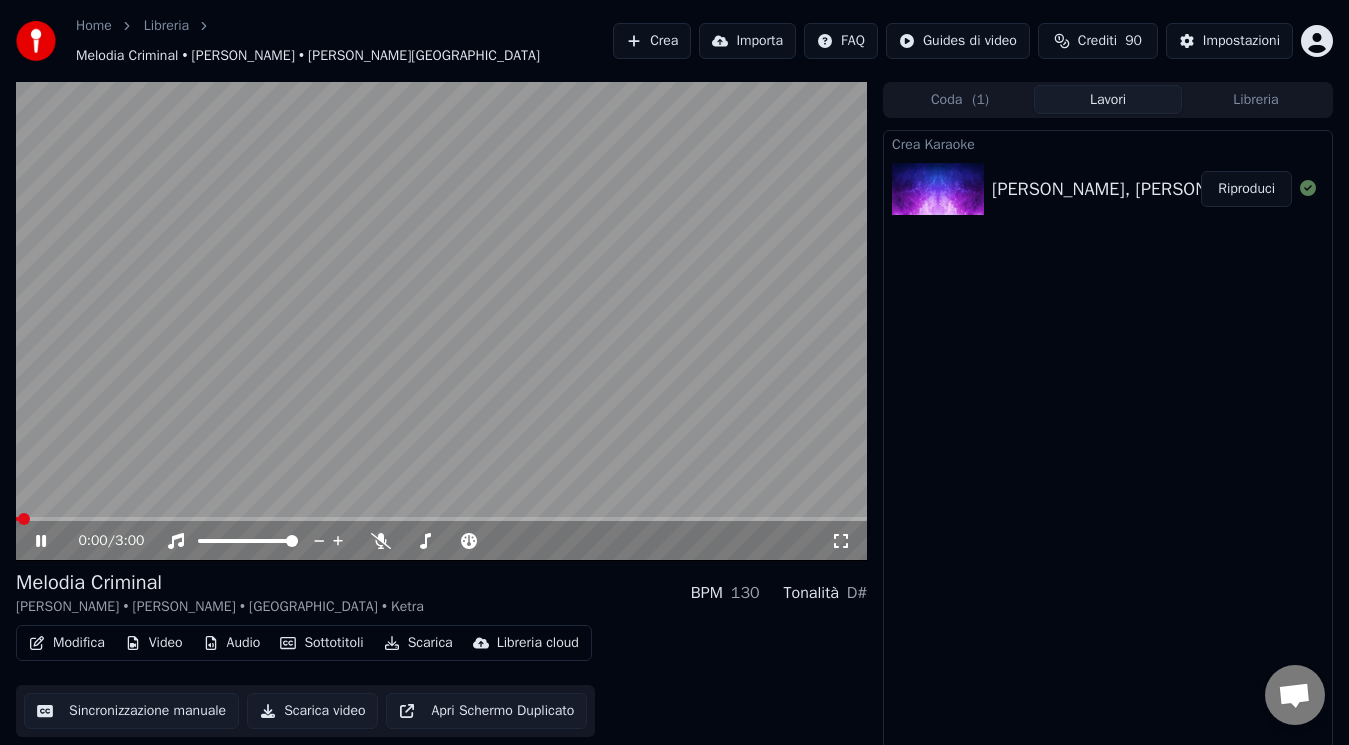 click 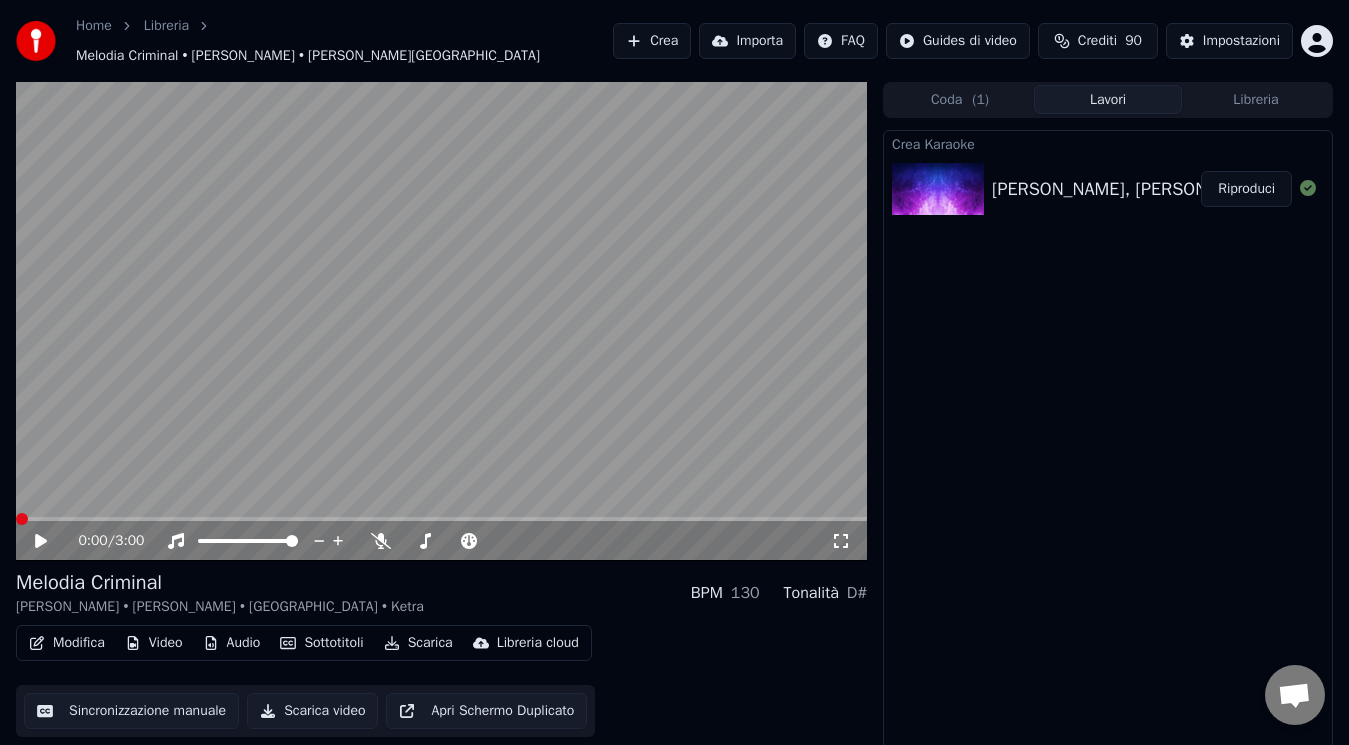 click at bounding box center (22, 519) 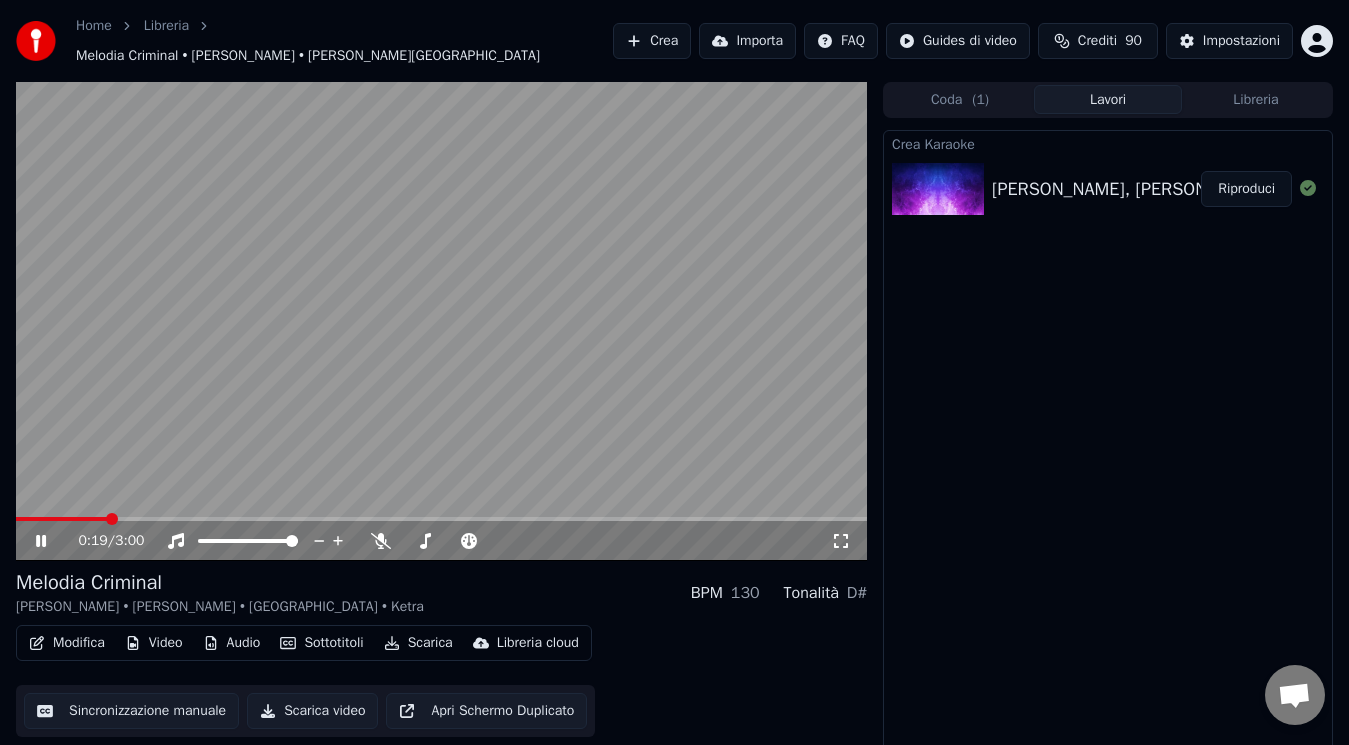click on "0:19  /  3:00 Melodia Criminal [PERSON_NAME] • [PERSON_NAME] • [GEOGRAPHIC_DATA] • Ketra BPM 130 Tonalità D# Modifica Video Audio Sottotitoli Scarica Libreria cloud Sincronizzazione manuale Scarica video Apri Schermo Duplicato" at bounding box center (441, 422) 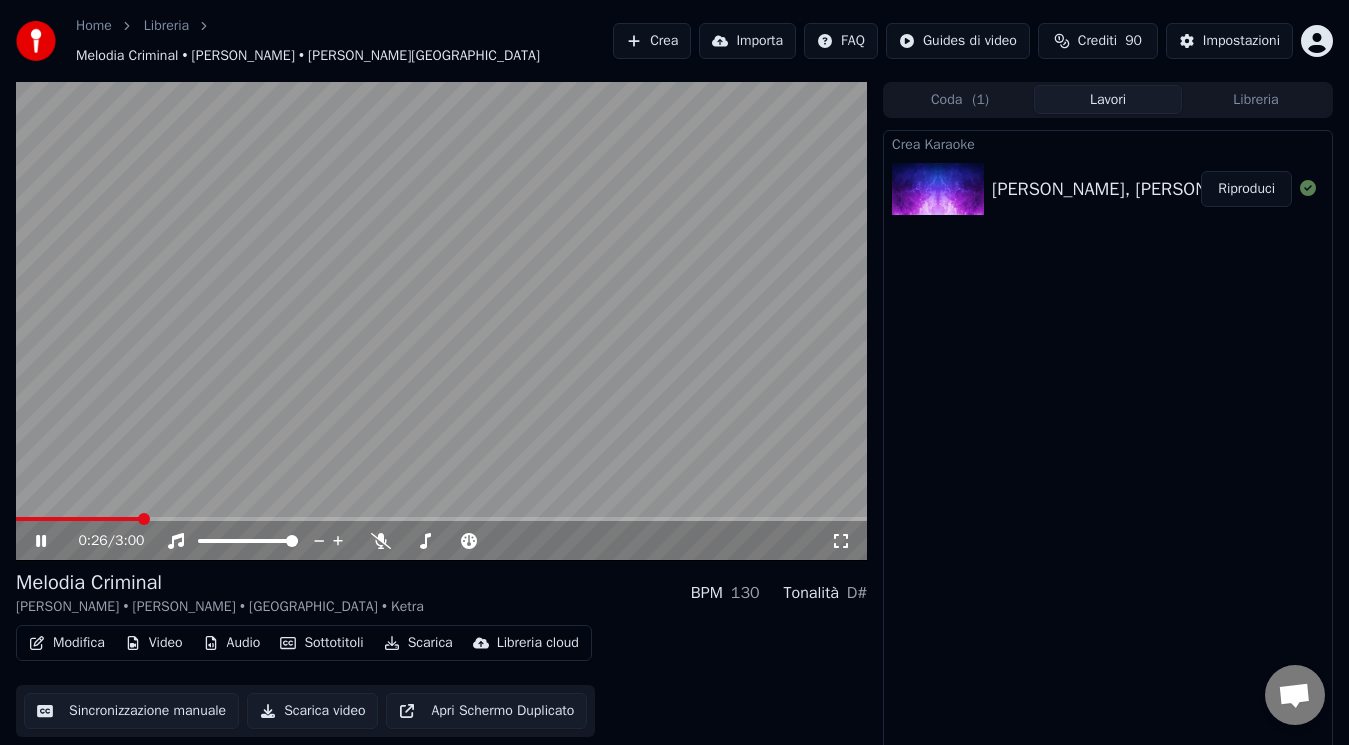 click on "Scarica video" at bounding box center [312, 711] 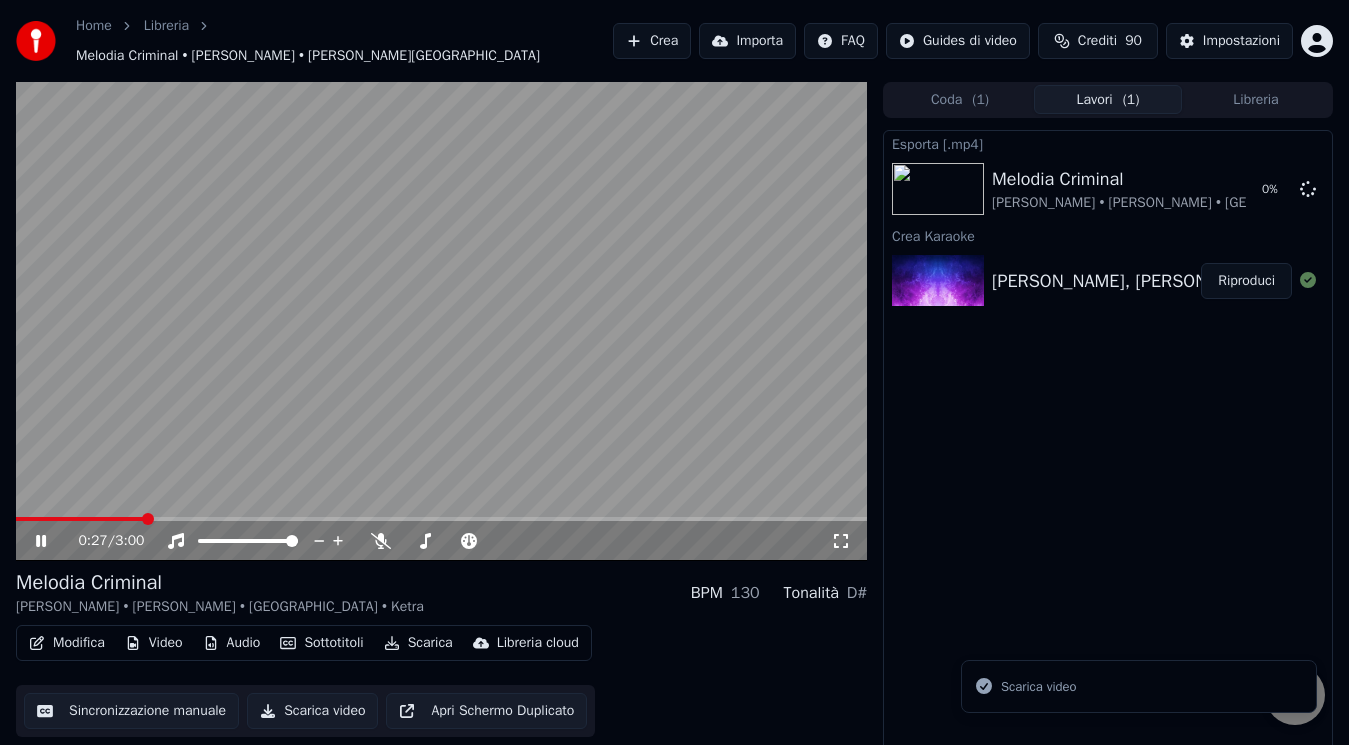 click on "Modifica Video Audio Sottotitoli Scarica Libreria cloud Sincronizzazione manuale Scarica video Apri Schermo Duplicato" at bounding box center [441, 681] 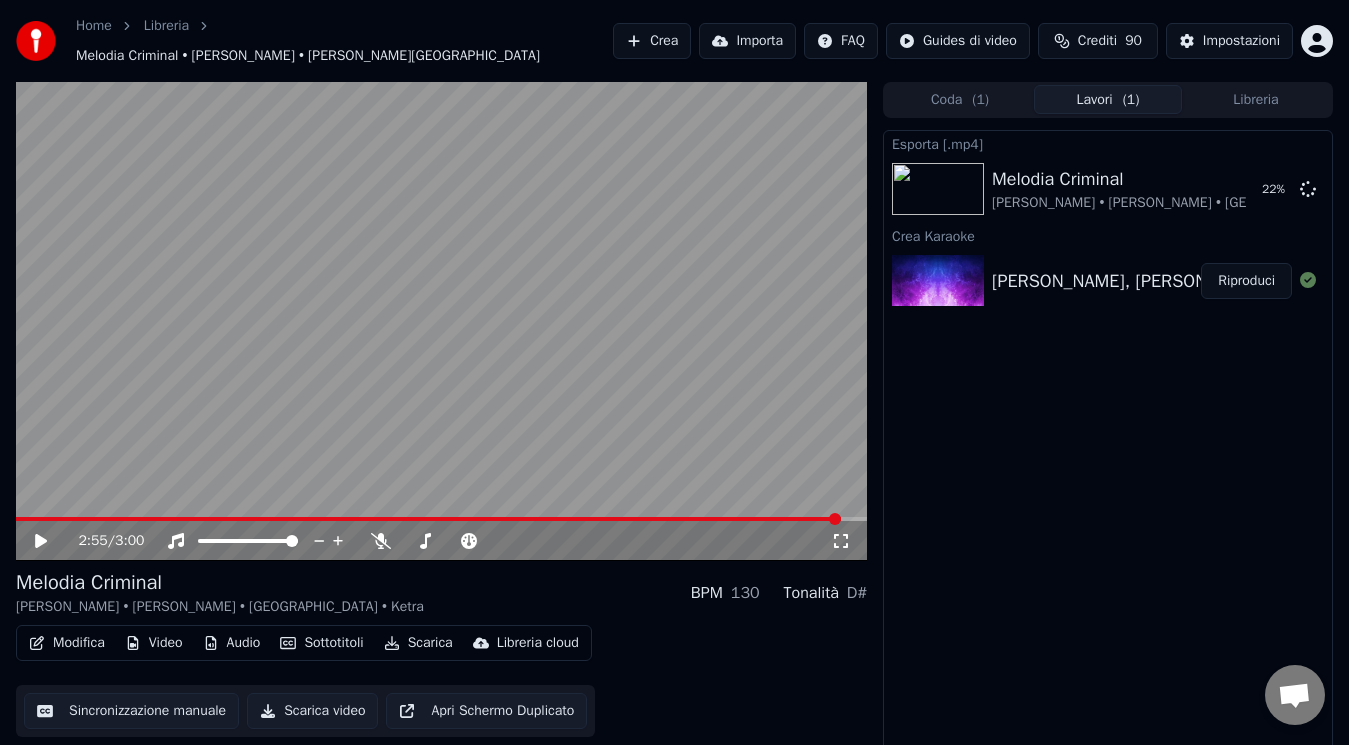 click at bounding box center [428, 519] 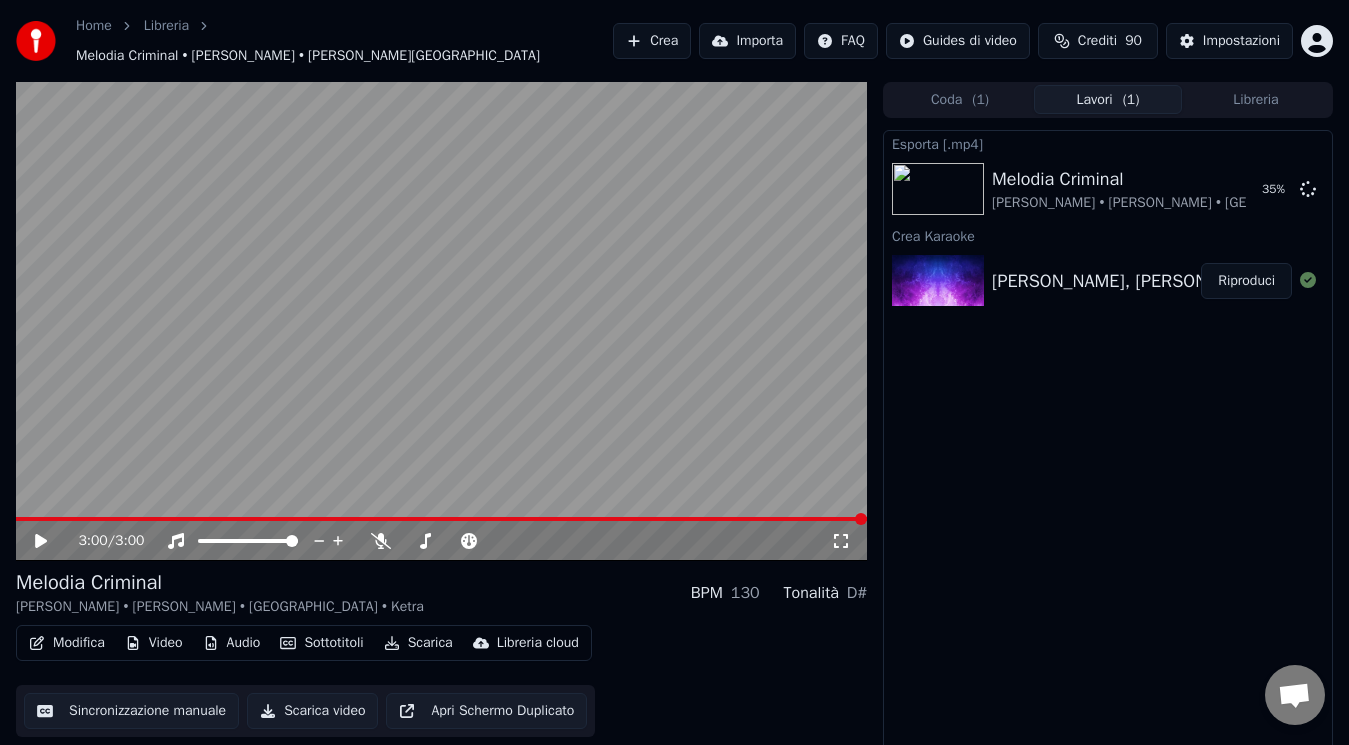 click 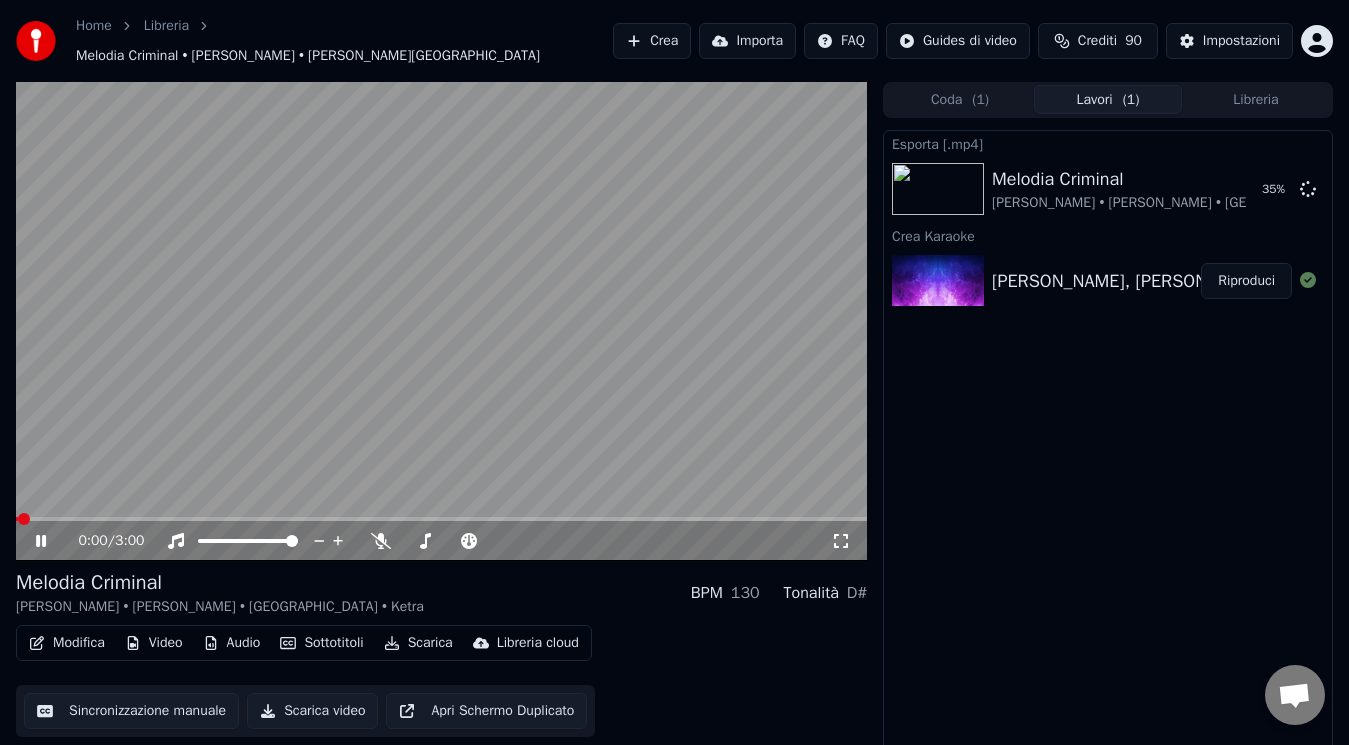 click 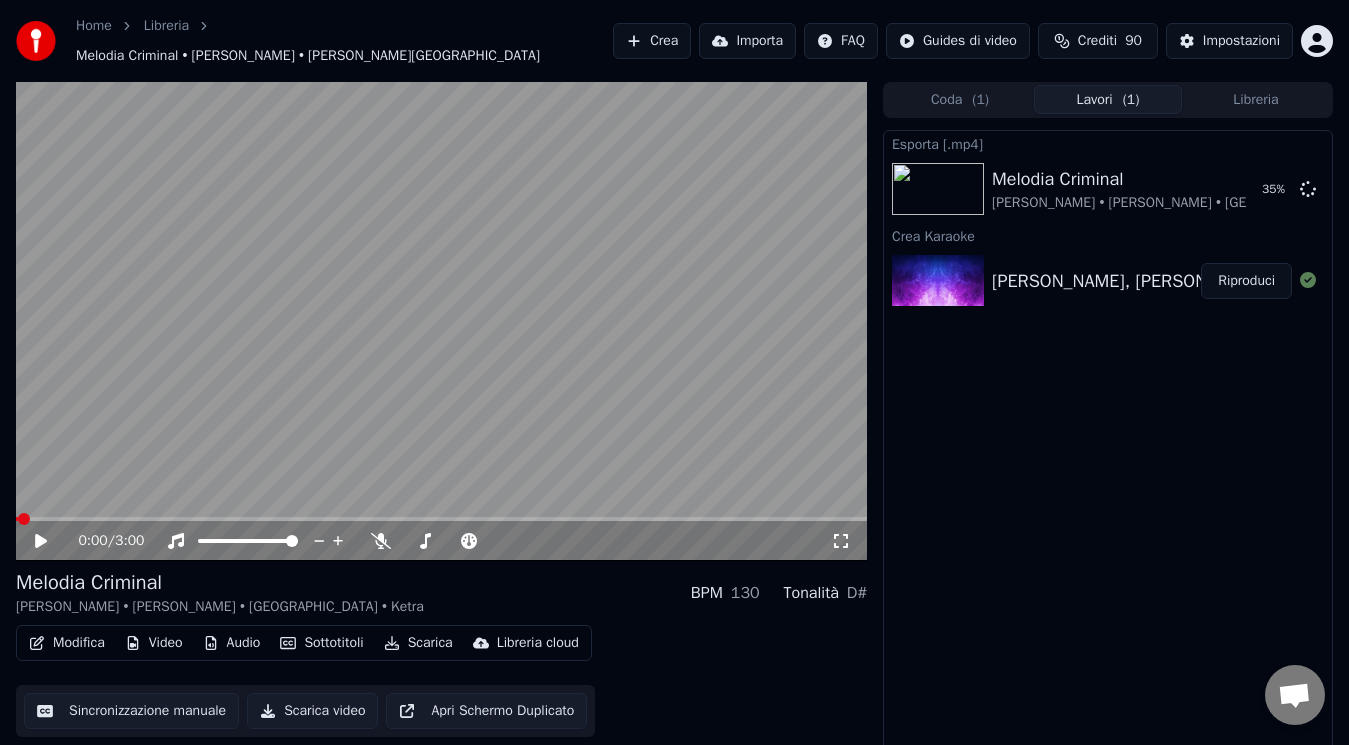 click at bounding box center [24, 519] 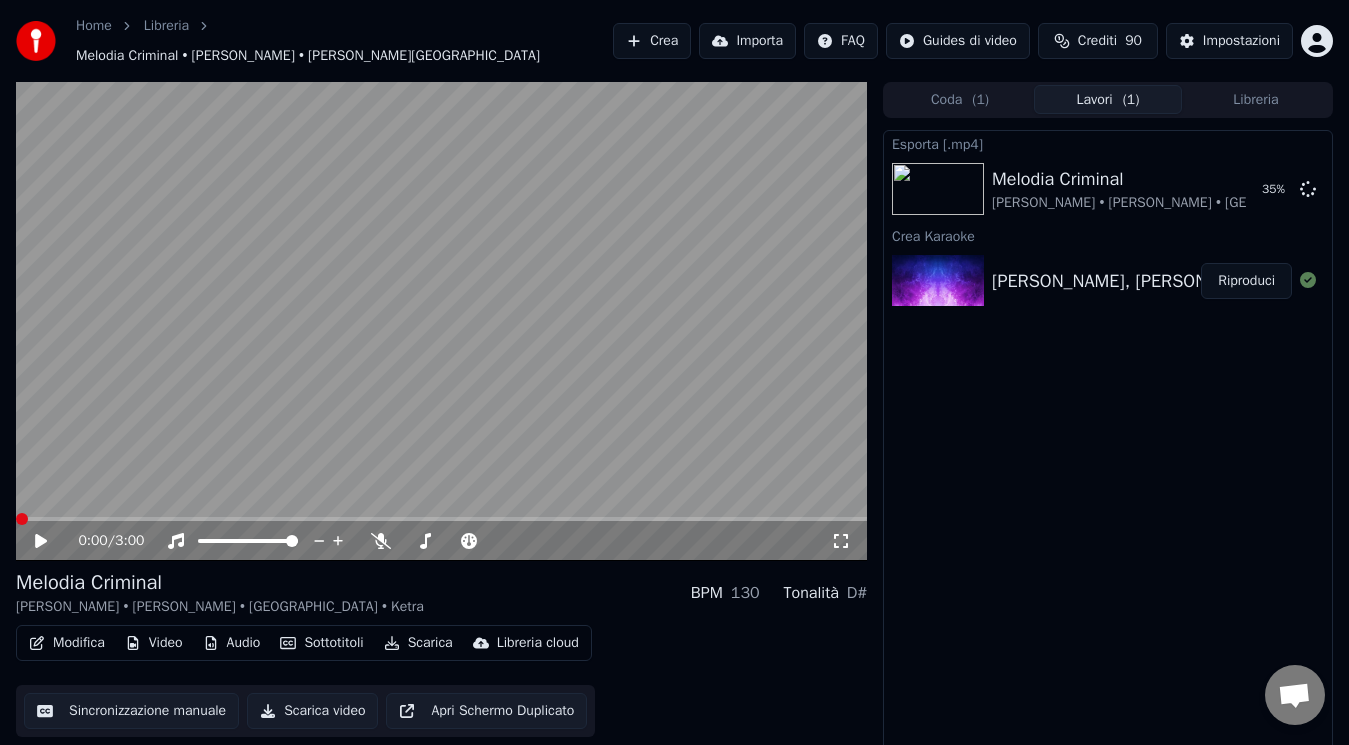click 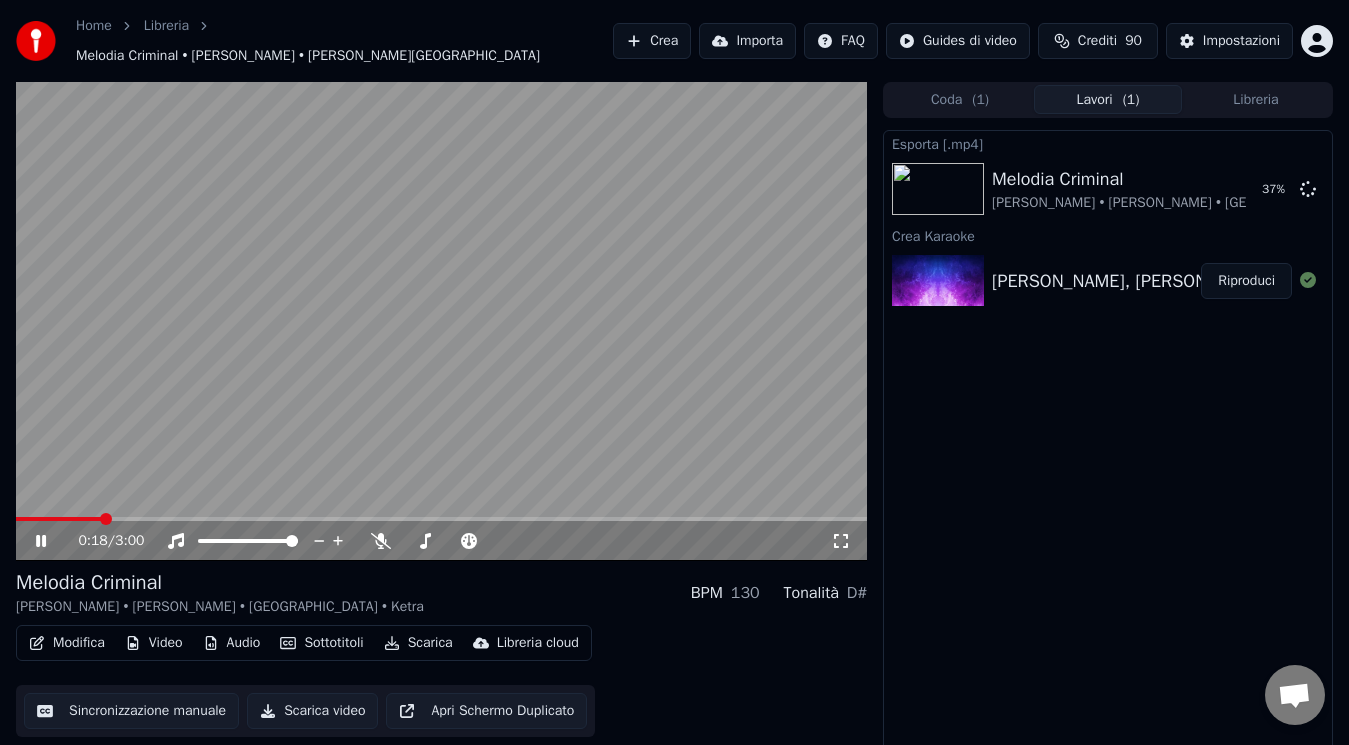 click on "0:18  /  3:00" at bounding box center [441, 541] 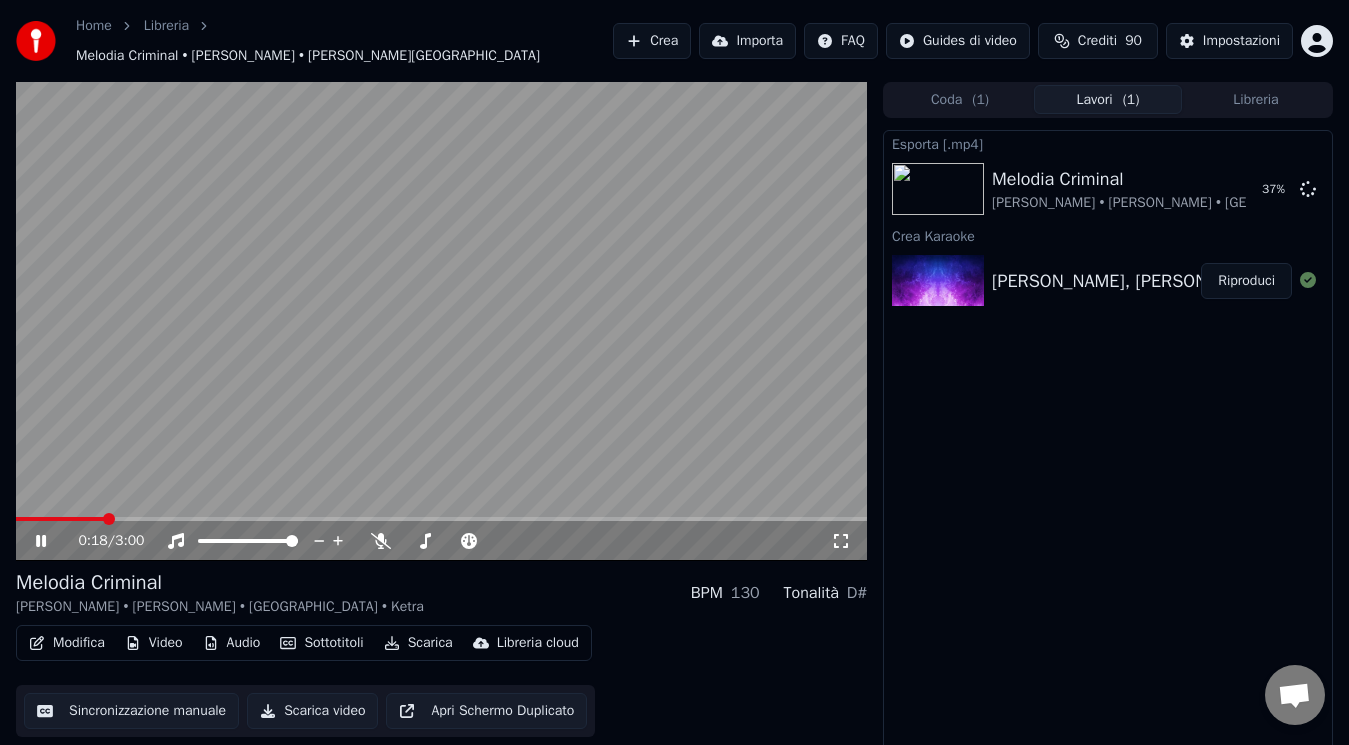 click on "0:18  /  3:00" at bounding box center [441, 541] 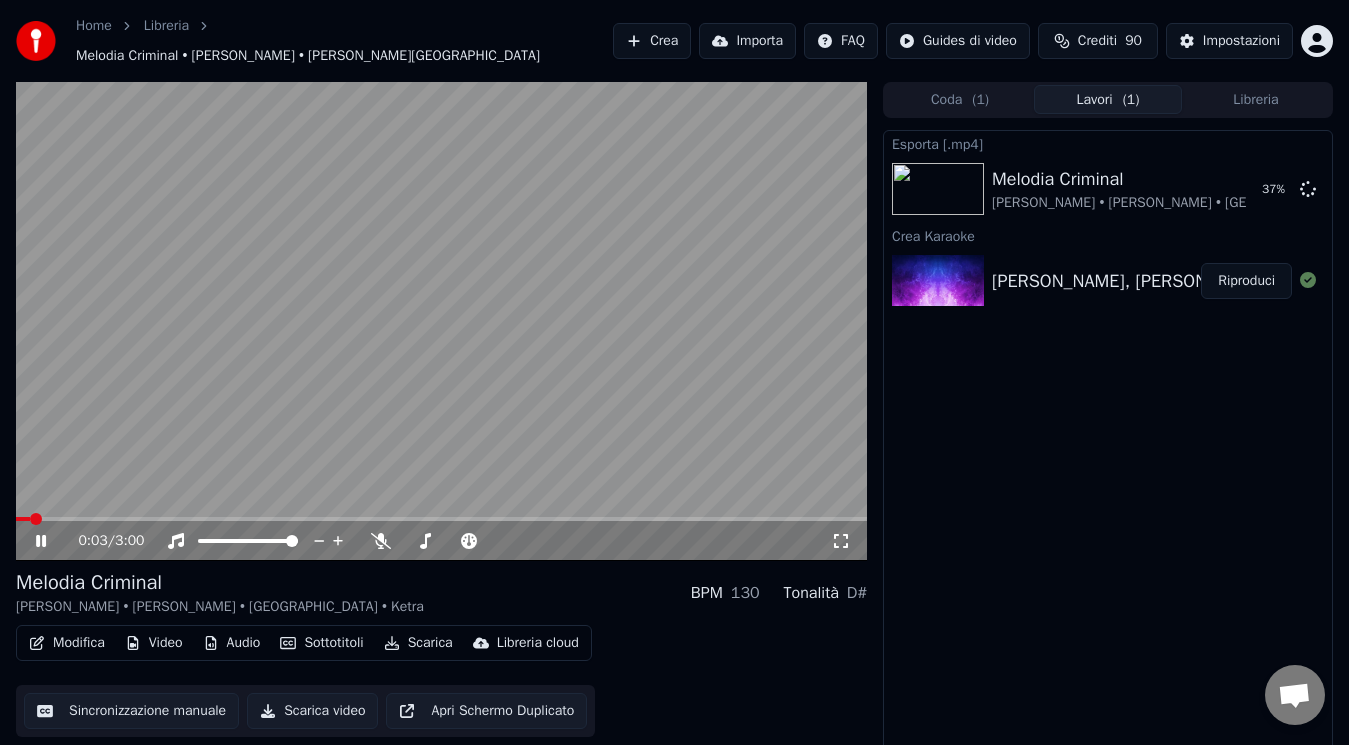 click at bounding box center [23, 519] 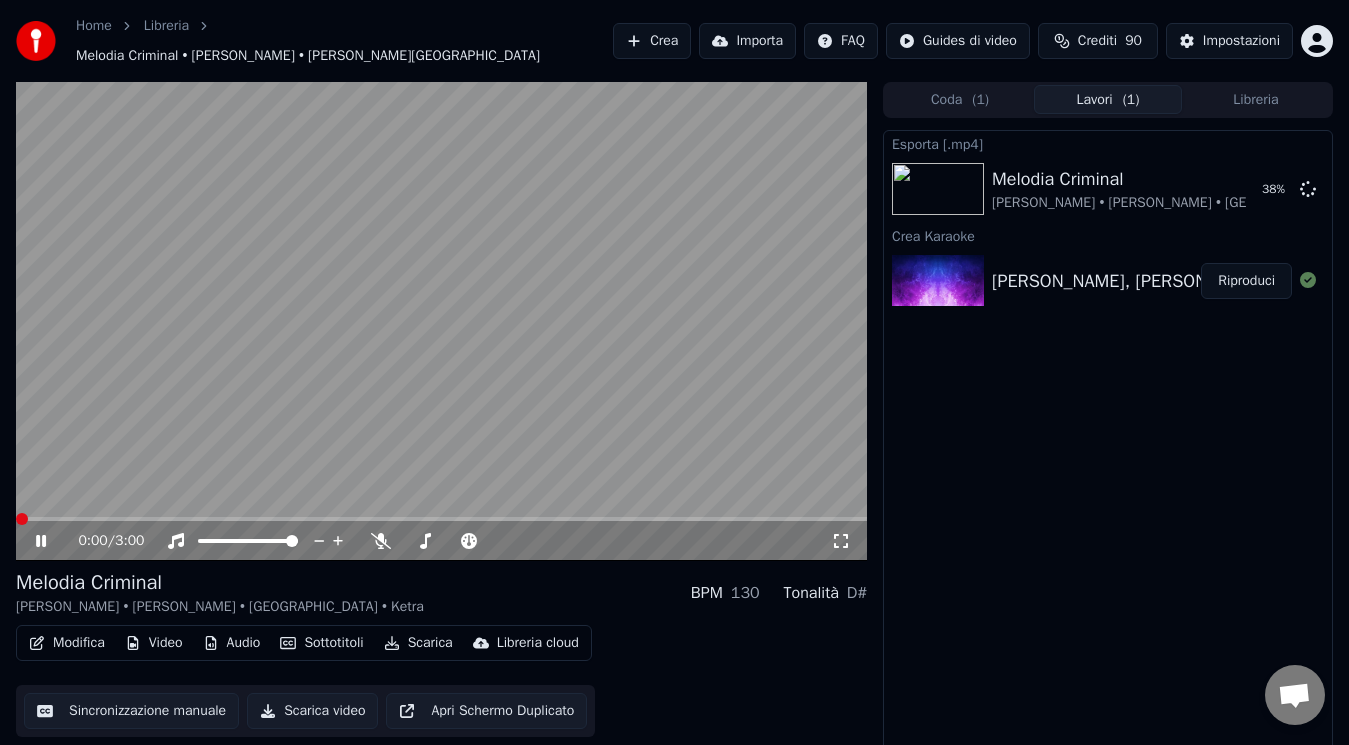 click at bounding box center (16, 519) 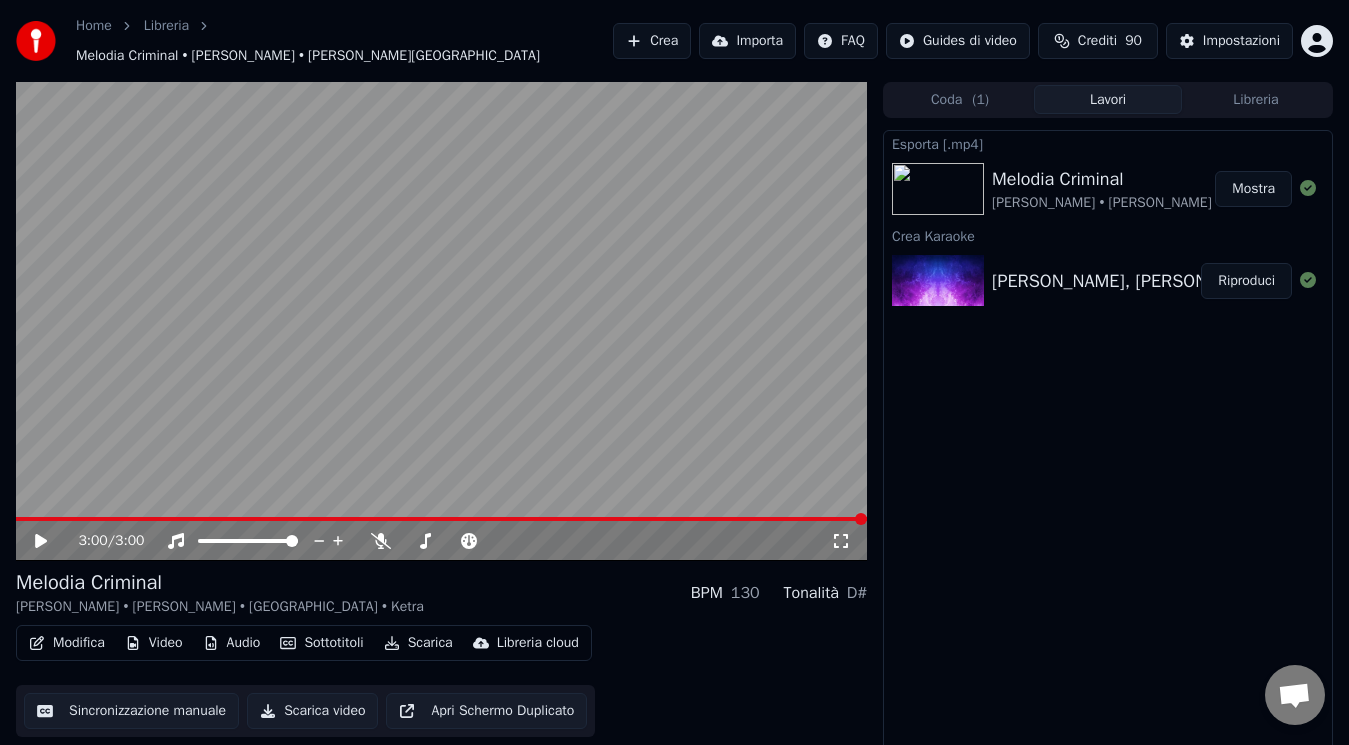 click on "Mostra" at bounding box center (1253, 189) 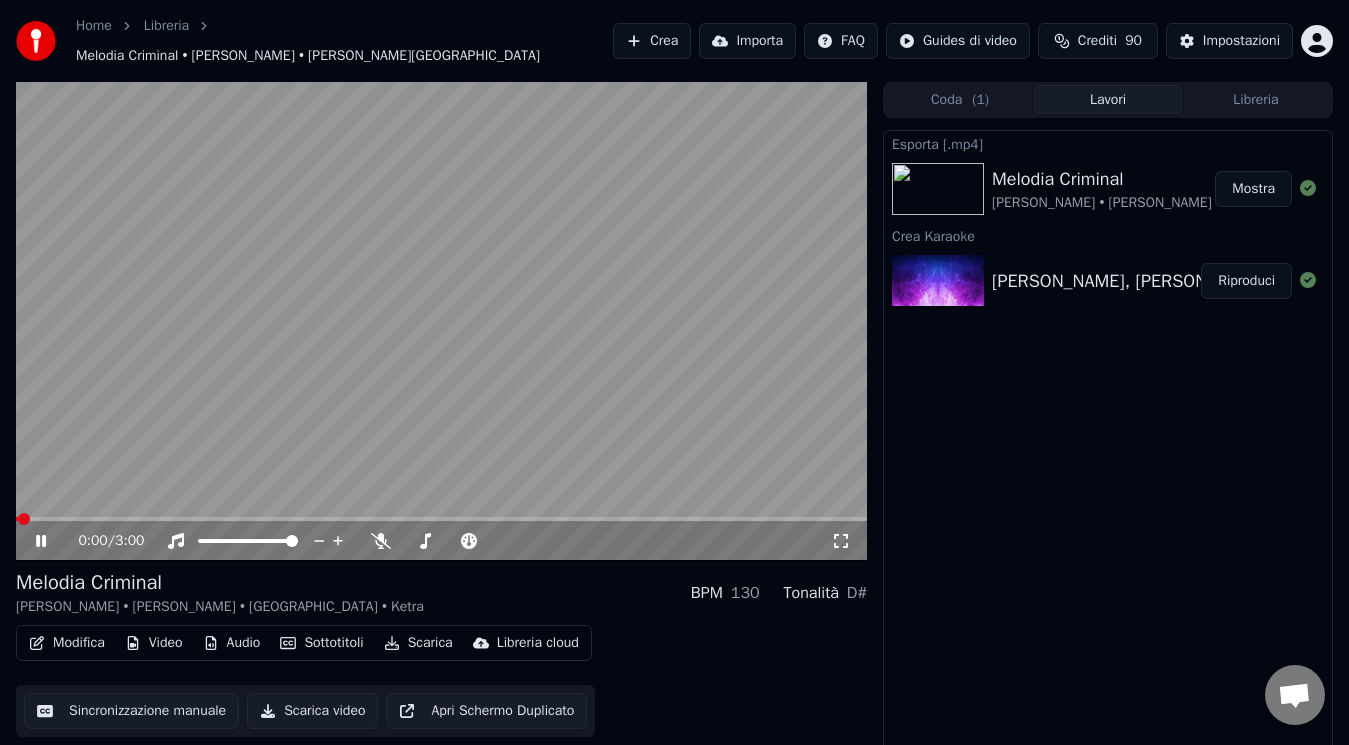 click 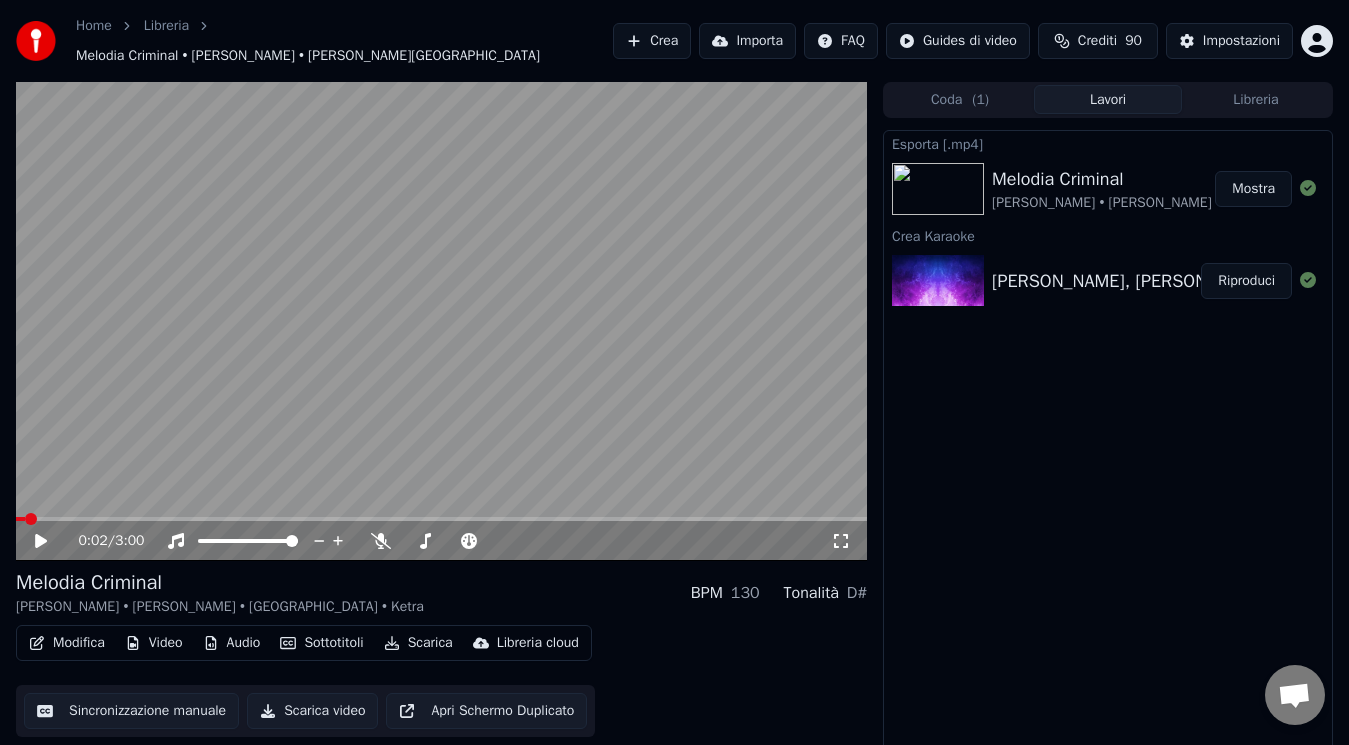 click at bounding box center [31, 519] 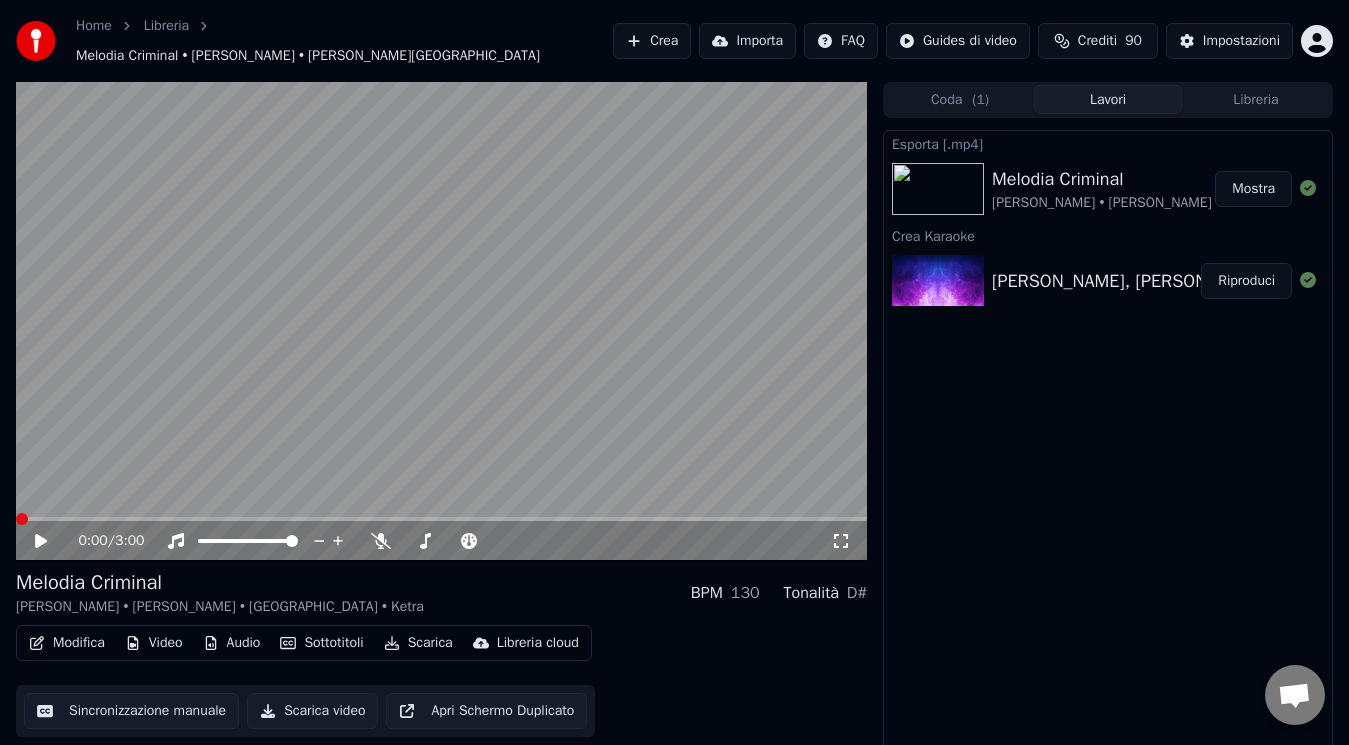 click 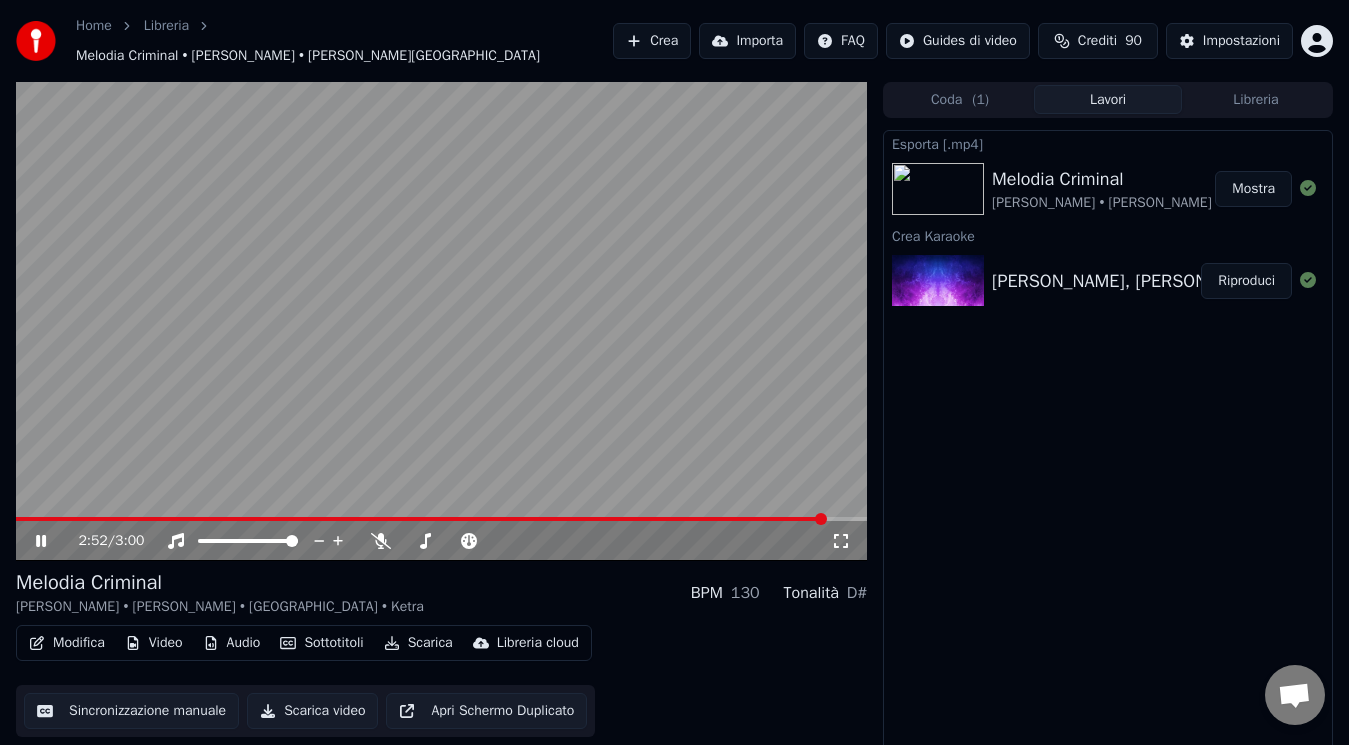 click at bounding box center (441, 519) 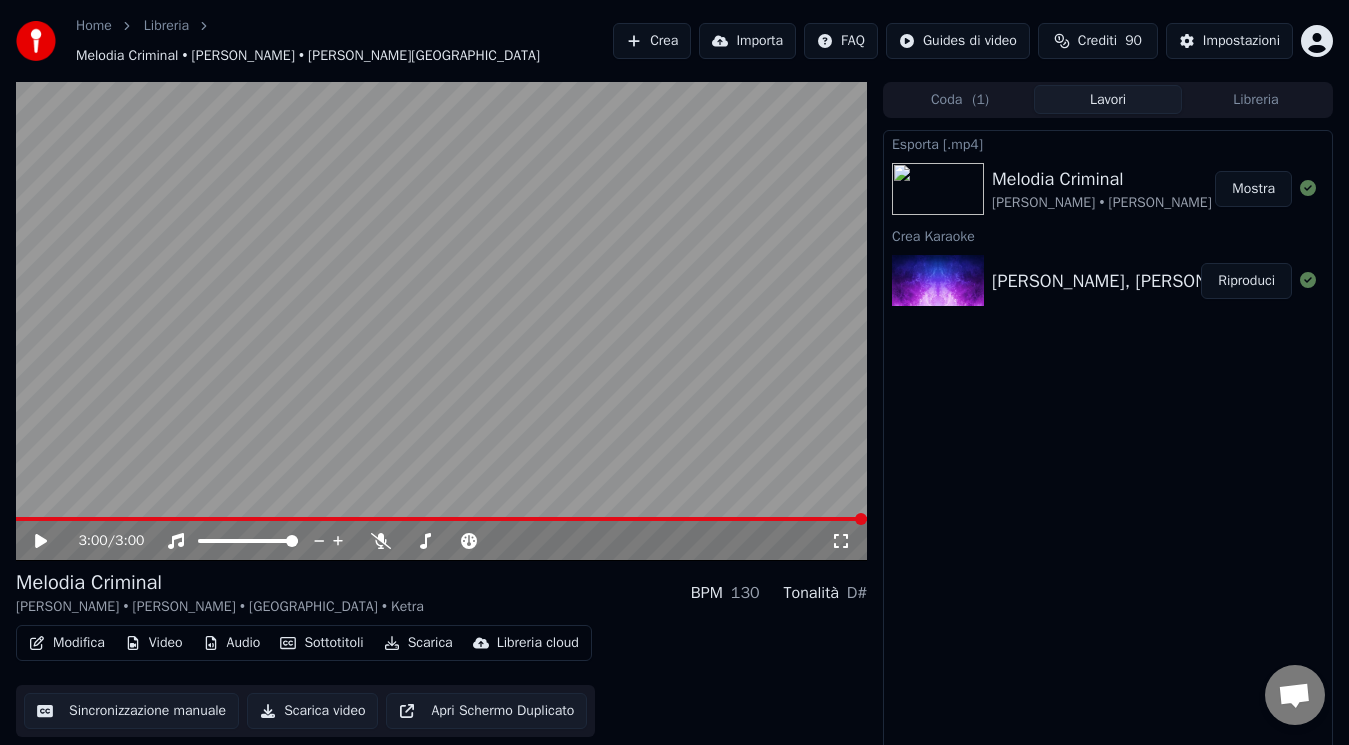 click on "Crea" at bounding box center [652, 41] 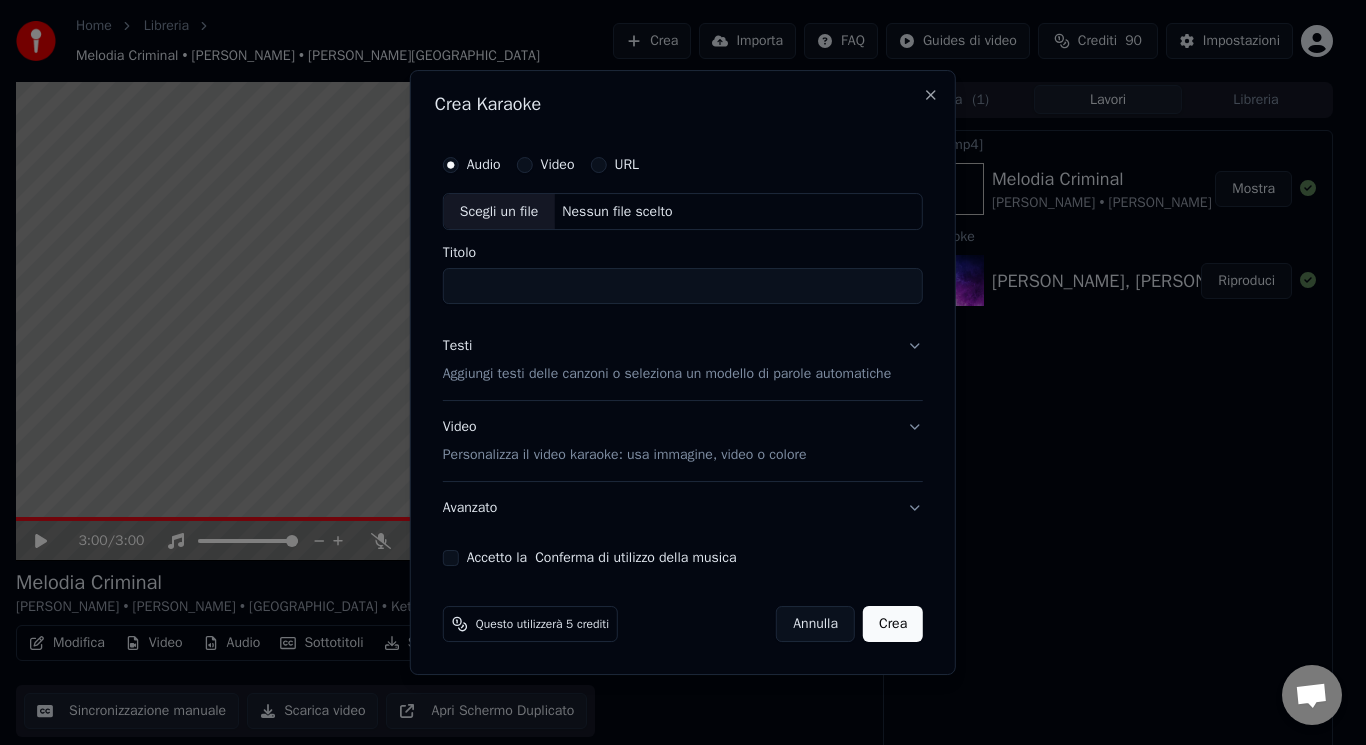 click on "Scegli un file" at bounding box center [499, 212] 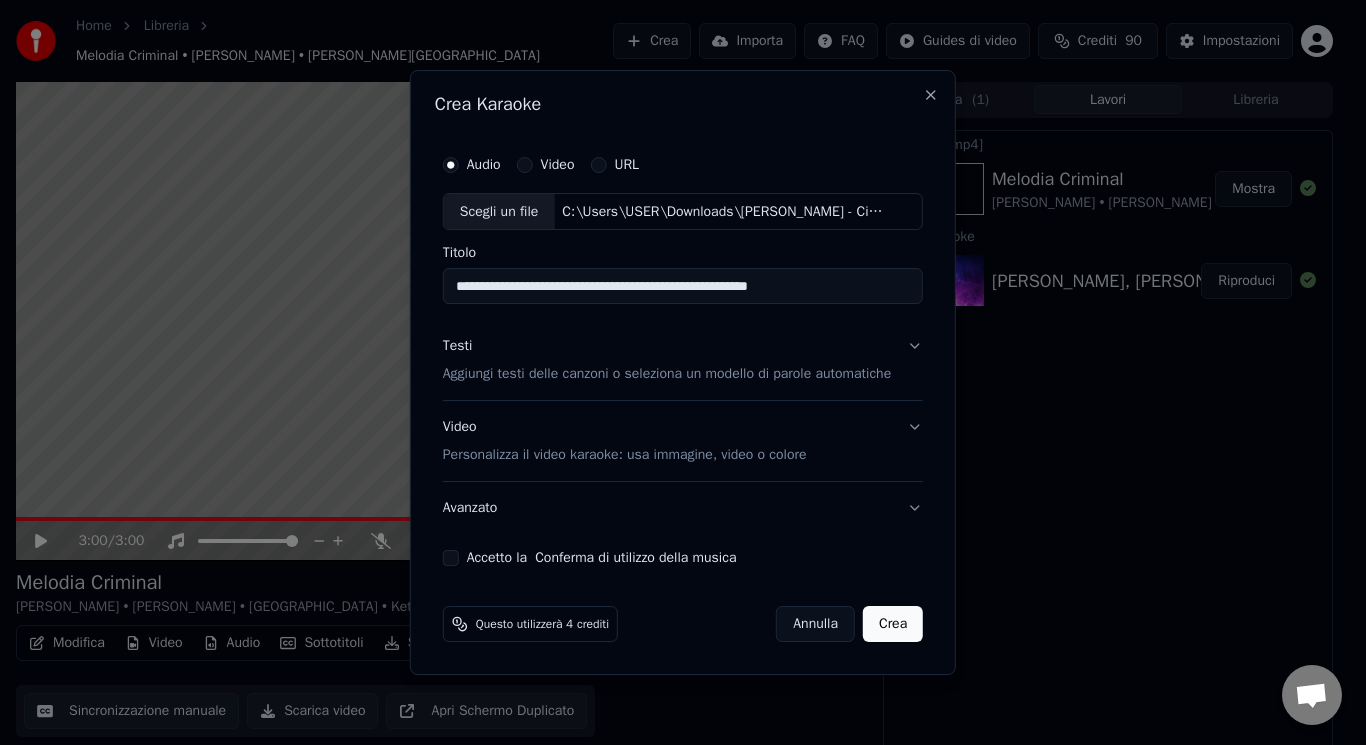 click on "Aggiungi testi delle canzoni o seleziona un modello di parole automatiche" at bounding box center (667, 375) 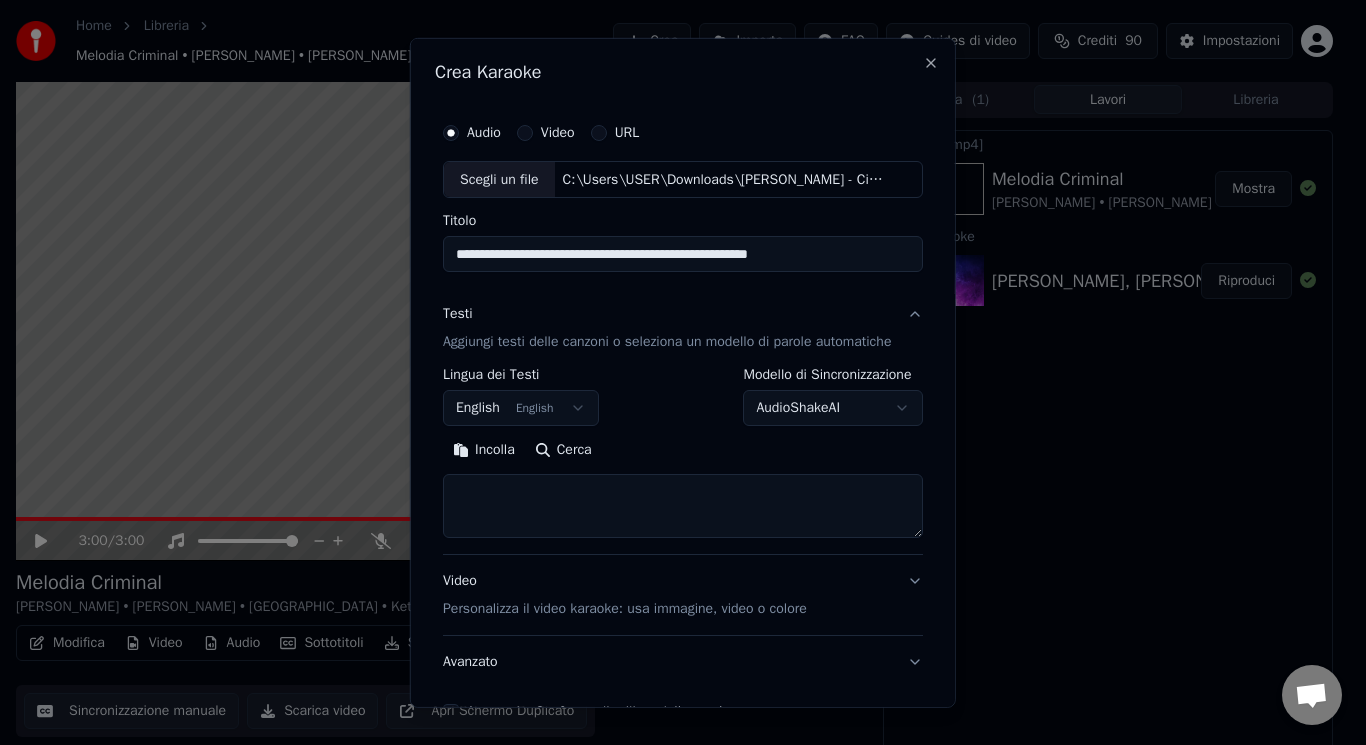 drag, startPoint x: 859, startPoint y: 252, endPoint x: 680, endPoint y: 248, distance: 179.0447 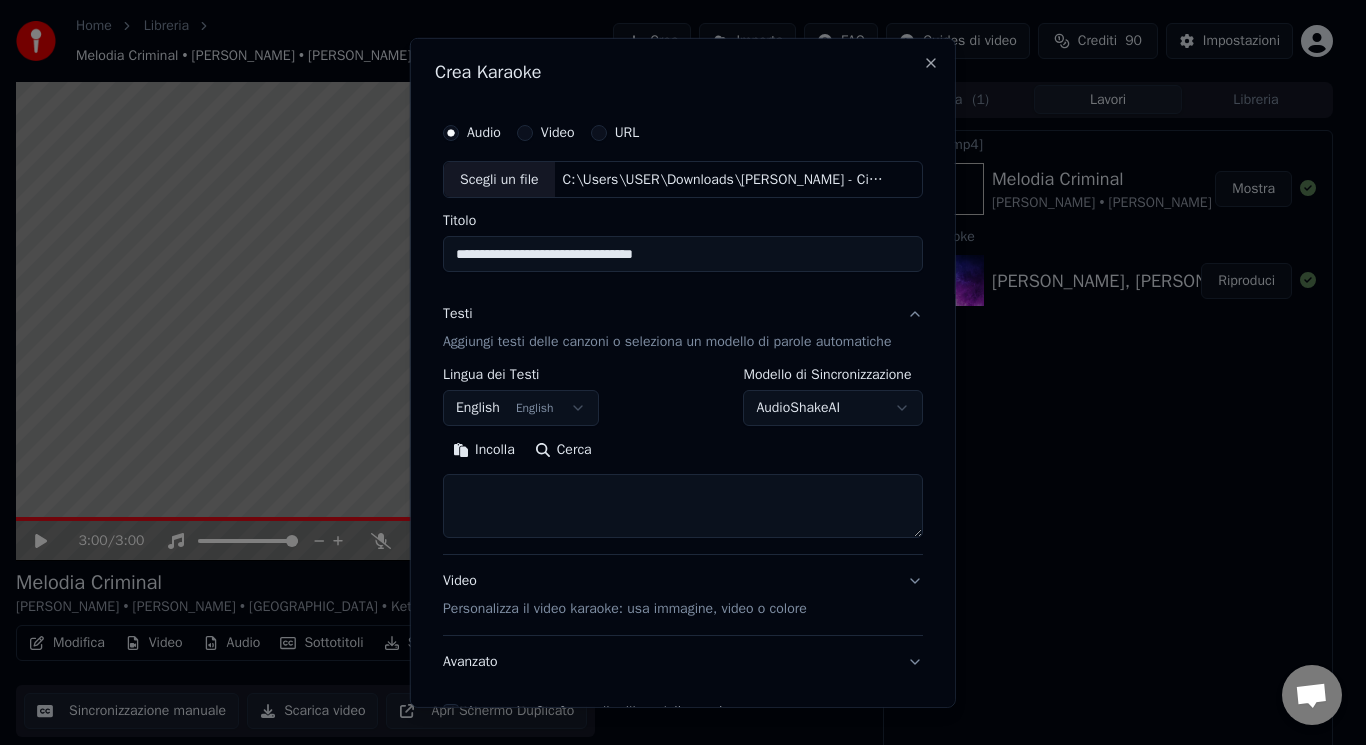 click on "Video Personalizza il video karaoke: usa immagine, video o colore" at bounding box center (625, 595) 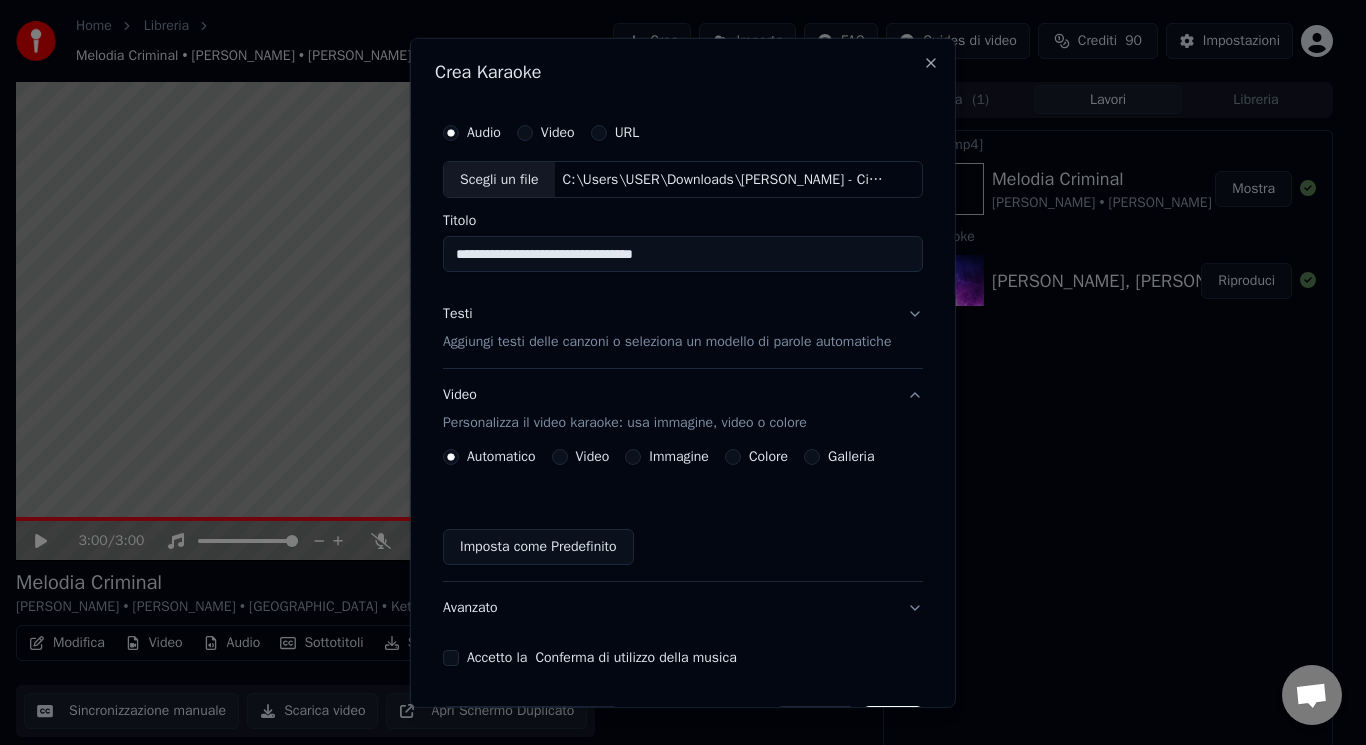click on "Video" at bounding box center (559, 457) 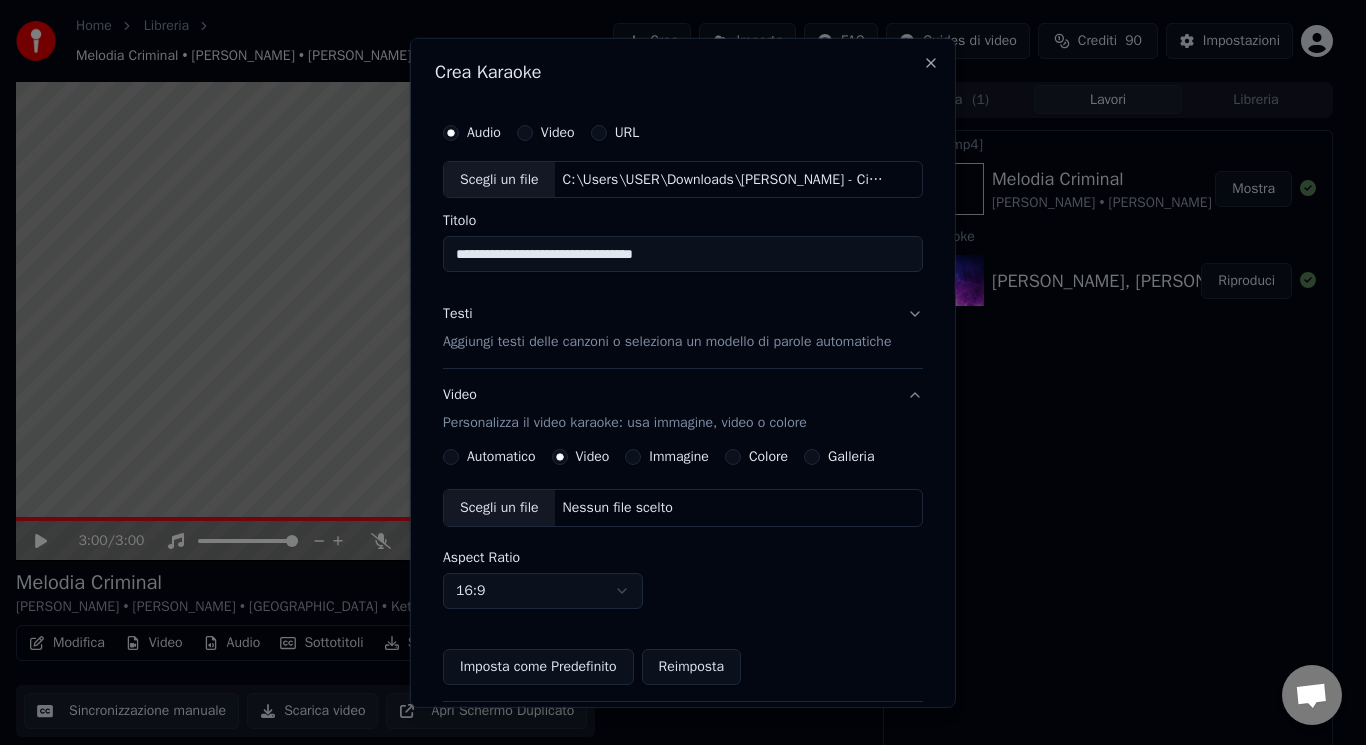 click on "Scegli un file" at bounding box center [499, 508] 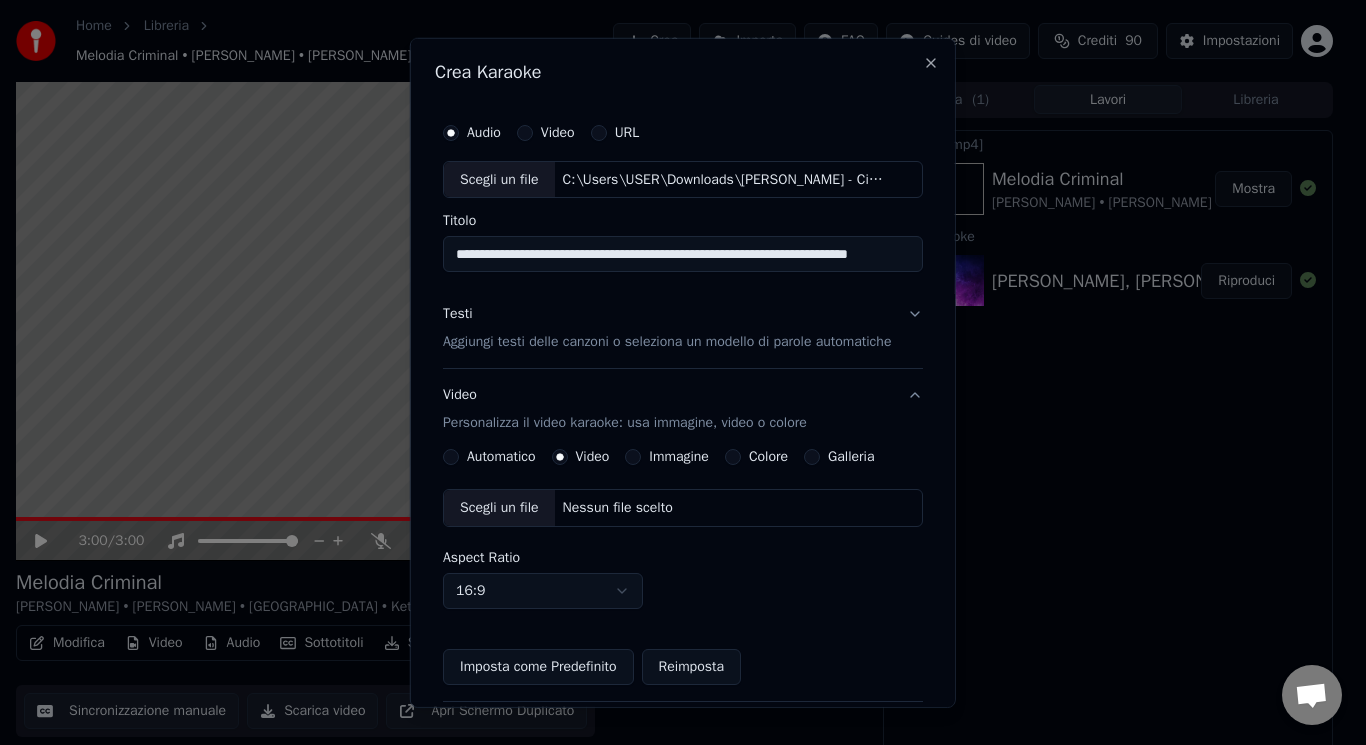 scroll, scrollTop: 0, scrollLeft: 22, axis: horizontal 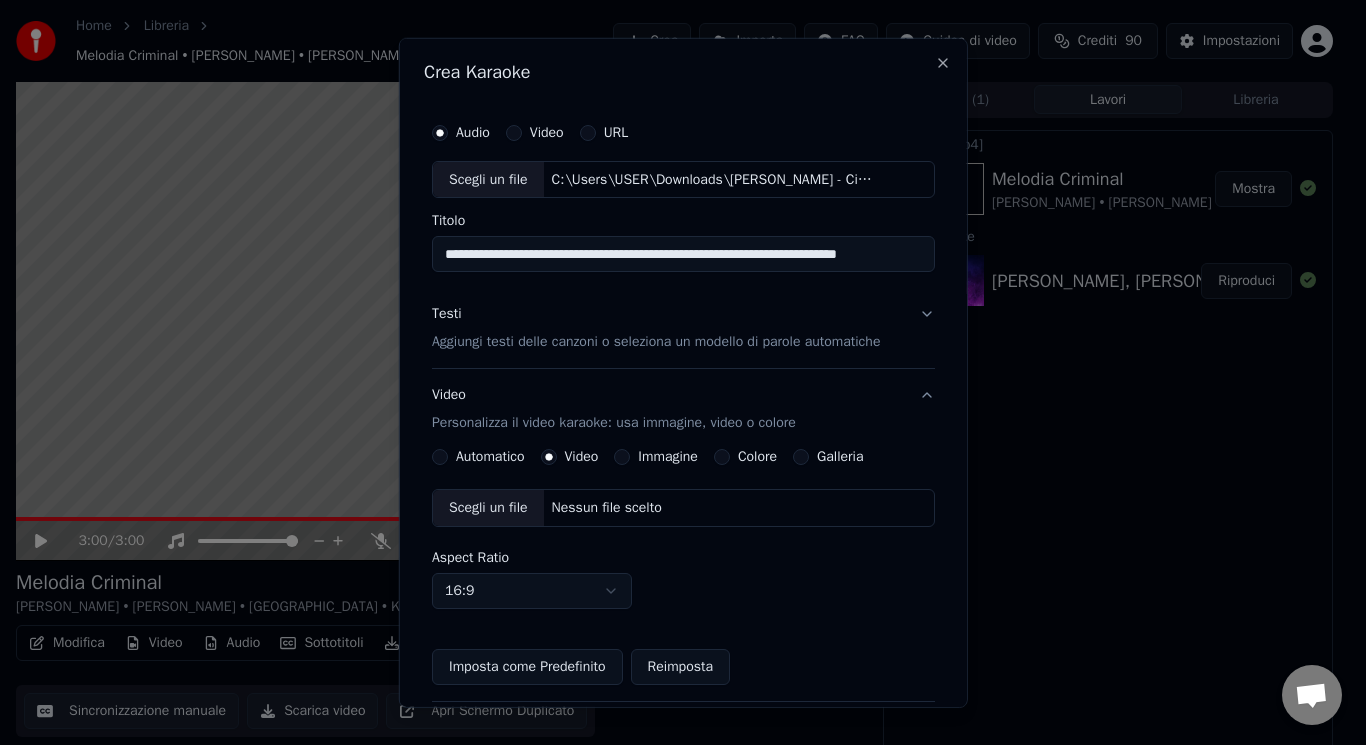 drag, startPoint x: 683, startPoint y: 253, endPoint x: 1137, endPoint y: 246, distance: 454.05396 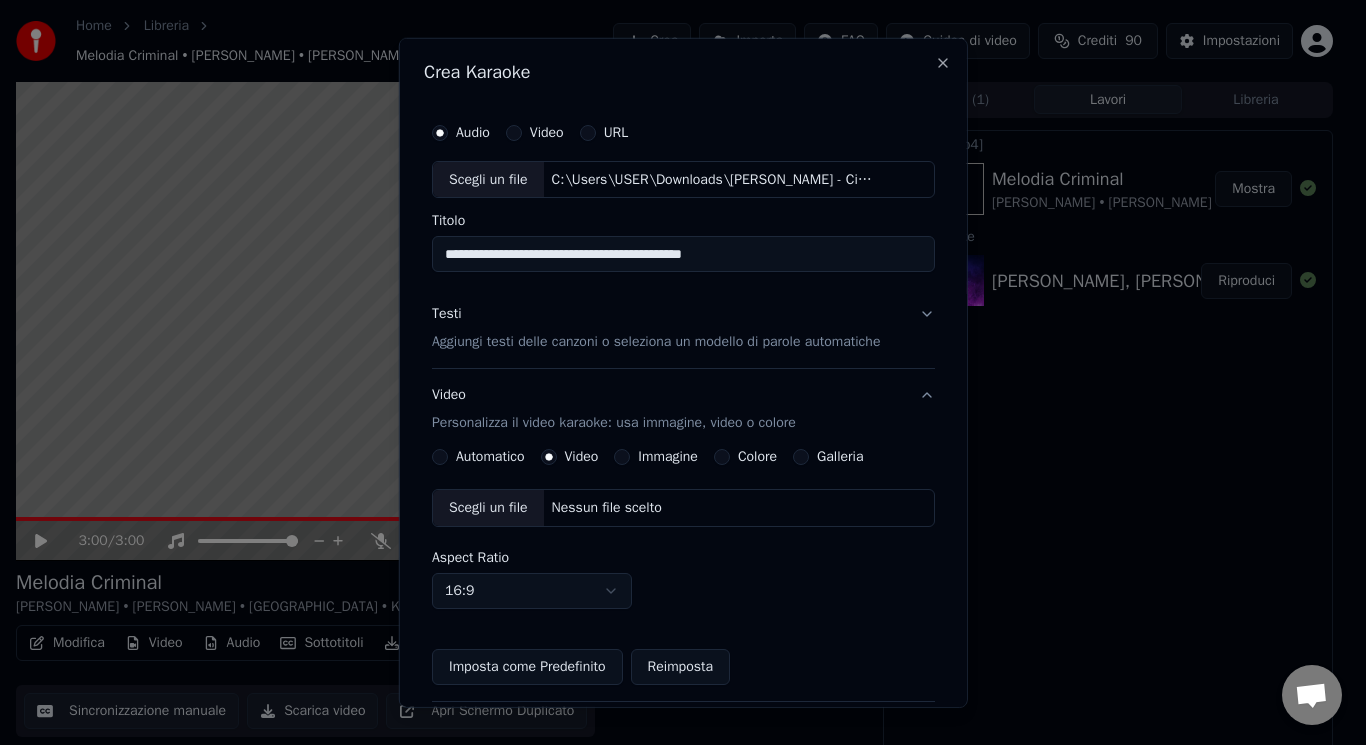 scroll, scrollTop: 0, scrollLeft: 0, axis: both 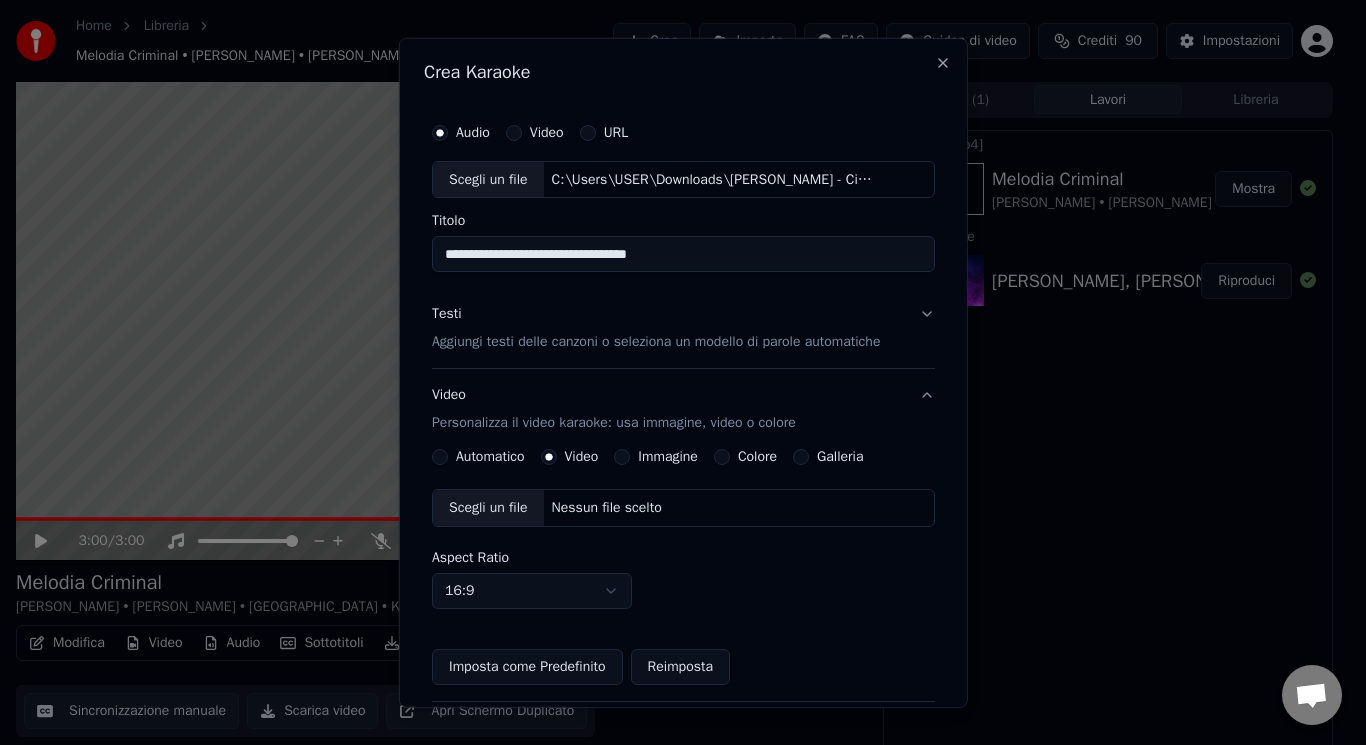 type on "**********" 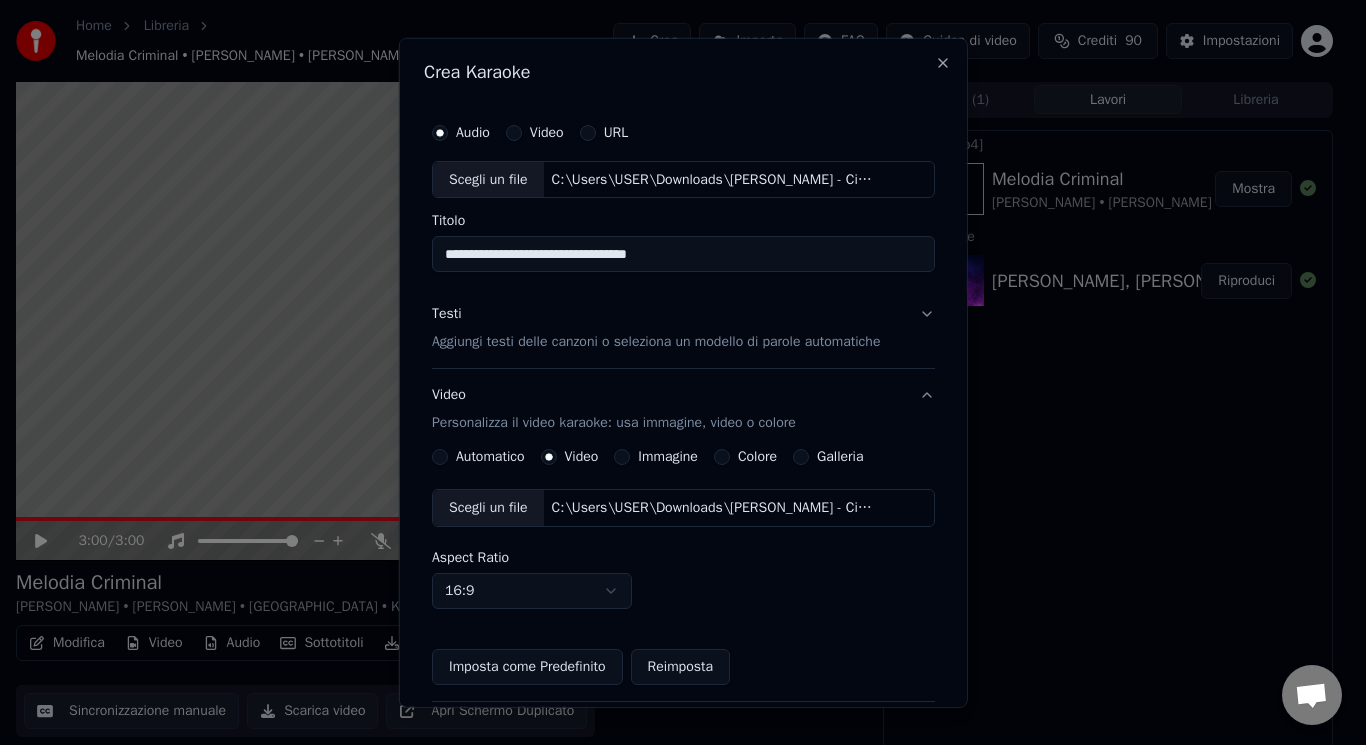 click on "Aggiungi testi delle canzoni o seleziona un modello di parole automatiche" at bounding box center [656, 342] 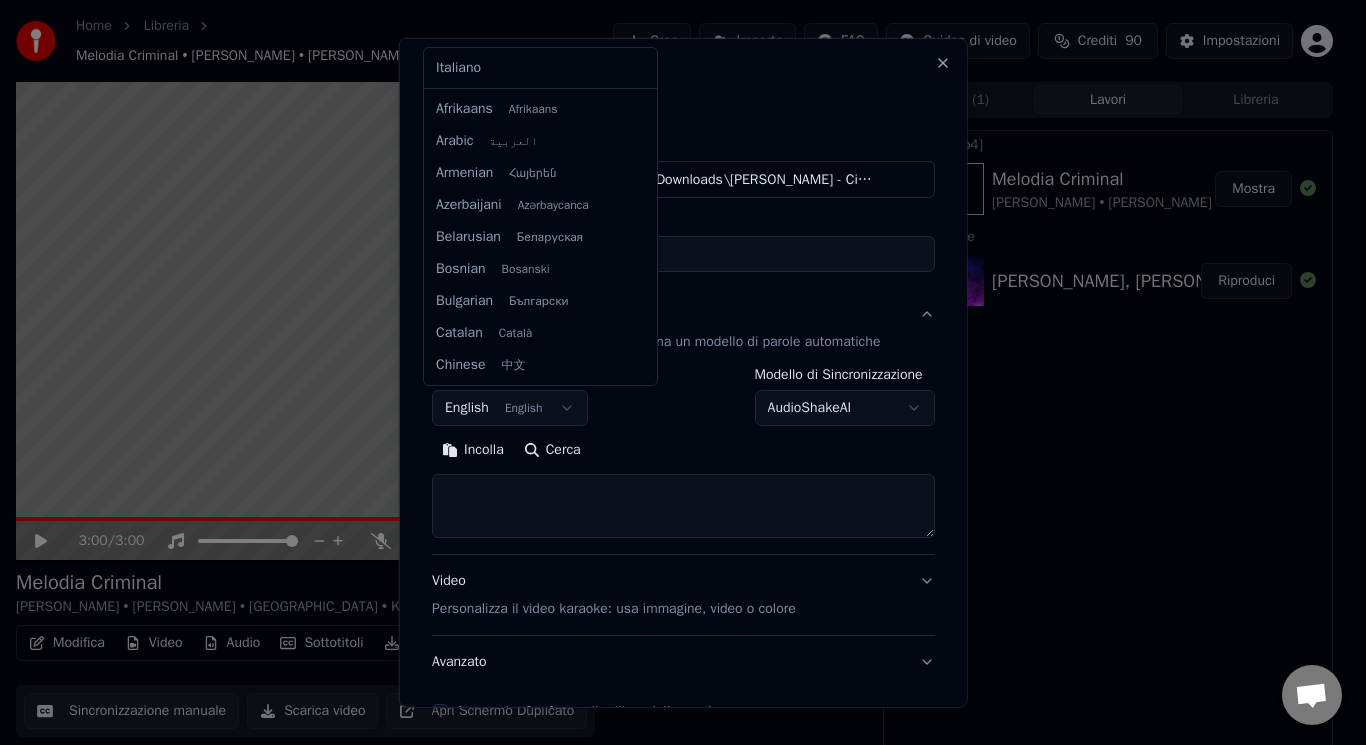 click on "Home Libreria Melodia Criminal • [PERSON_NAME] • [PERSON_NAME] • [GEOGRAPHIC_DATA] • Ketra Crea Importa FAQ Guides di video Crediti 90 Impostazioni 3:00  /  3:00 Melodia Criminal [PERSON_NAME] • [PERSON_NAME] • [GEOGRAPHIC_DATA] • Ketra BPM 130 Tonalità D# Modifica Video Audio Sottotitoli Scarica Libreria cloud Sincronizzazione manuale Scarica video Apri Schermo Duplicato Coda ( 1 ) Lavori Libreria Esporta [.mp4] Melodia Criminal [PERSON_NAME] • [PERSON_NAME][GEOGRAPHIC_DATA] • Ketra Mostra Crea Karaoke [PERSON_NAME], [PERSON_NAME], [PERSON_NAME] & Ketra - Melodia Criminal Riproduci Conversazione [PERSON_NAME] da Youka Desktop Altri canali Continua su Email Rete assente. Riconnessione in corso... Nessun messaggio può essere ricevuto o inviato per ora. Youka Desktop Ciao! Come posso aiutarti?  [DATE][PERSON_NAME] non funziona [DATE] ci mette troppo a caricare e si blocca [DATE] fate immediatamente qualcosa [DATE] [PERSON_NAME] [DATE] come non esiste [DATE] Letto [PERSON_NAME] cambiato lo sfondo predefinito del video? [DATE] no [DATE] [DATE]" at bounding box center (674, 372) 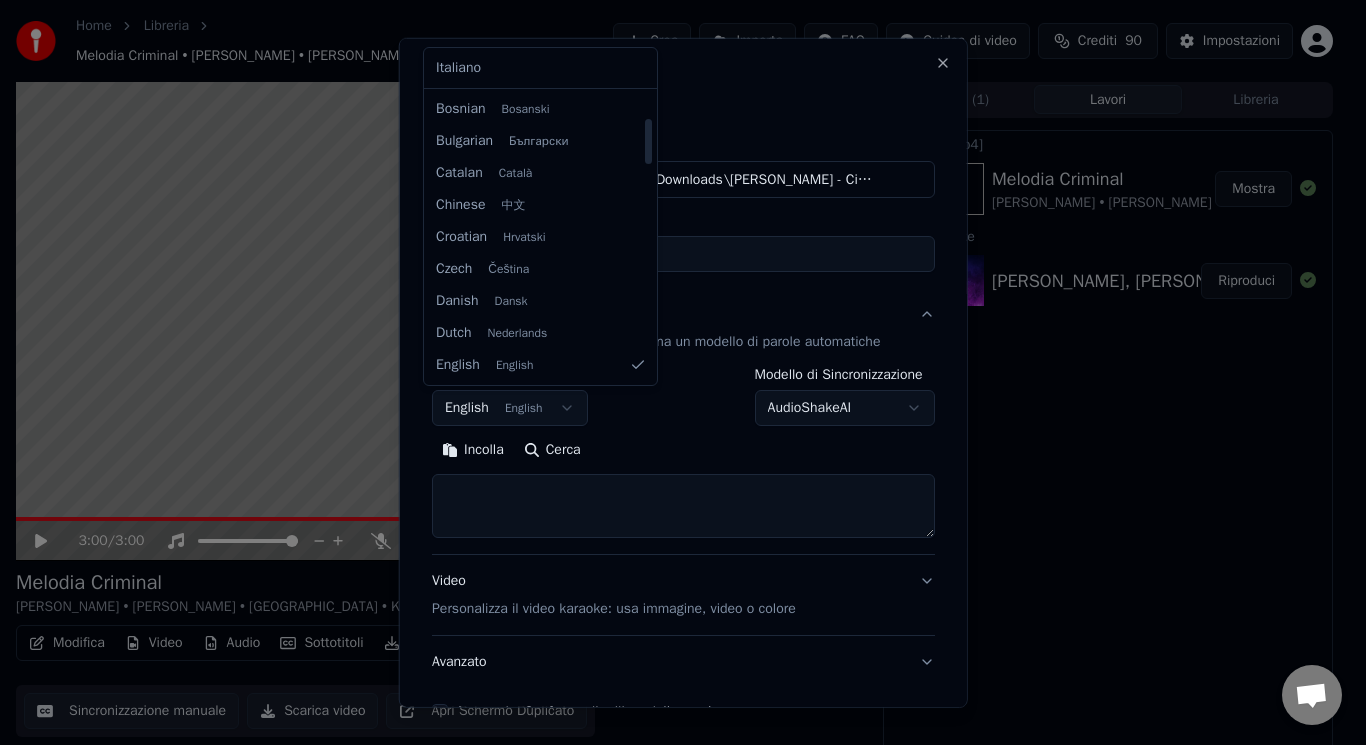 select on "**" 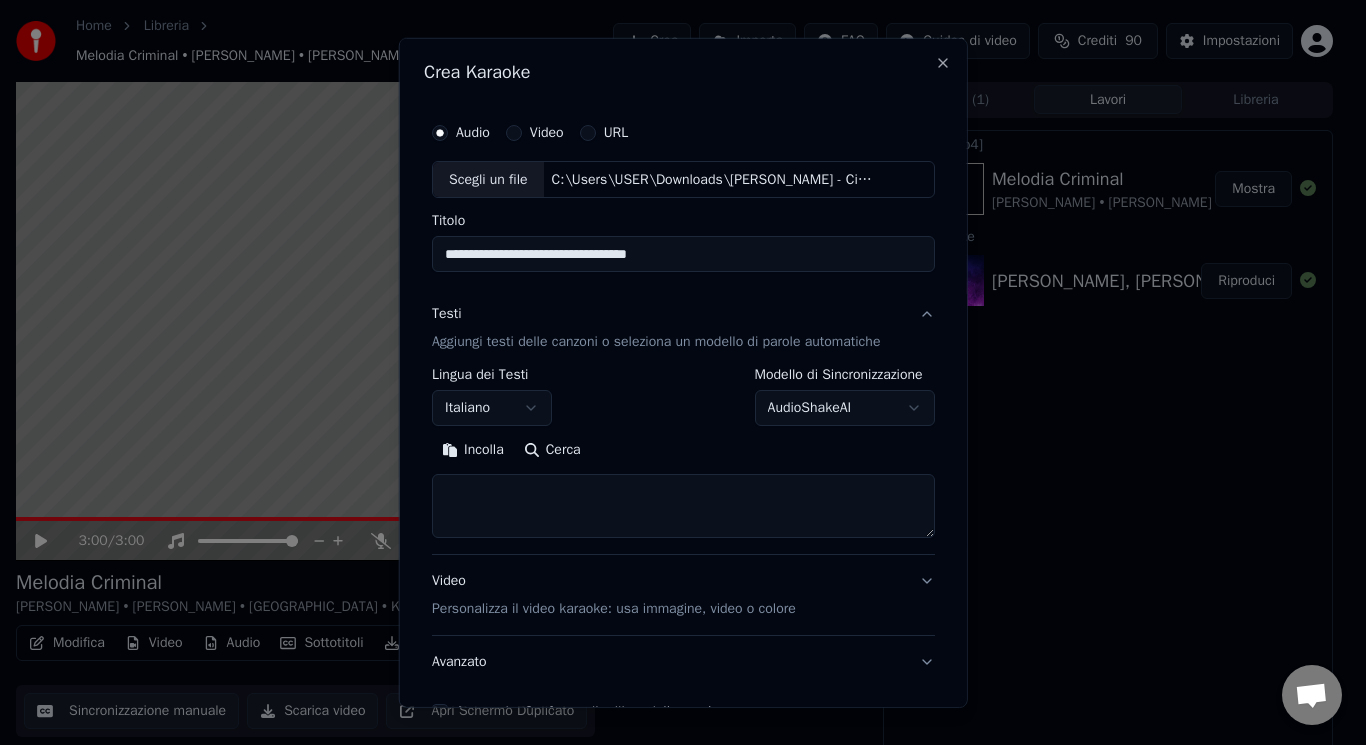 click at bounding box center (683, 506) 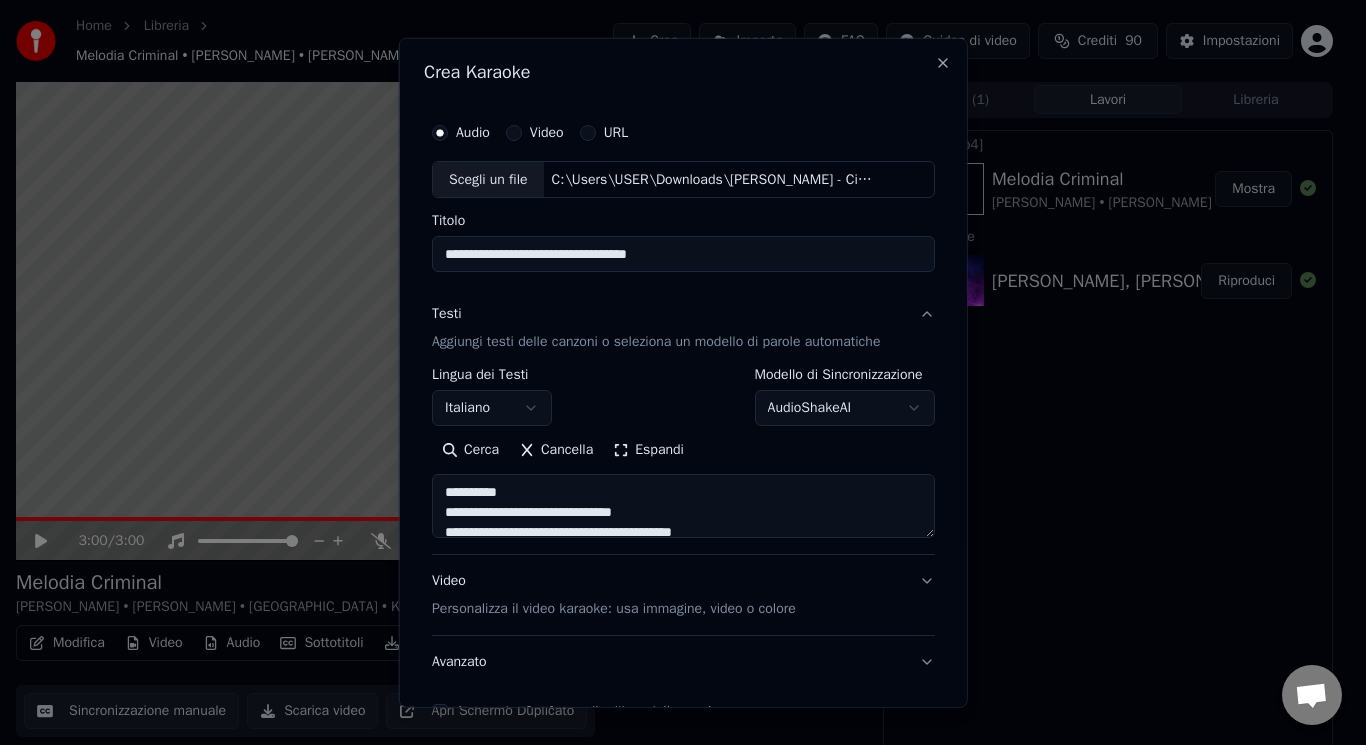 click on "Espandi" at bounding box center [648, 450] 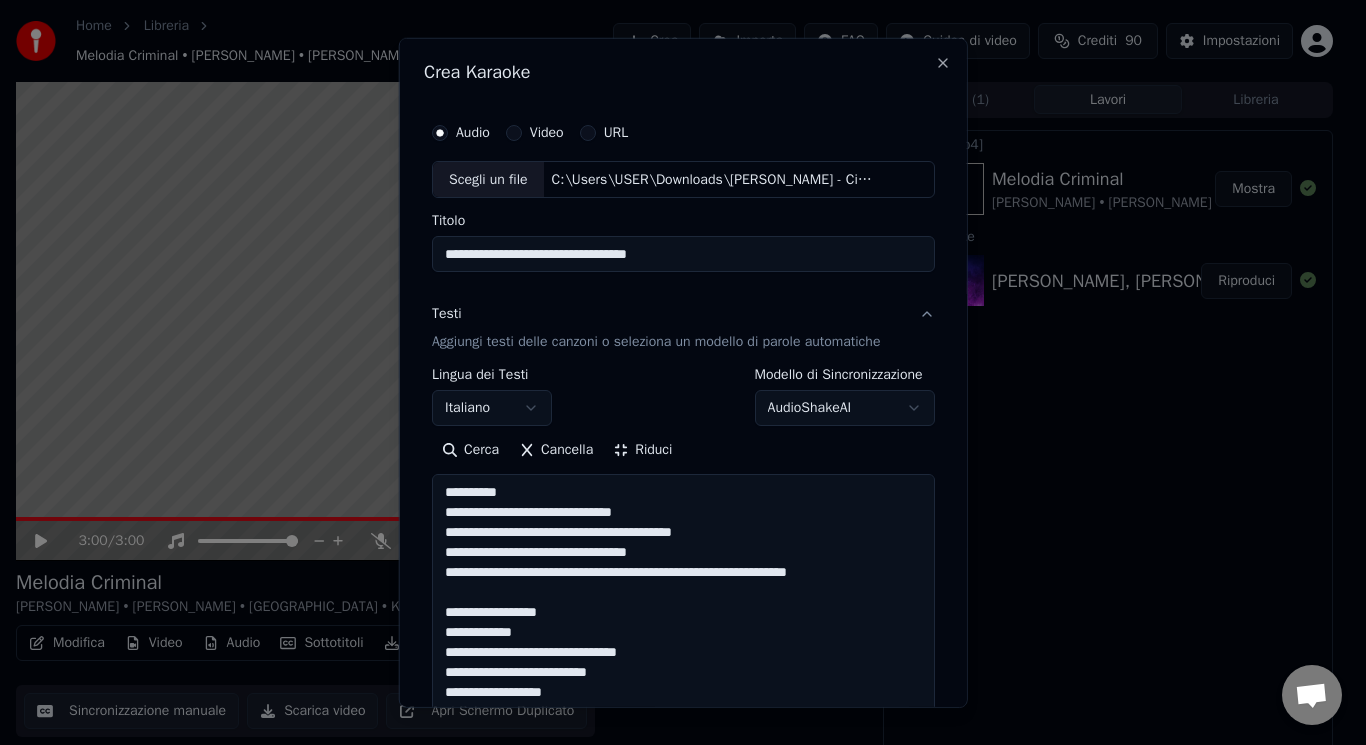 drag, startPoint x: 524, startPoint y: 486, endPoint x: 378, endPoint y: 485, distance: 146.00342 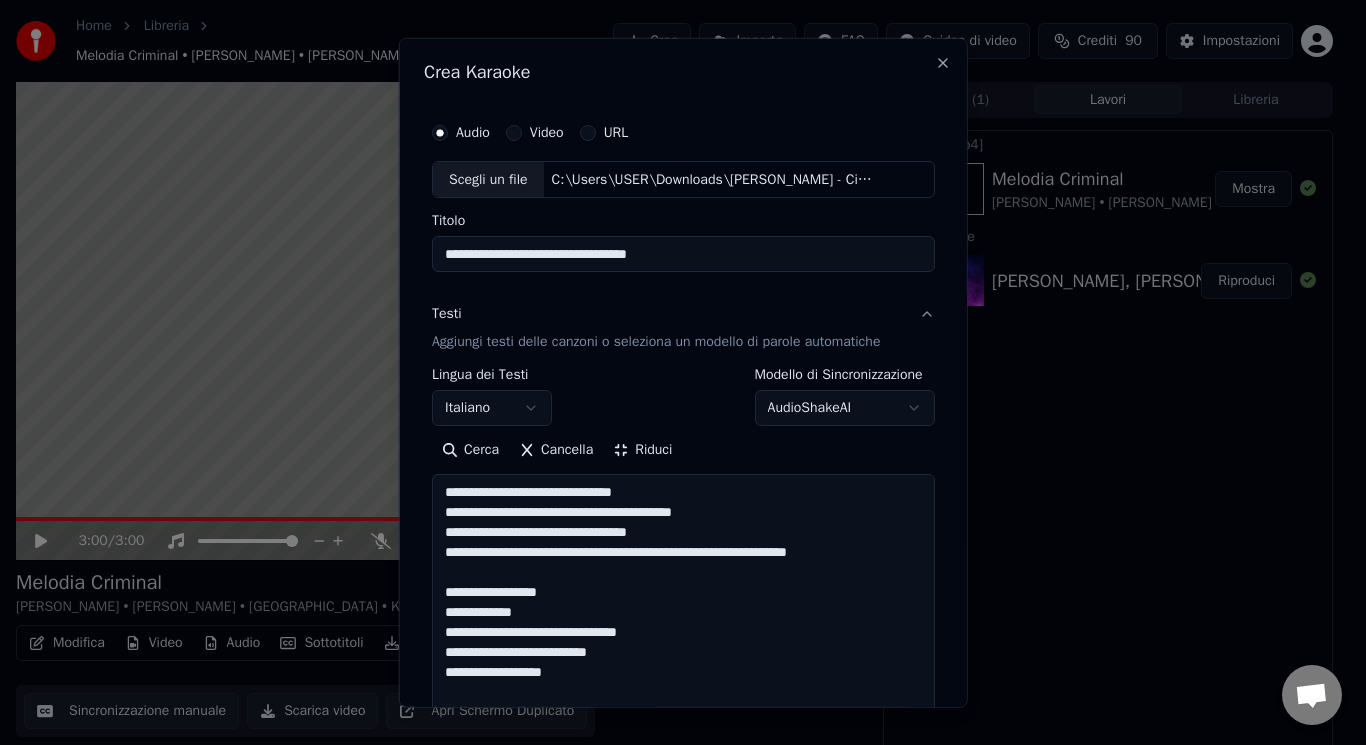 drag, startPoint x: 562, startPoint y: 591, endPoint x: 517, endPoint y: 576, distance: 47.434166 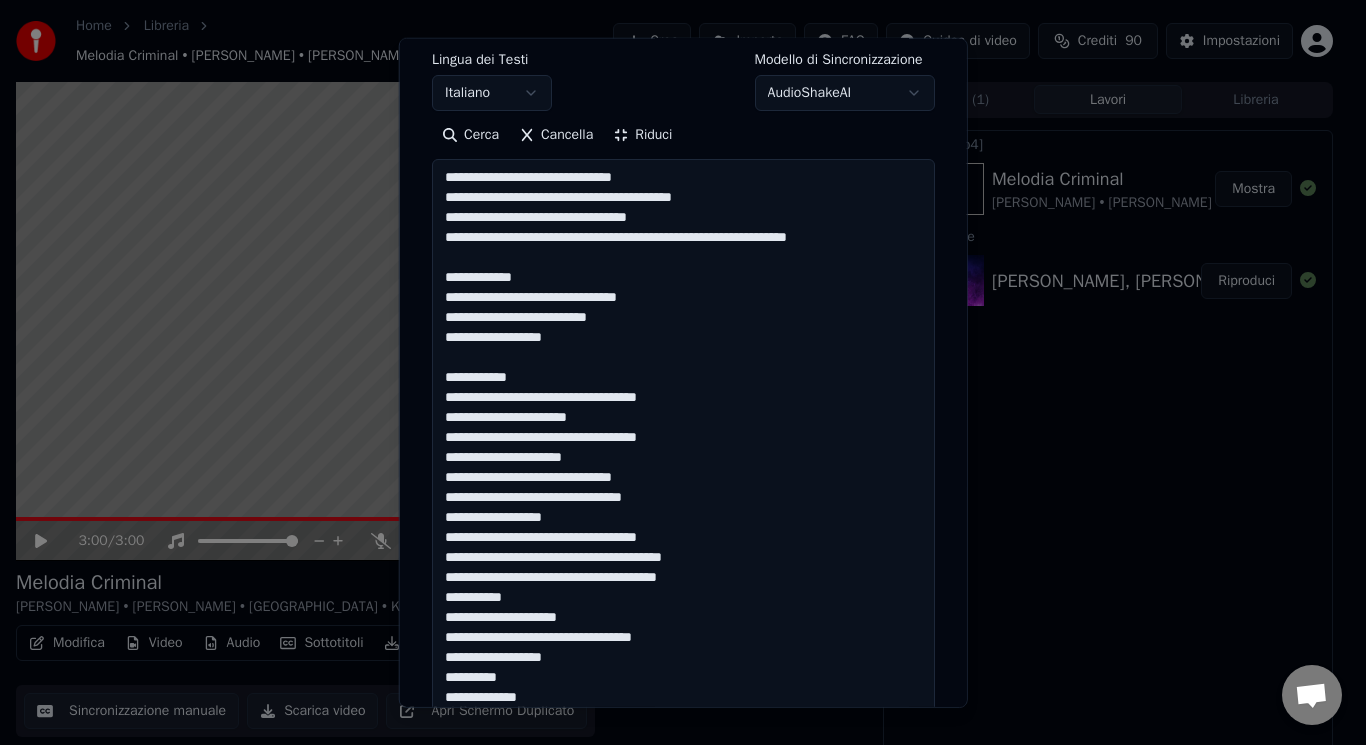 scroll, scrollTop: 335, scrollLeft: 0, axis: vertical 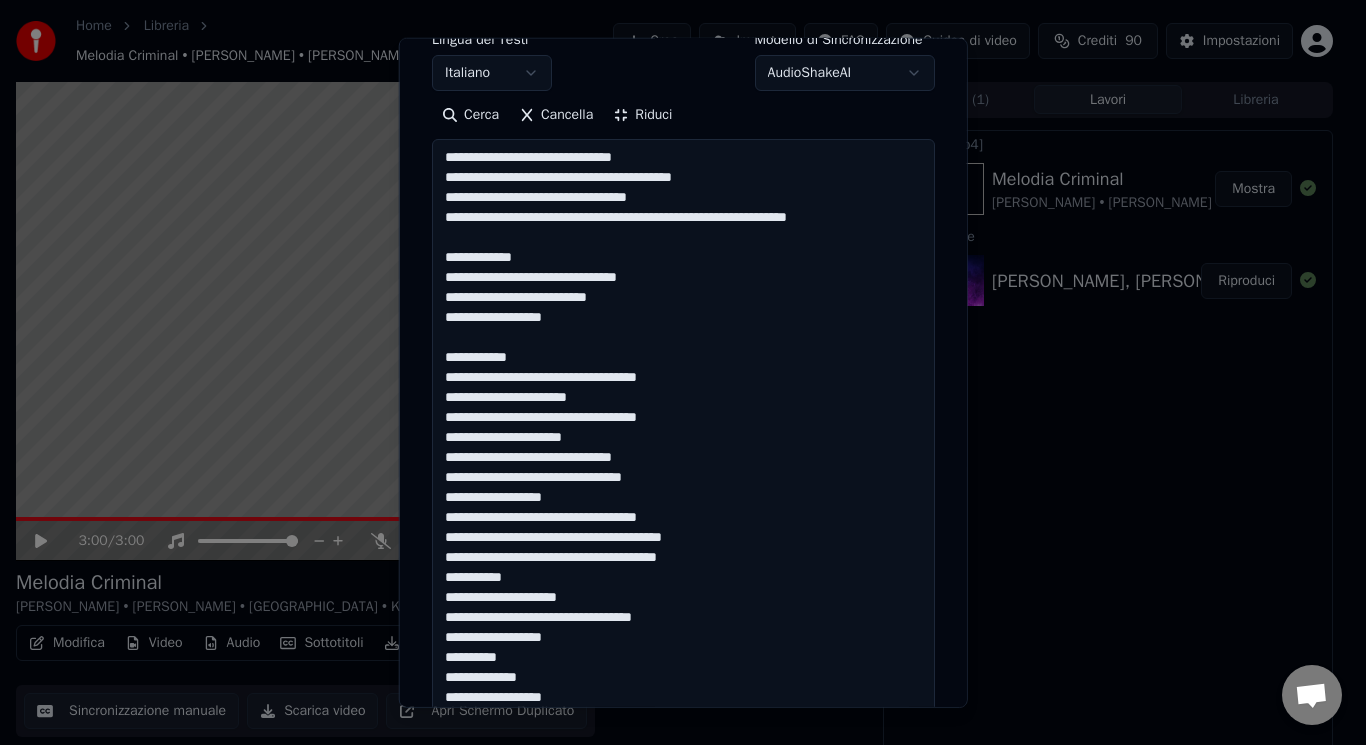drag, startPoint x: 520, startPoint y: 352, endPoint x: 474, endPoint y: 329, distance: 51.42956 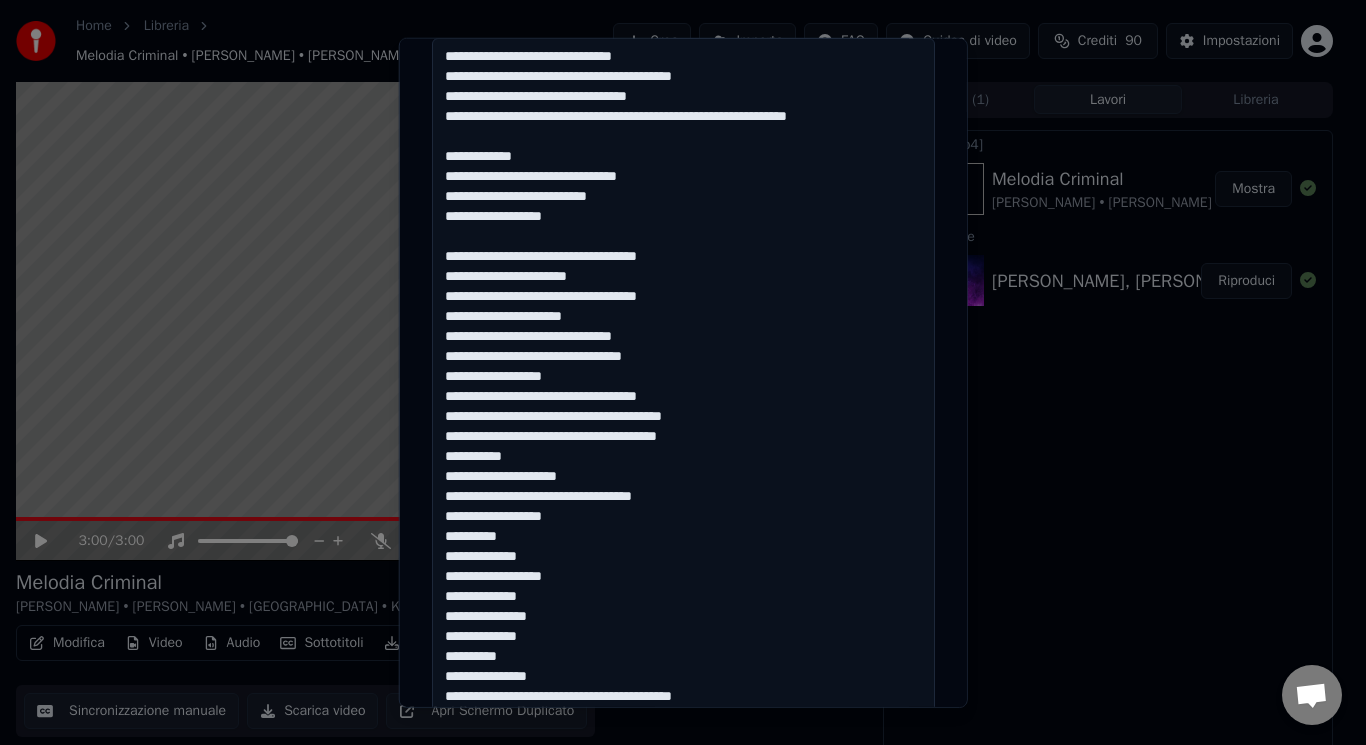 scroll, scrollTop: 514, scrollLeft: 0, axis: vertical 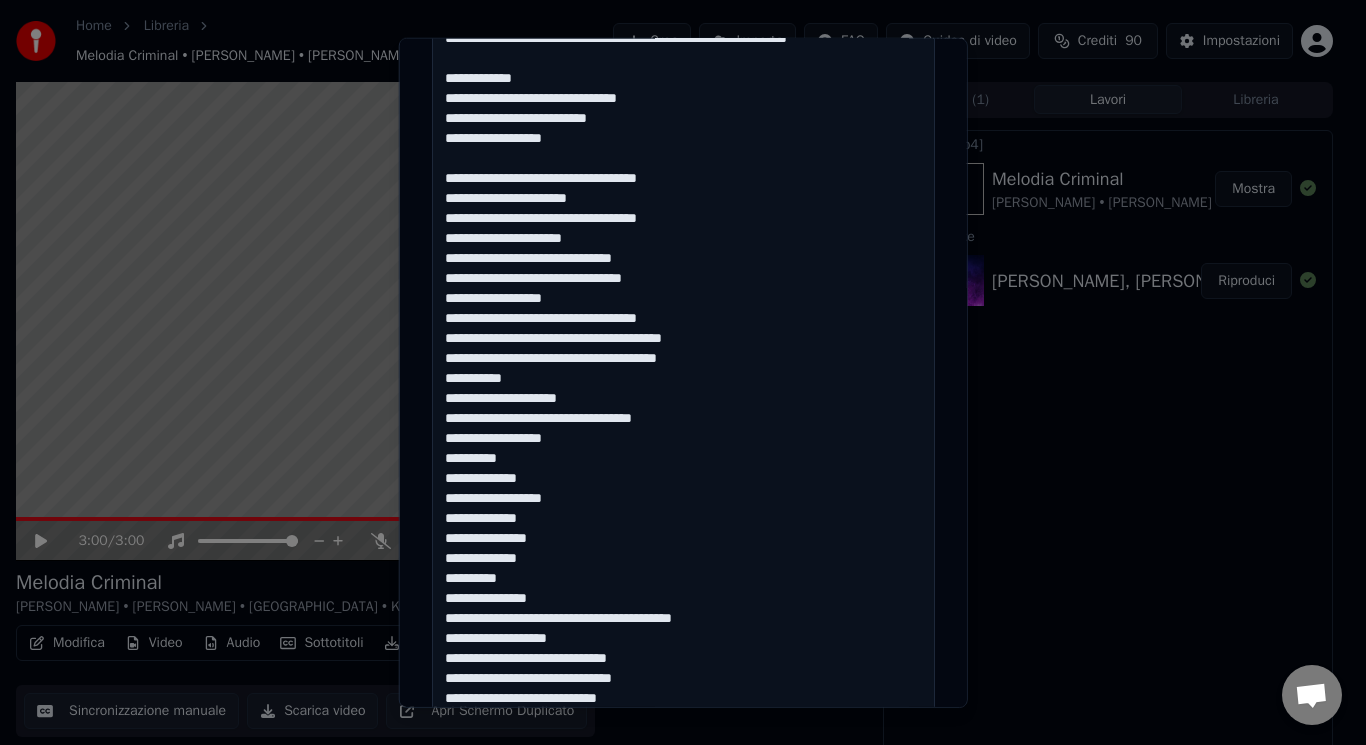 drag, startPoint x: 430, startPoint y: 581, endPoint x: 571, endPoint y: 579, distance: 141.01419 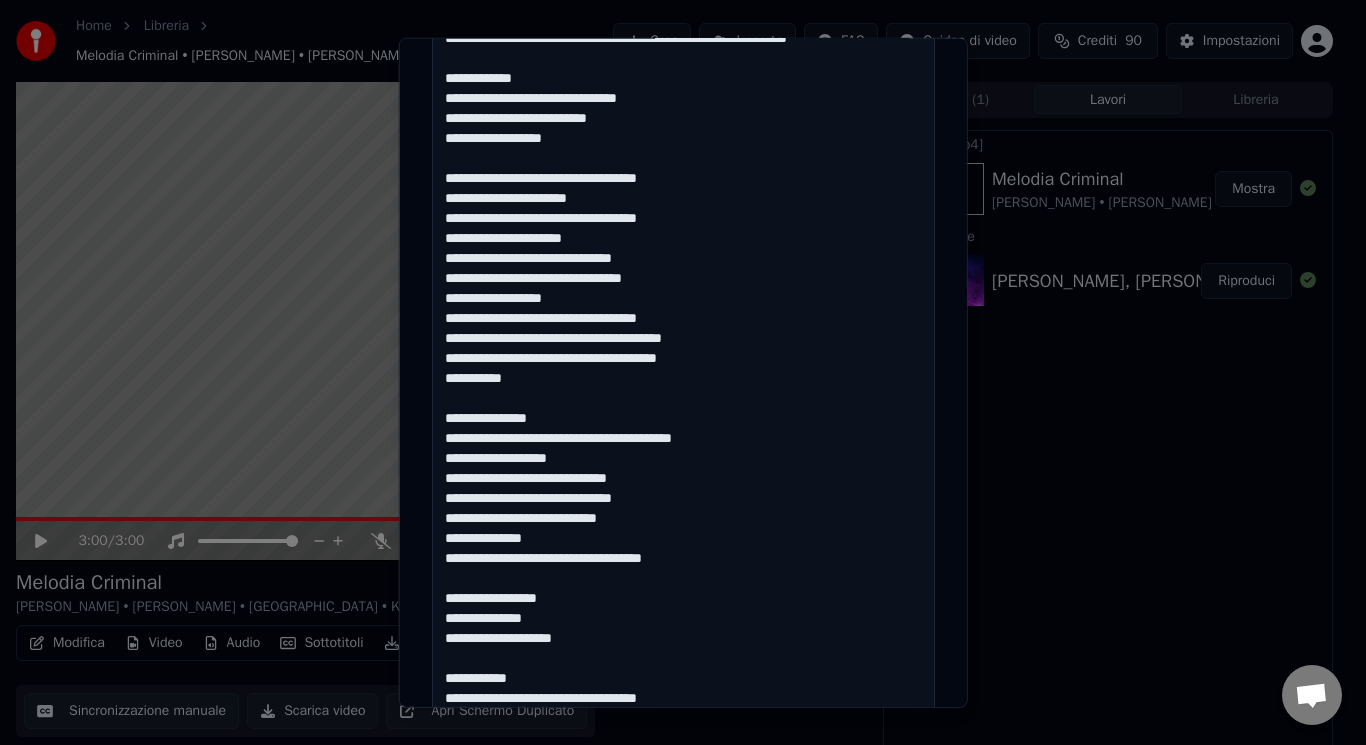 drag, startPoint x: 570, startPoint y: 592, endPoint x: 518, endPoint y: 580, distance: 53.366657 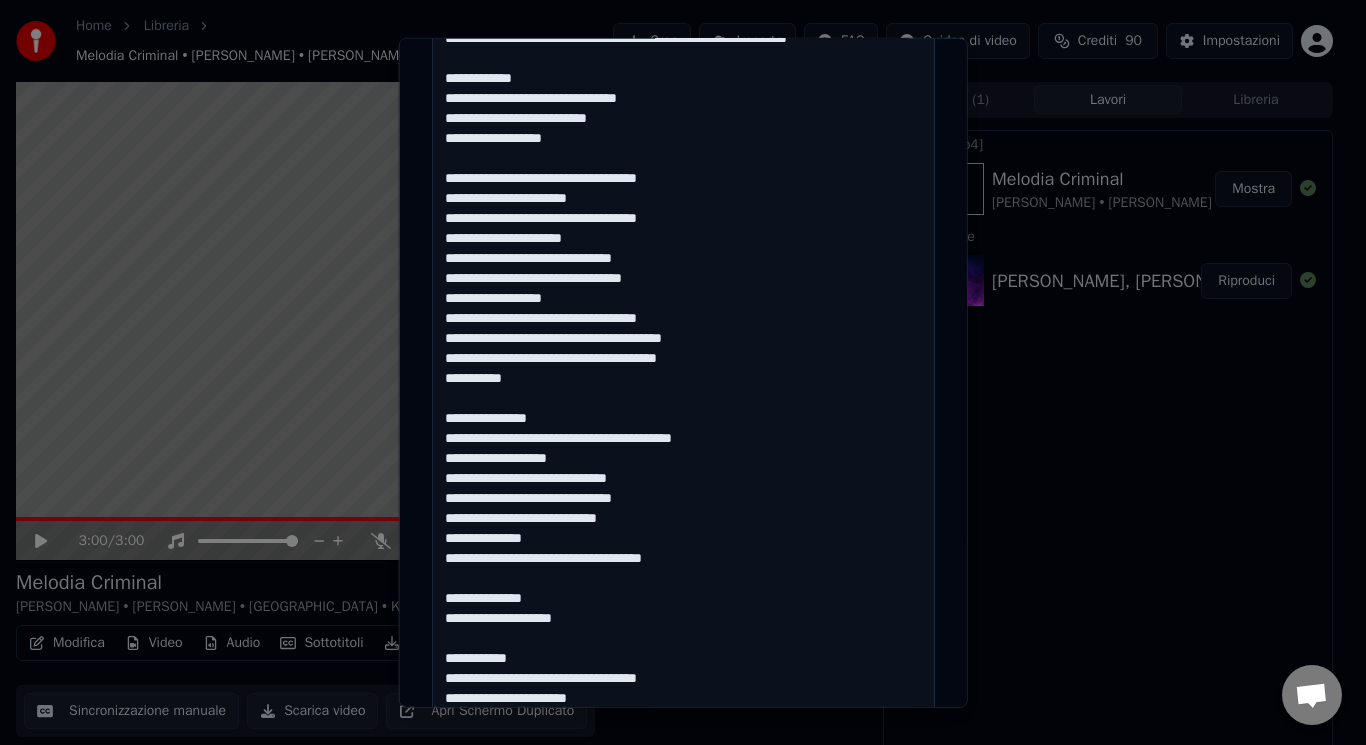 drag, startPoint x: 512, startPoint y: 655, endPoint x: 484, endPoint y: 637, distance: 33.286633 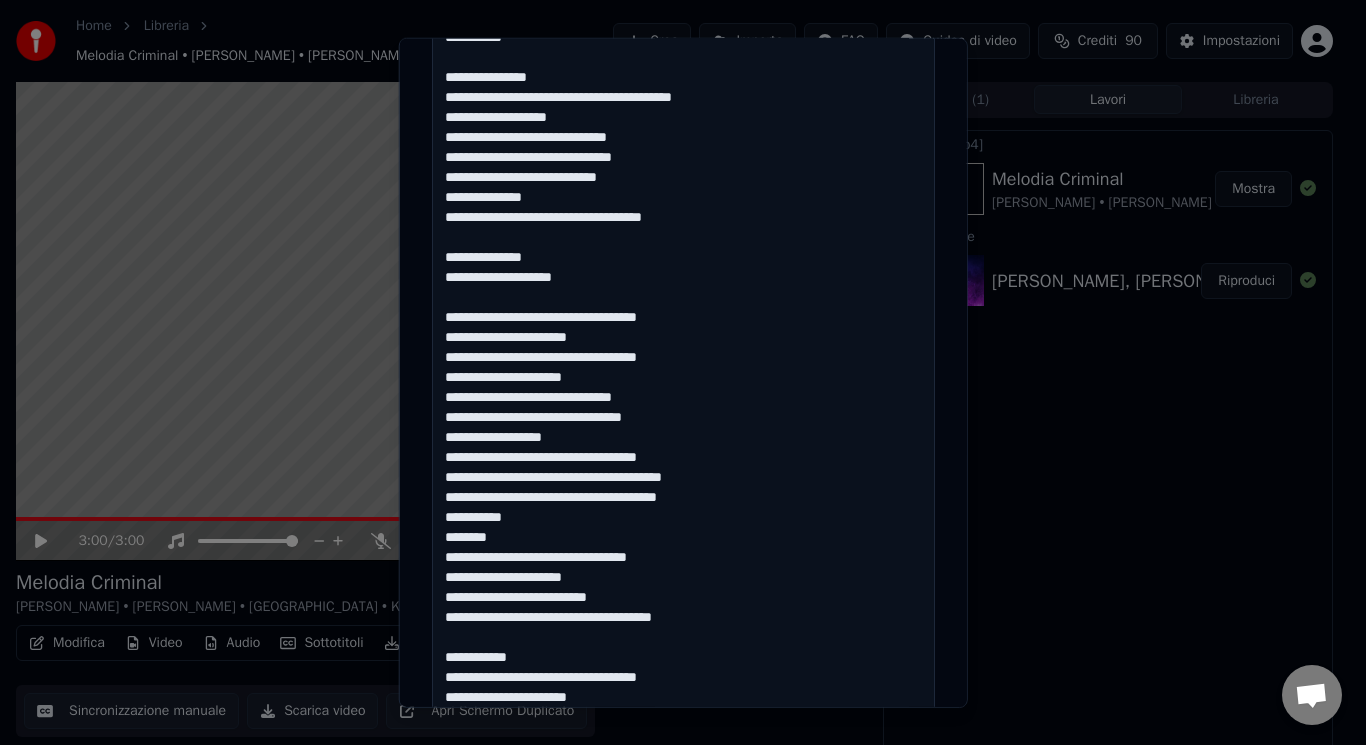 scroll, scrollTop: 895, scrollLeft: 0, axis: vertical 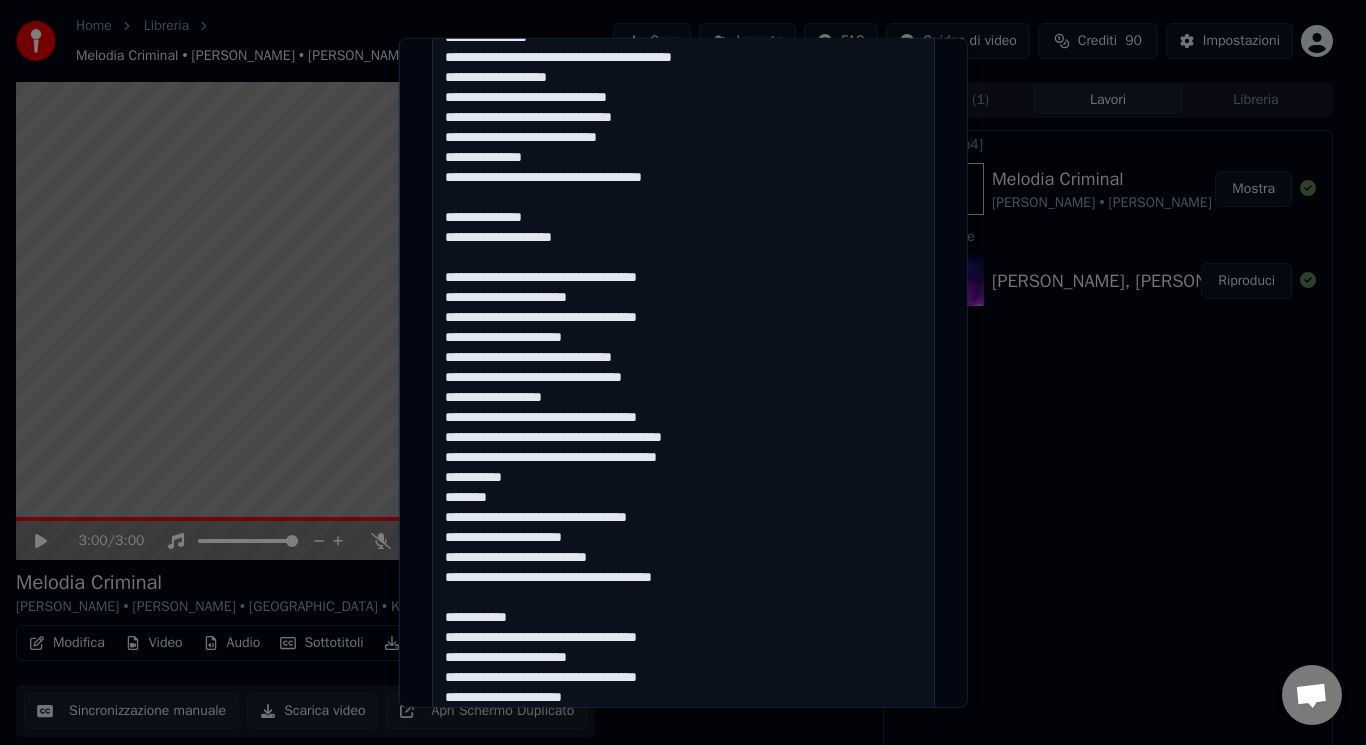 drag, startPoint x: 493, startPoint y: 497, endPoint x: 430, endPoint y: 503, distance: 63.28507 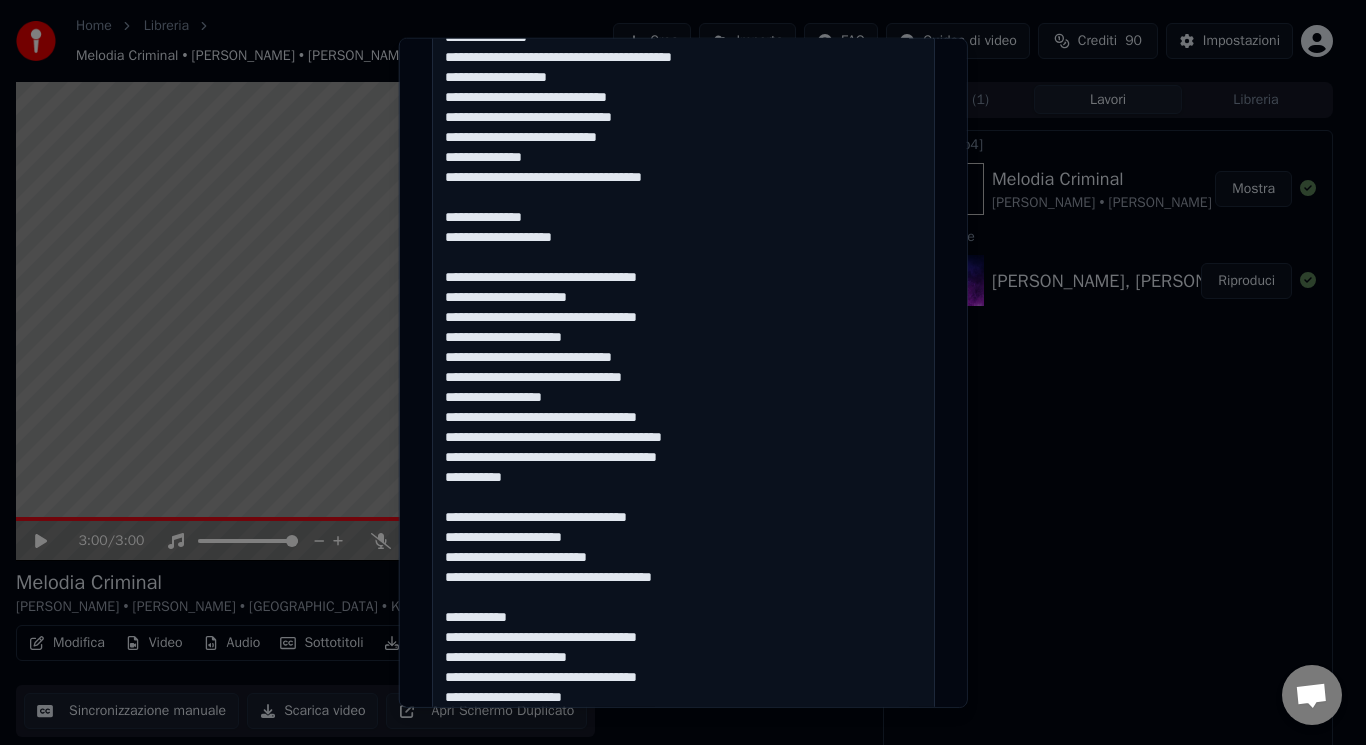 drag, startPoint x: 541, startPoint y: 605, endPoint x: 505, endPoint y: 610, distance: 36.345562 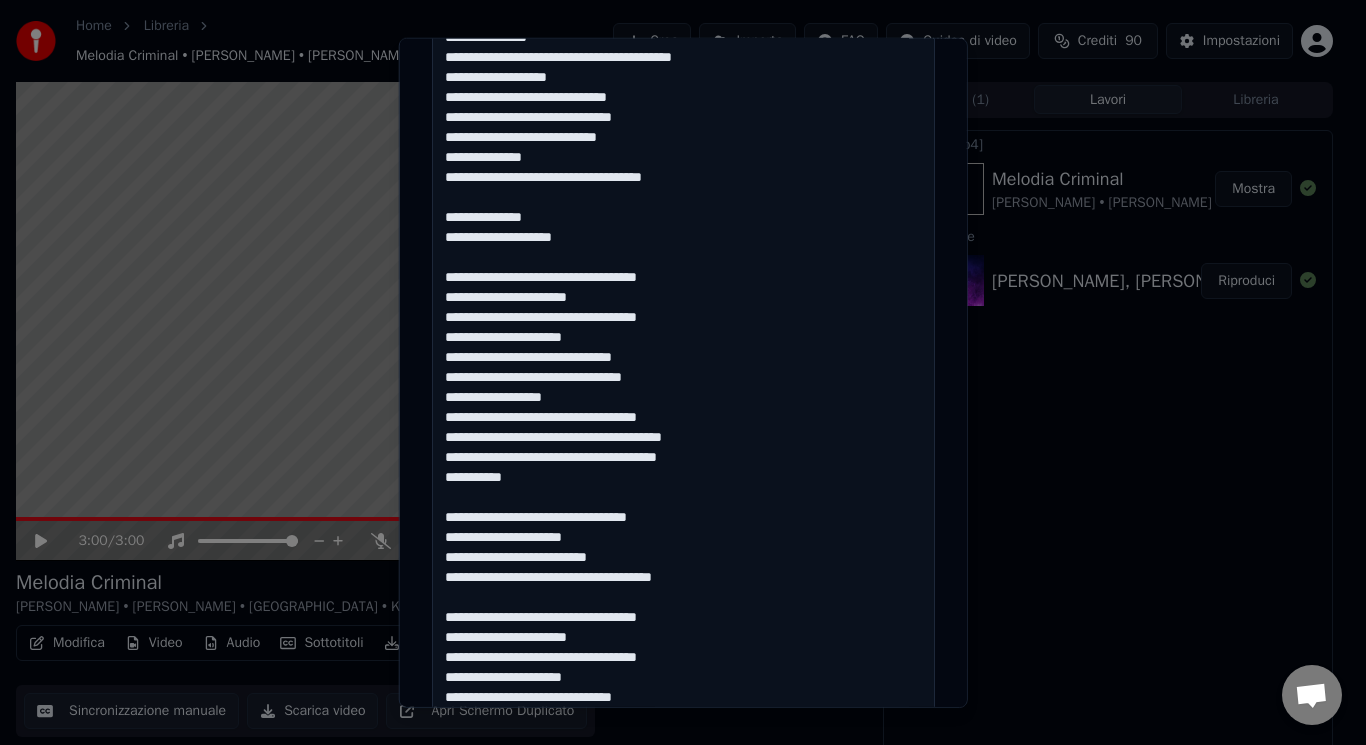 type on "**********" 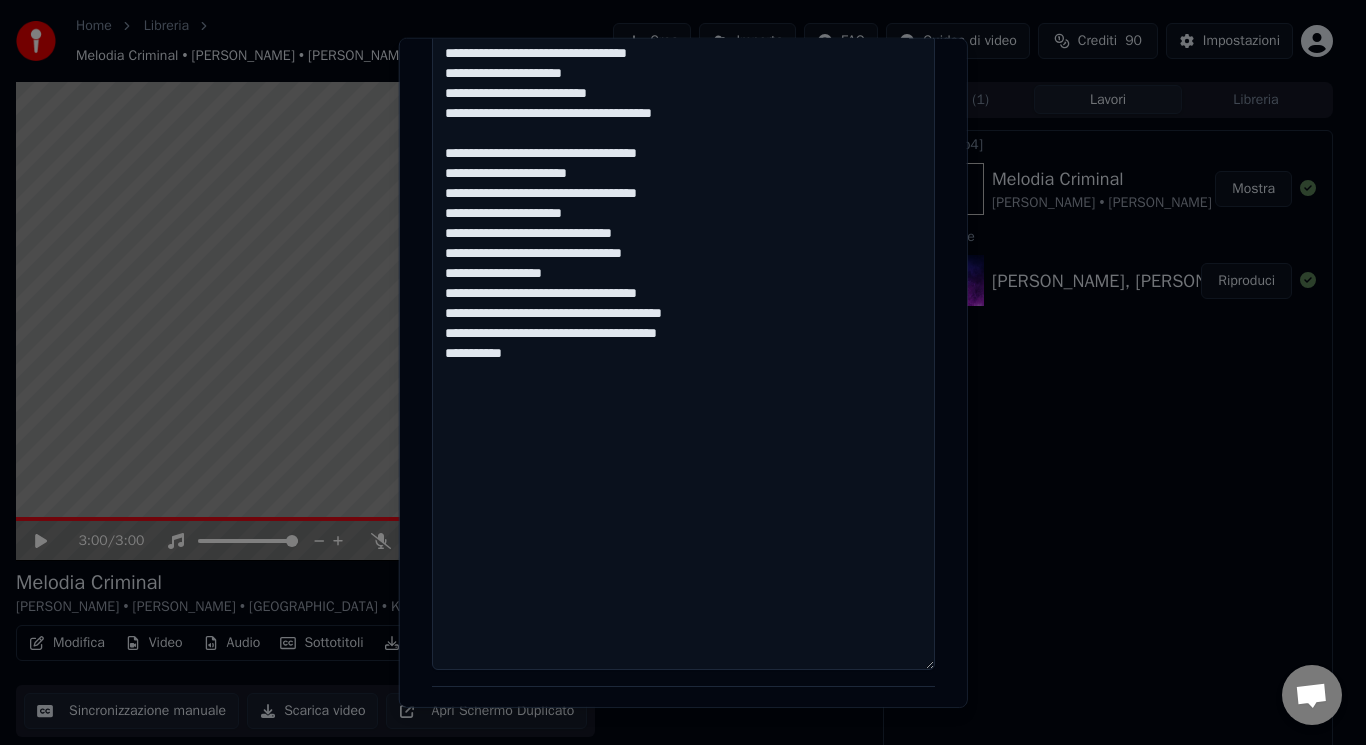 scroll, scrollTop: 1612, scrollLeft: 0, axis: vertical 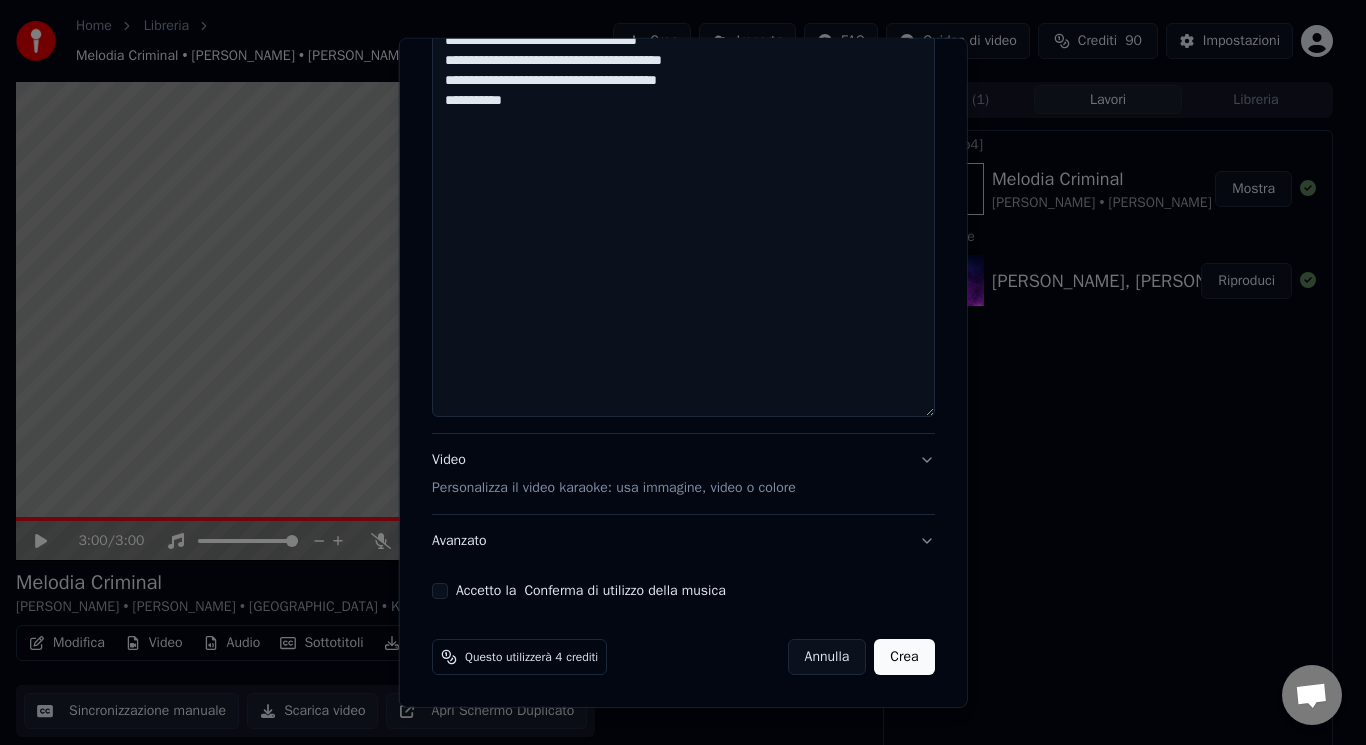 click on "Personalizza il video karaoke: usa immagine, video o colore" at bounding box center (614, 488) 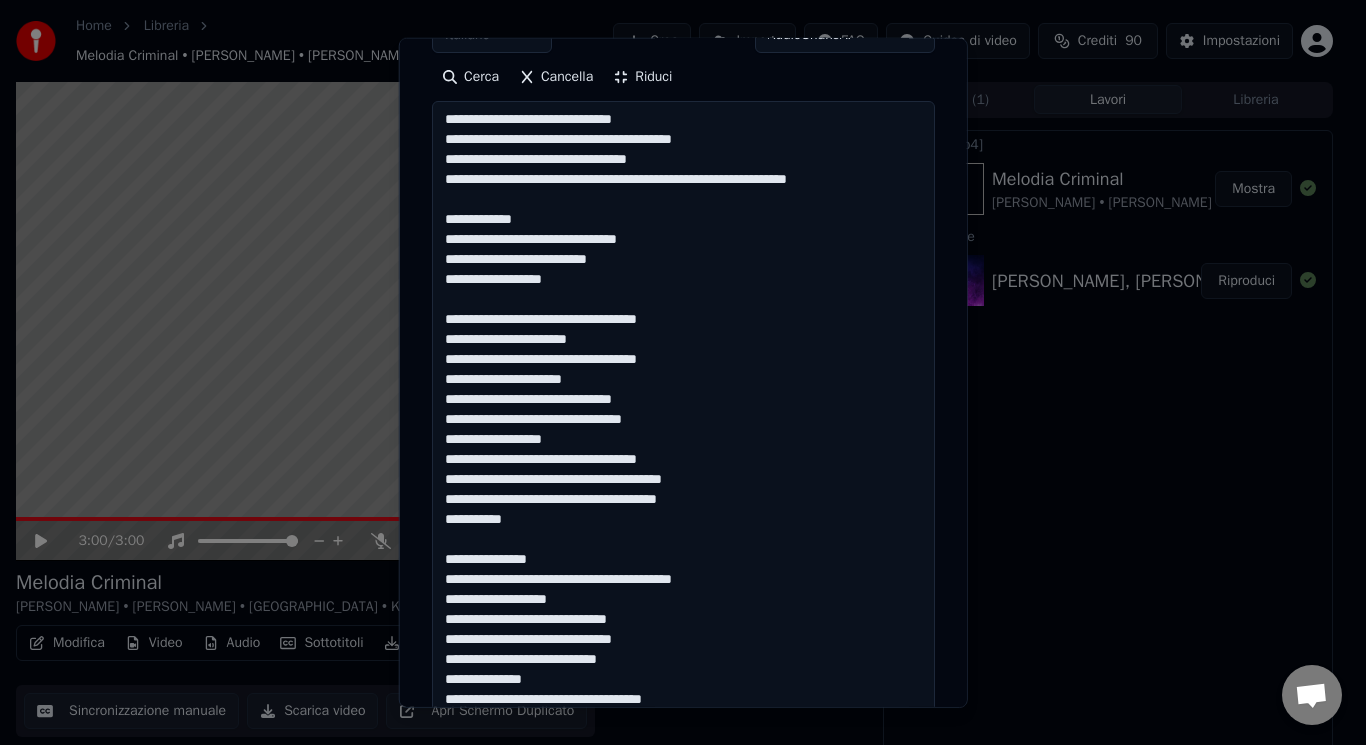 scroll, scrollTop: 187, scrollLeft: 0, axis: vertical 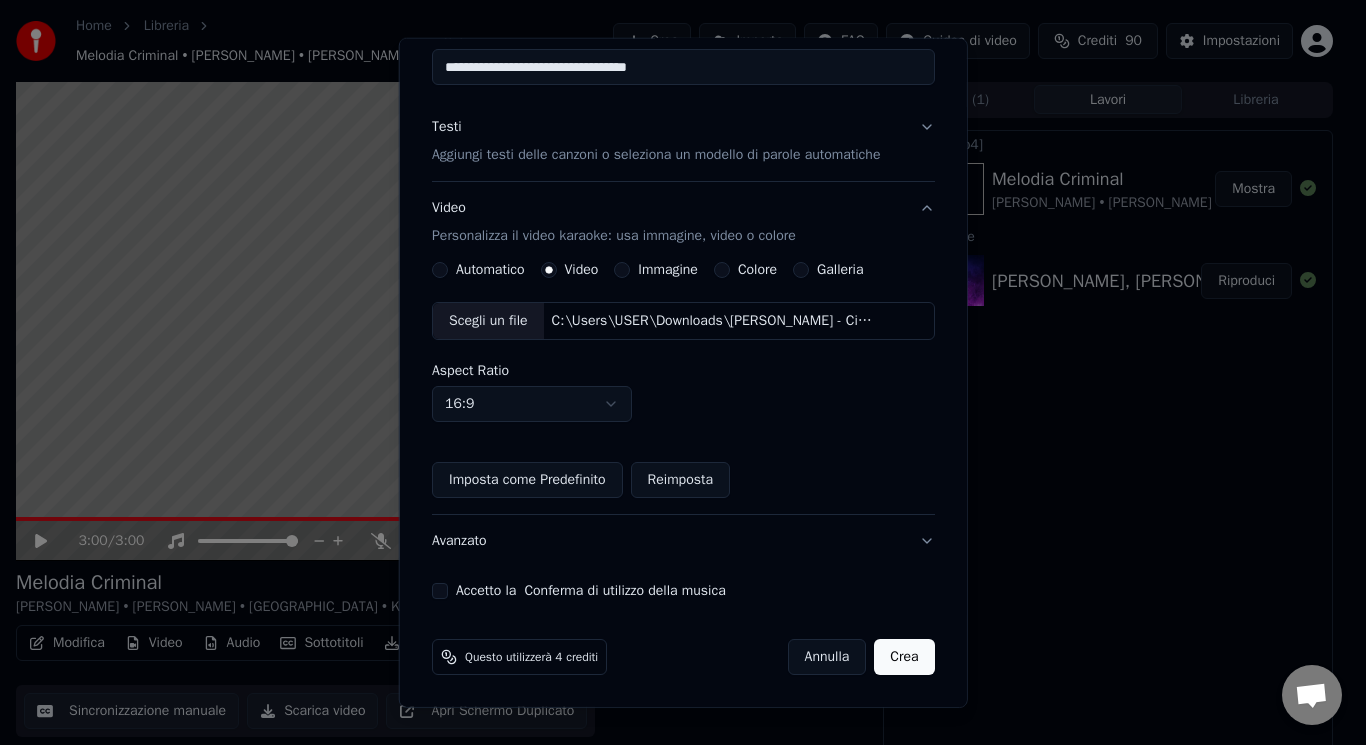 click on "Accetto la   Conferma di utilizzo della musica" at bounding box center [440, 591] 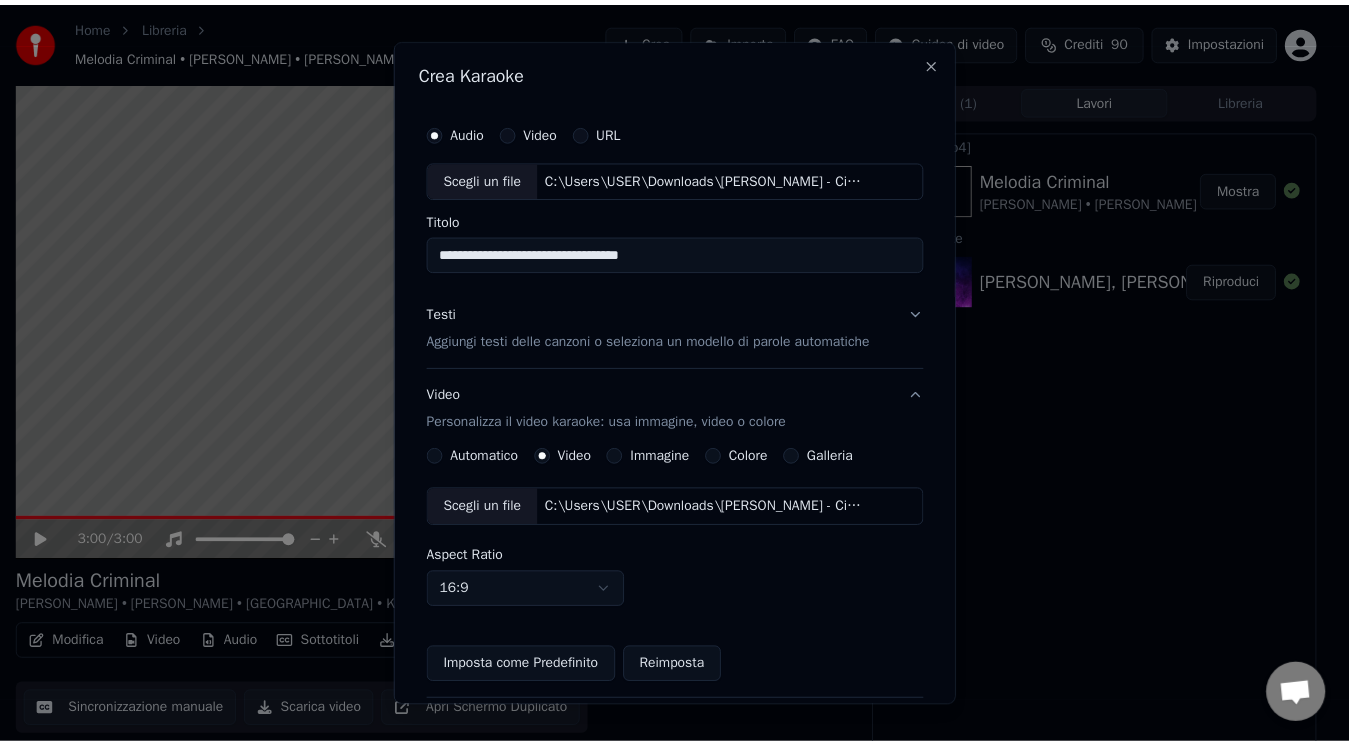 scroll, scrollTop: 187, scrollLeft: 0, axis: vertical 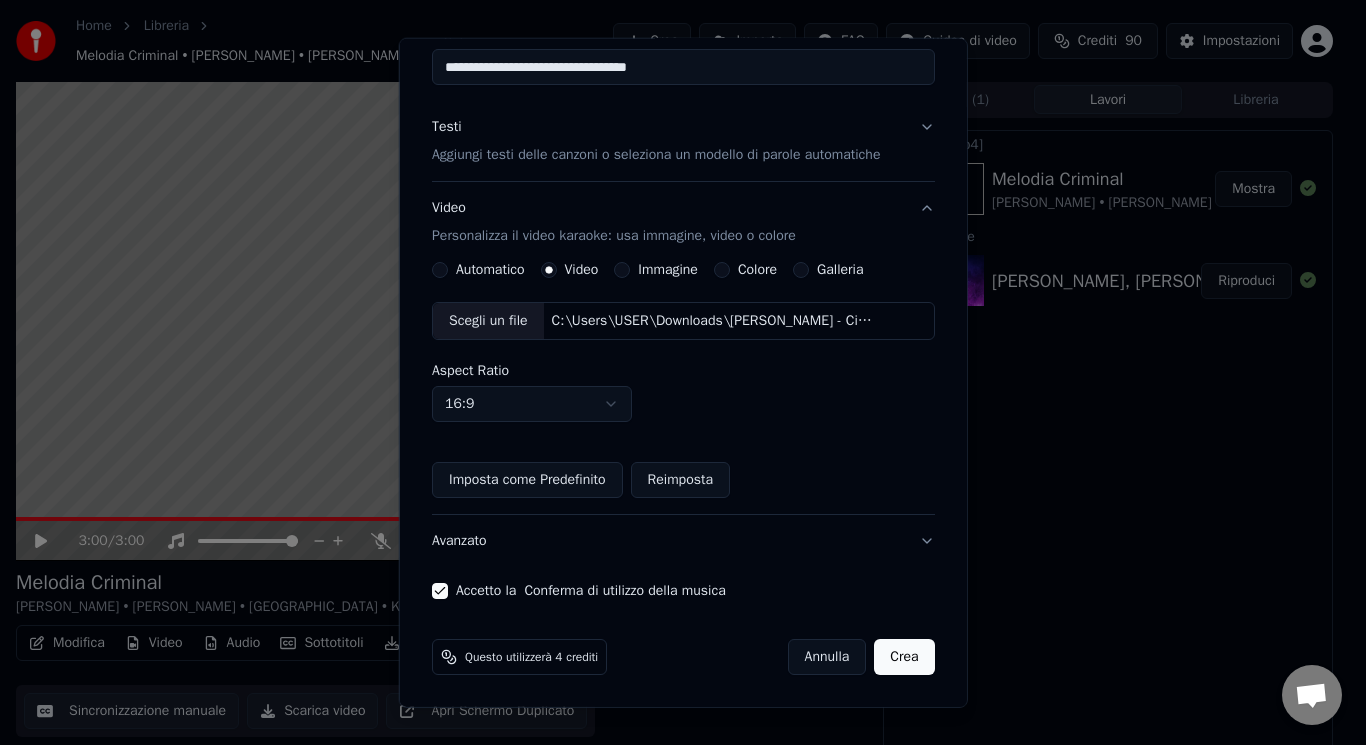 click on "Crea" at bounding box center [904, 657] 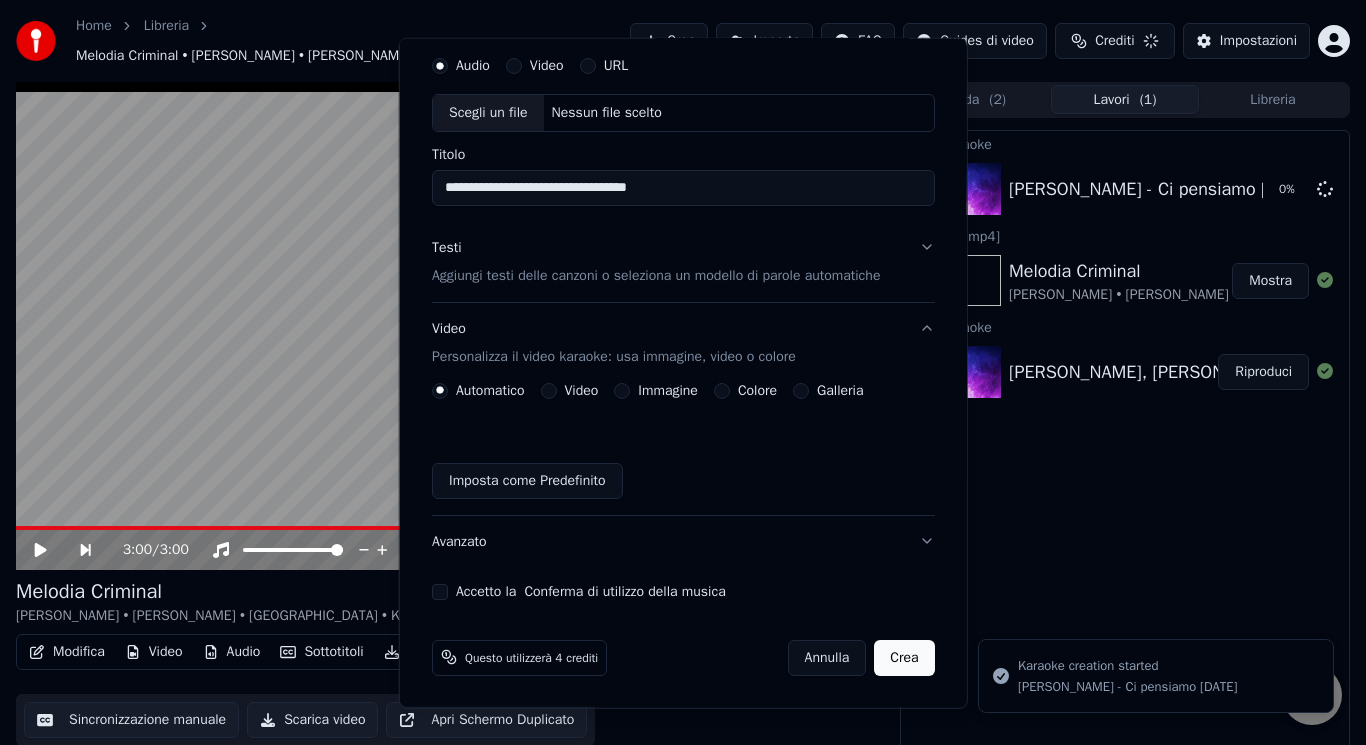 type 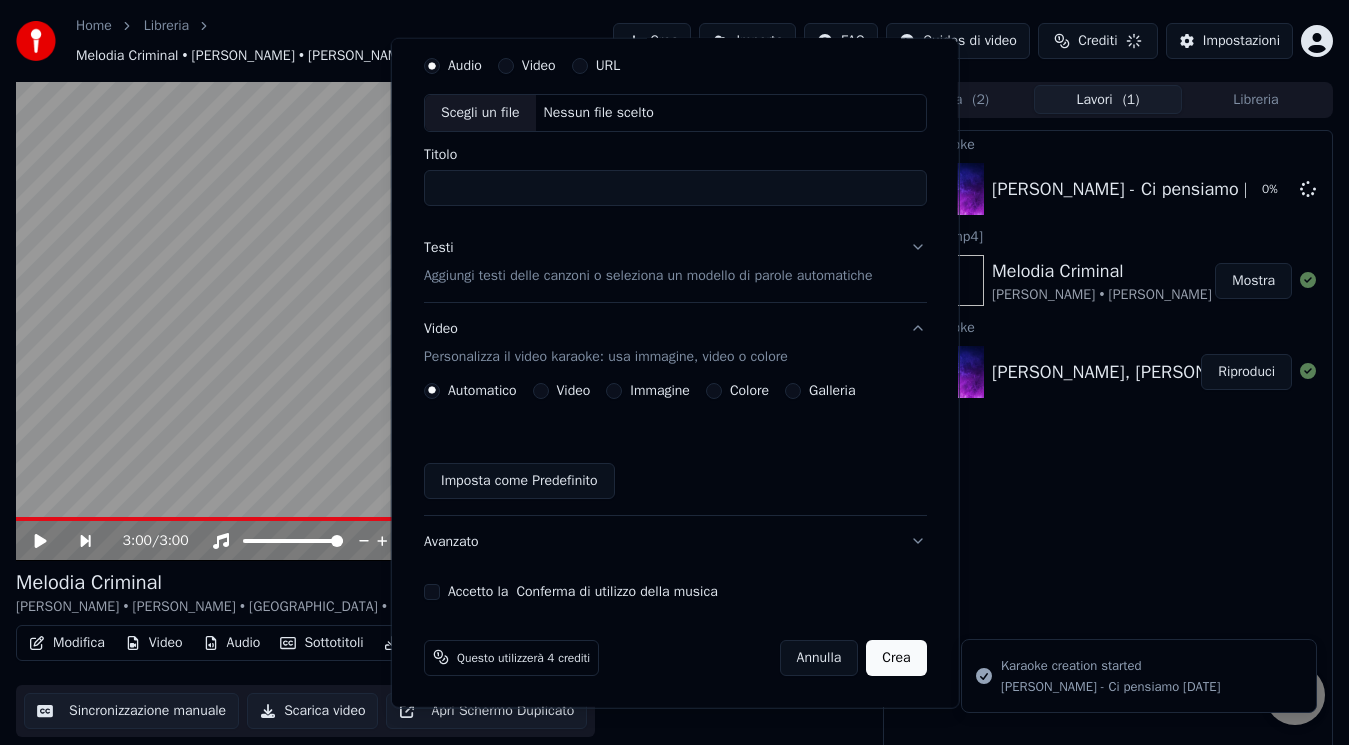 scroll, scrollTop: 67, scrollLeft: 0, axis: vertical 